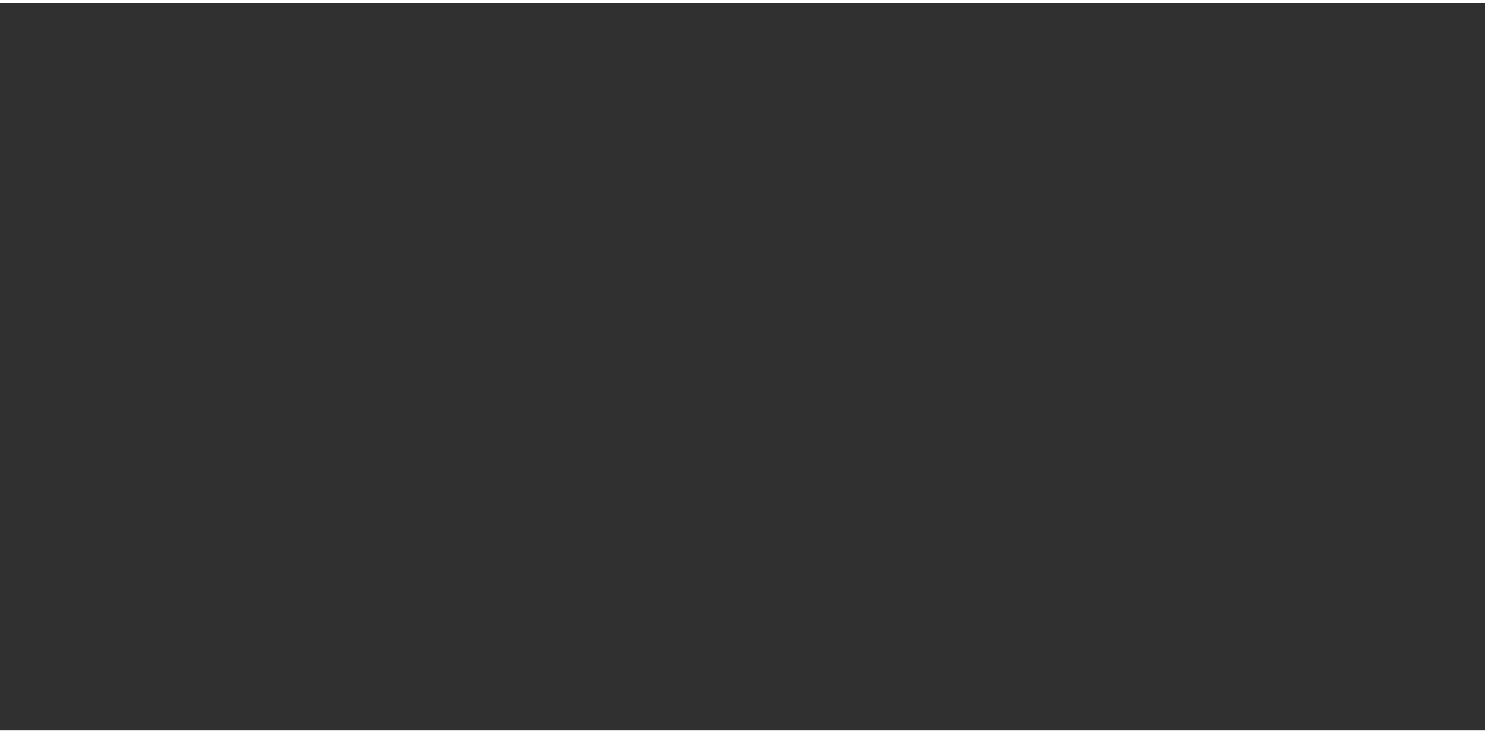scroll, scrollTop: 0, scrollLeft: 0, axis: both 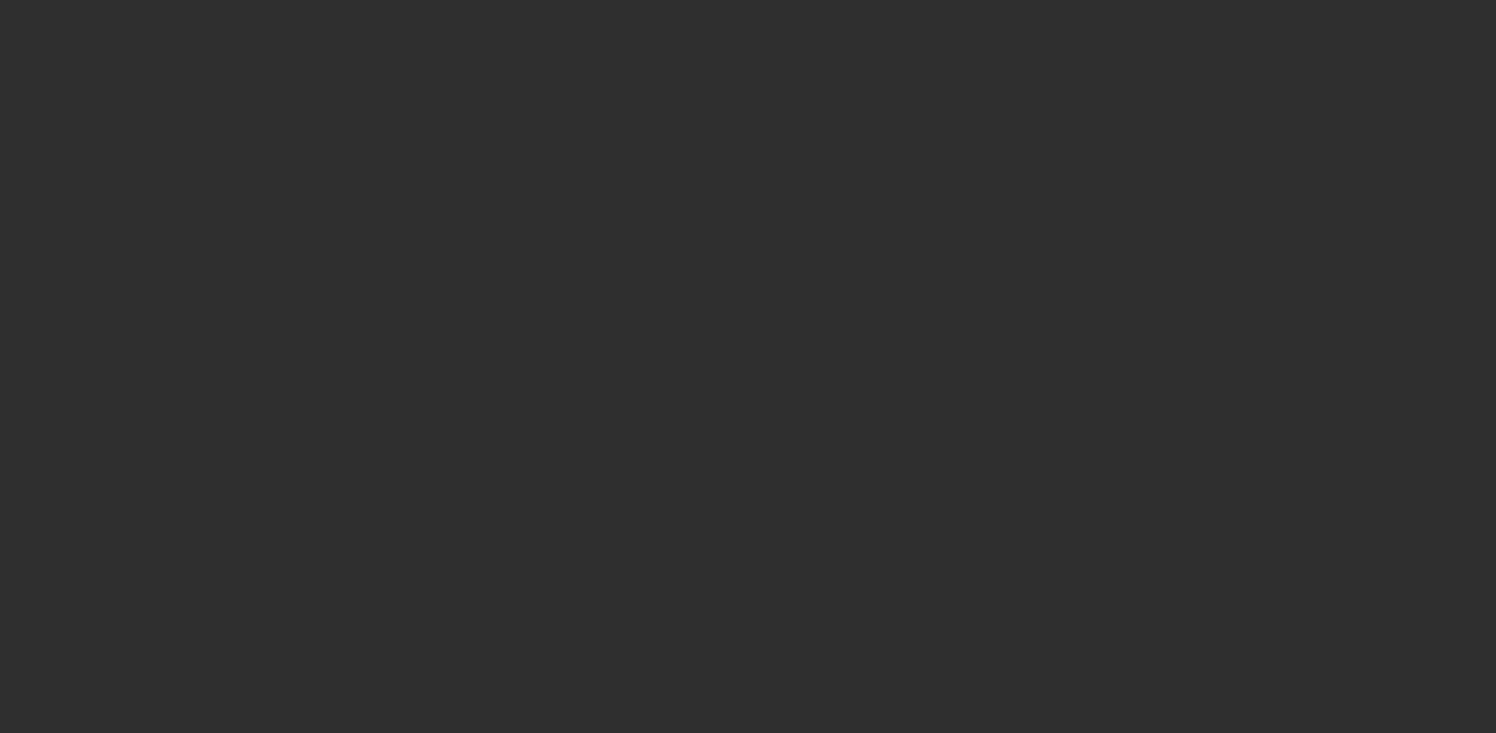 select on "10" 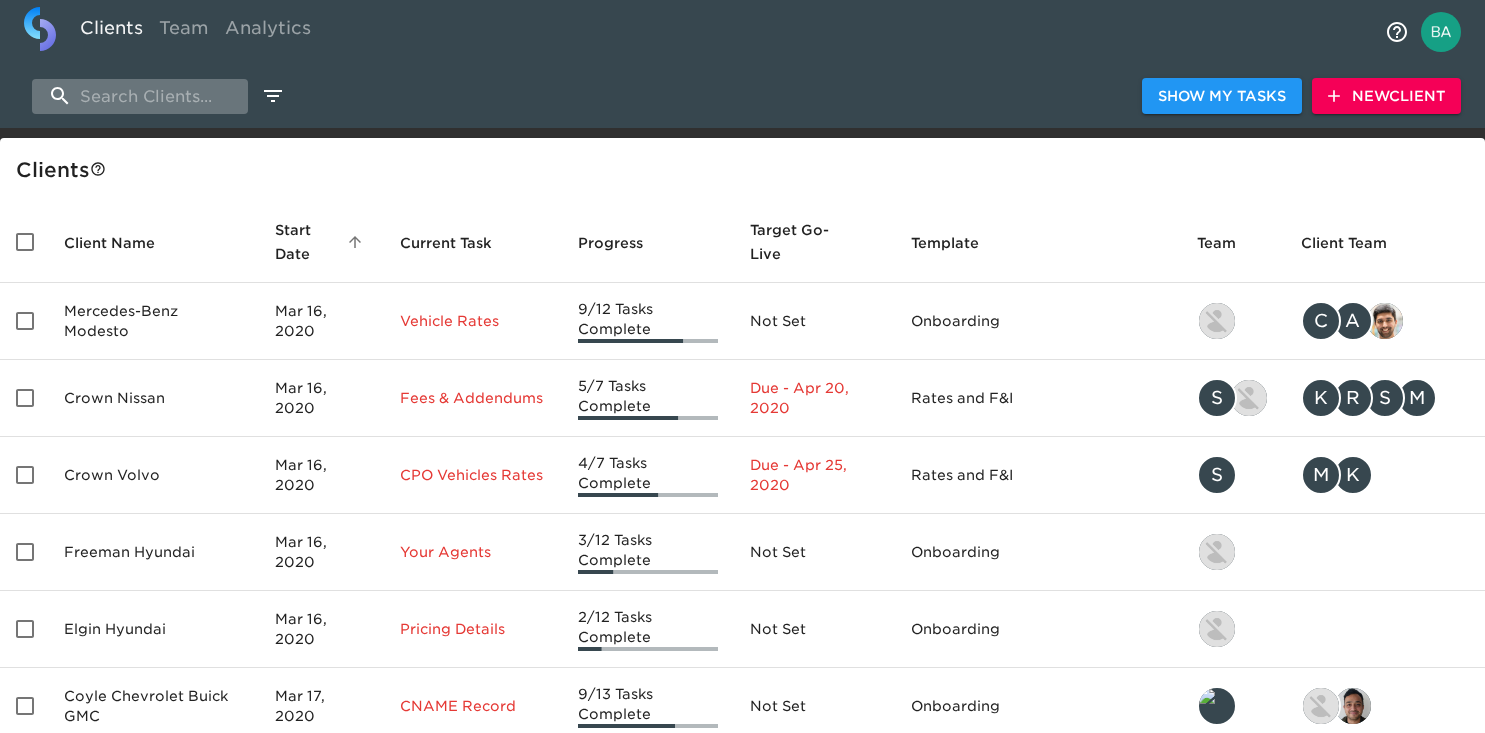 click at bounding box center [140, 96] 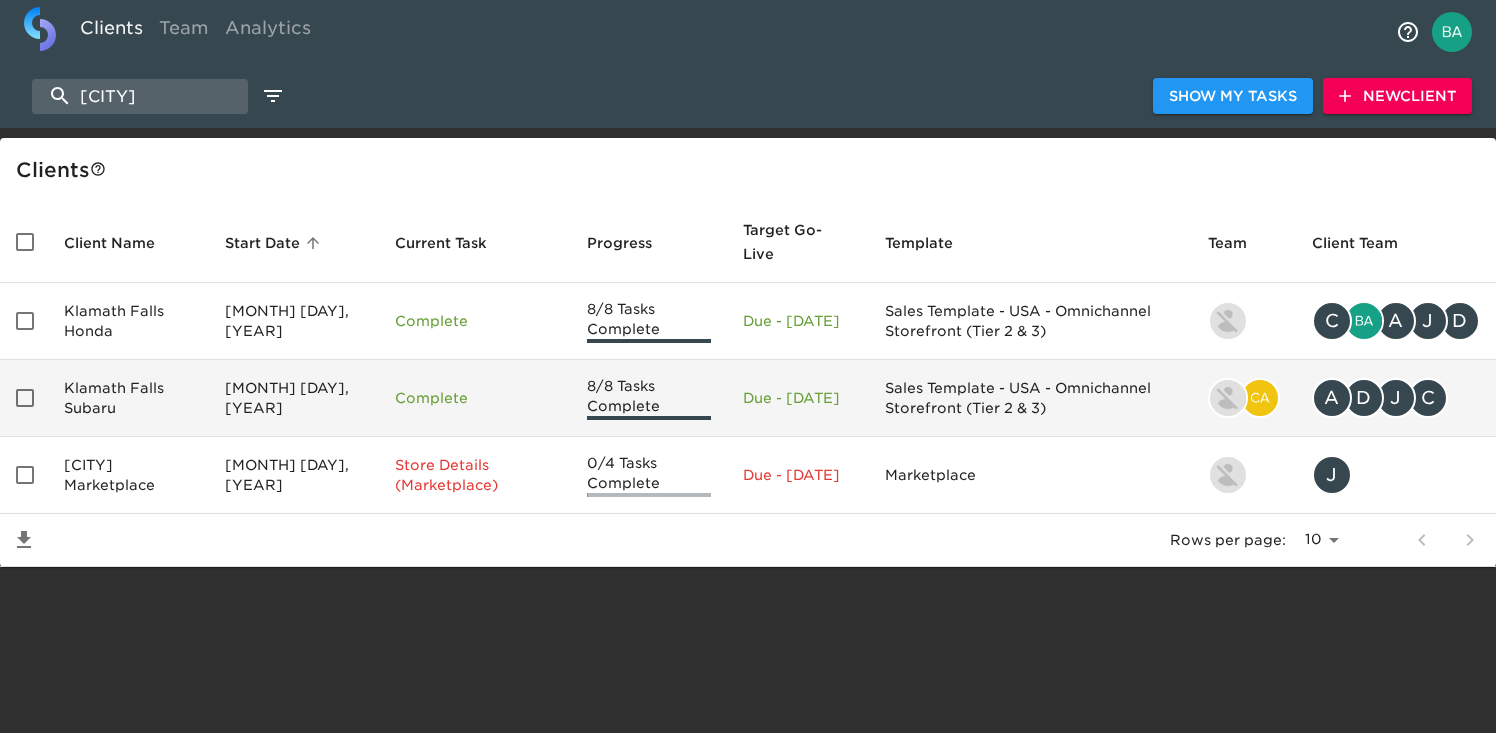 type on "klamath falls" 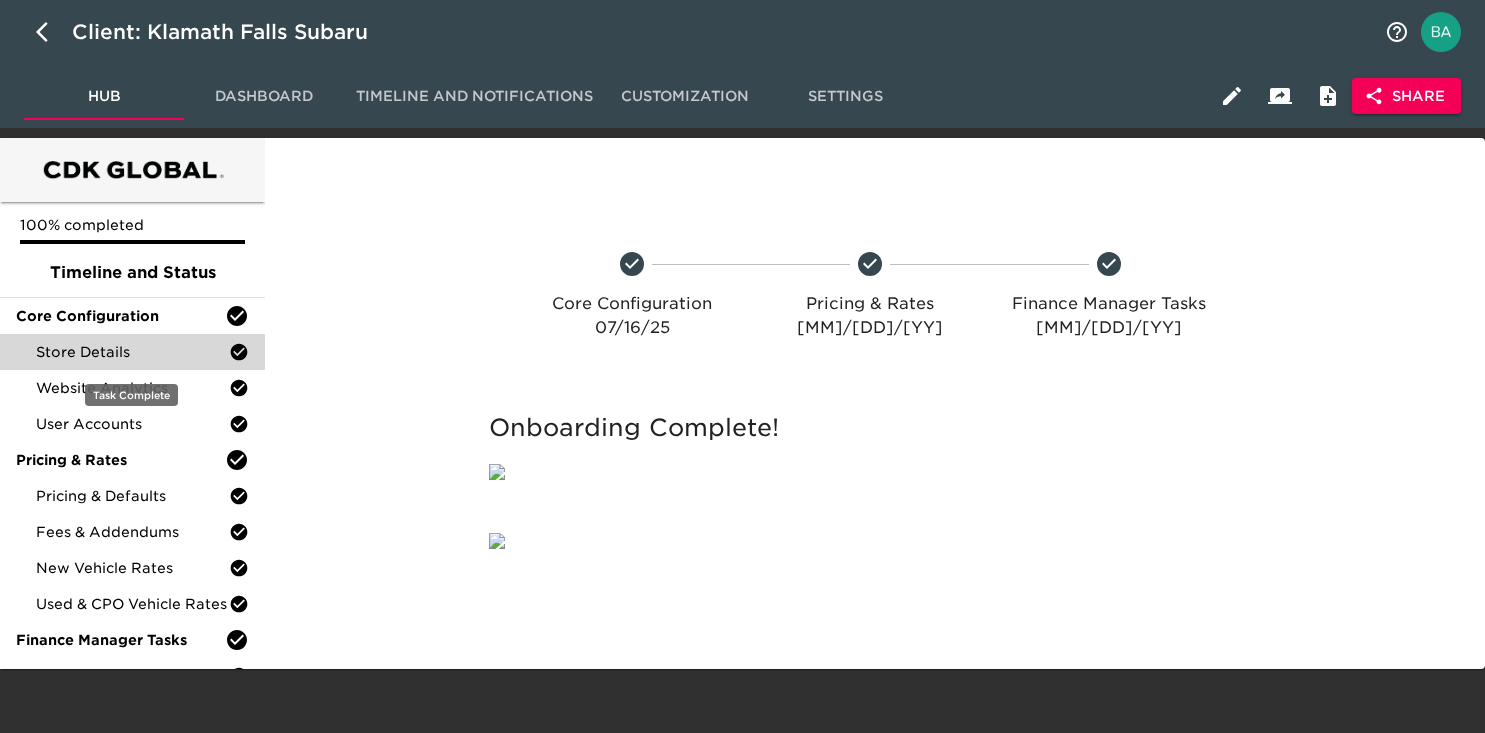 click on "Store Details" at bounding box center [132, 352] 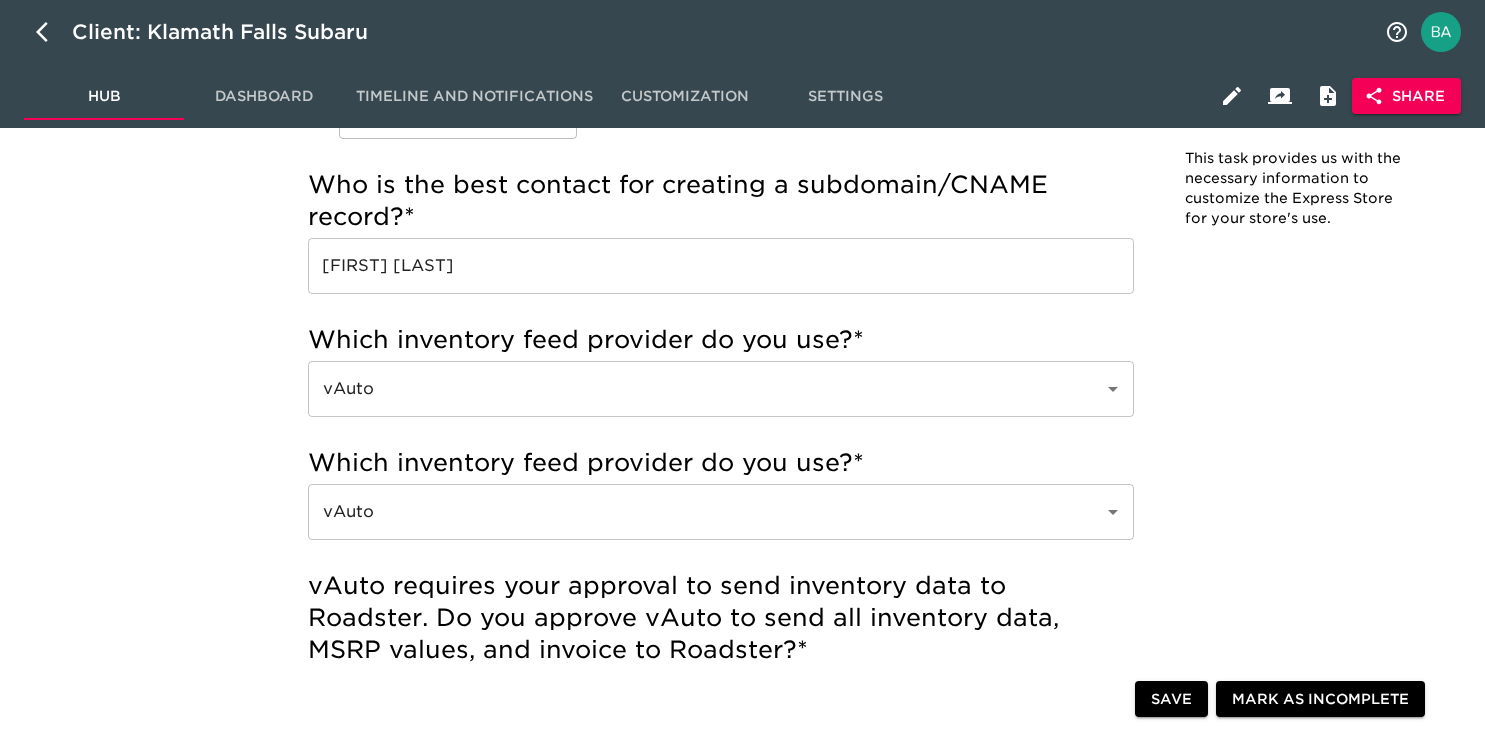 scroll, scrollTop: 720, scrollLeft: 0, axis: vertical 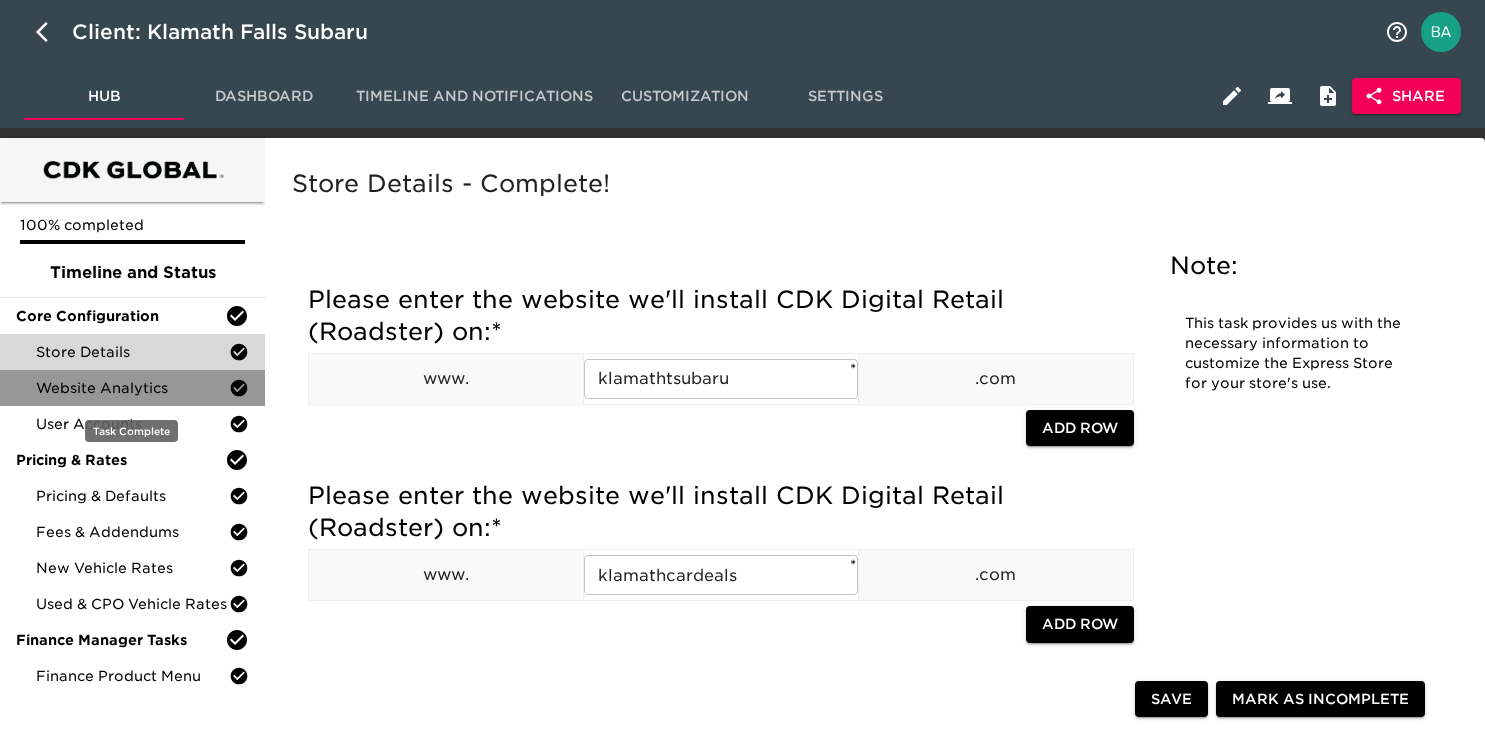 click on "Website Analytics" at bounding box center (132, 388) 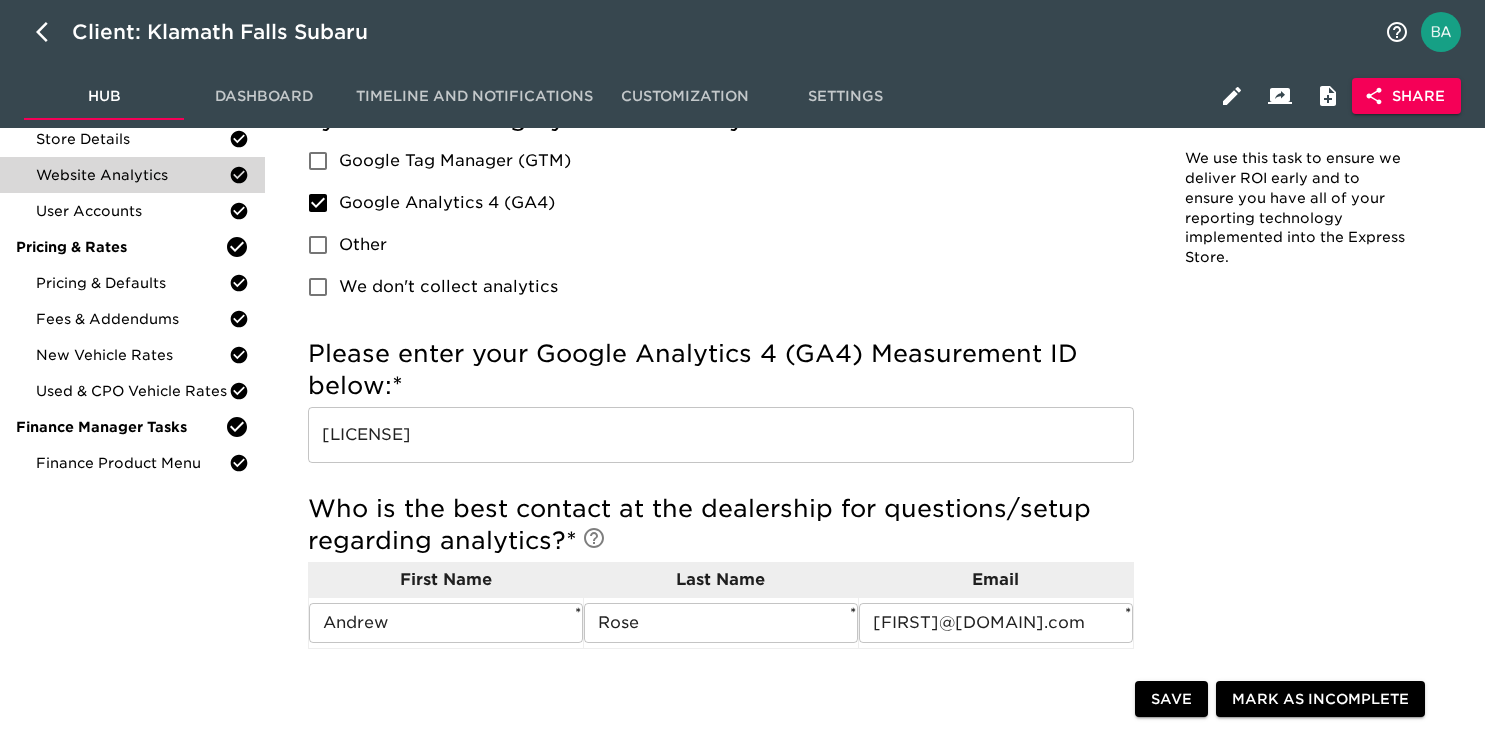 scroll, scrollTop: 219, scrollLeft: 0, axis: vertical 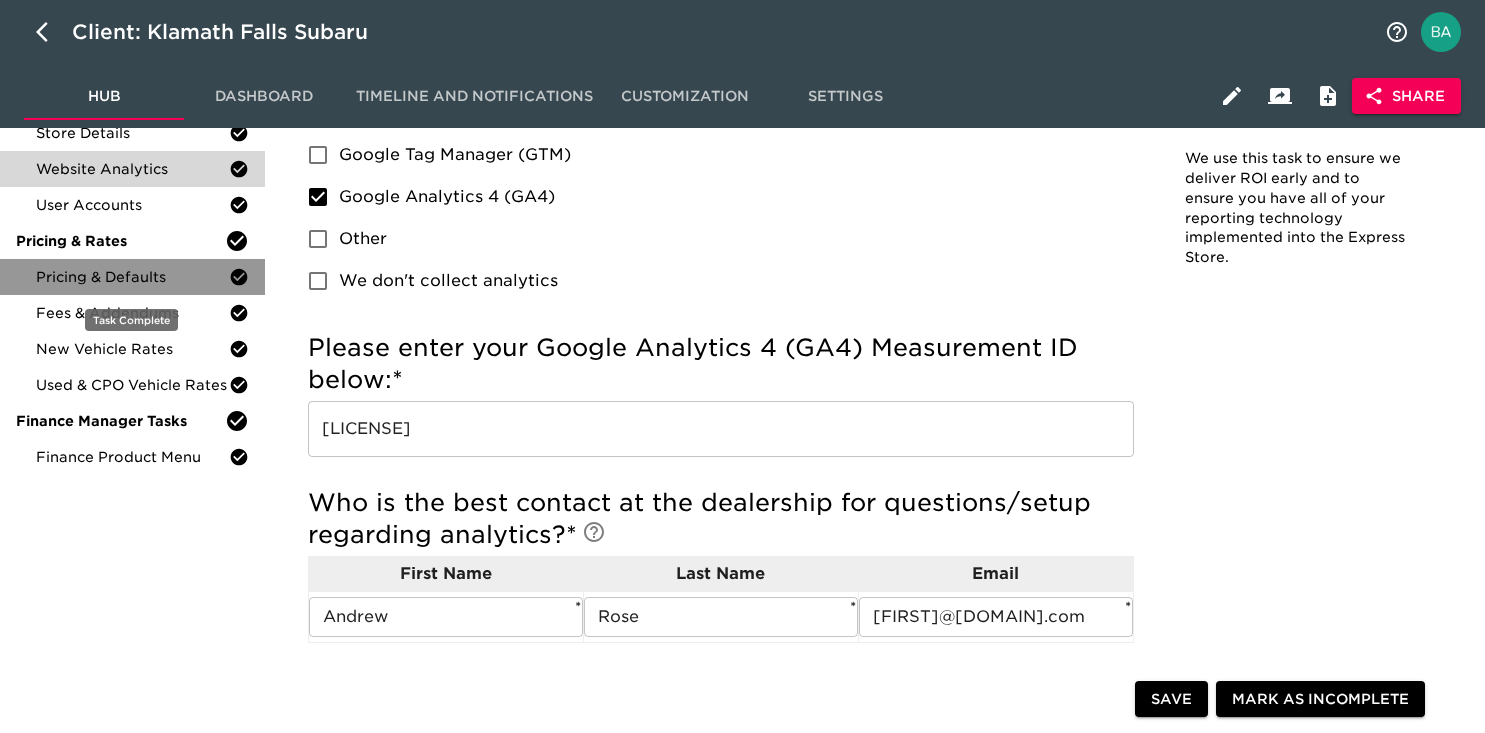 click on "Pricing & Defaults" at bounding box center (132, 277) 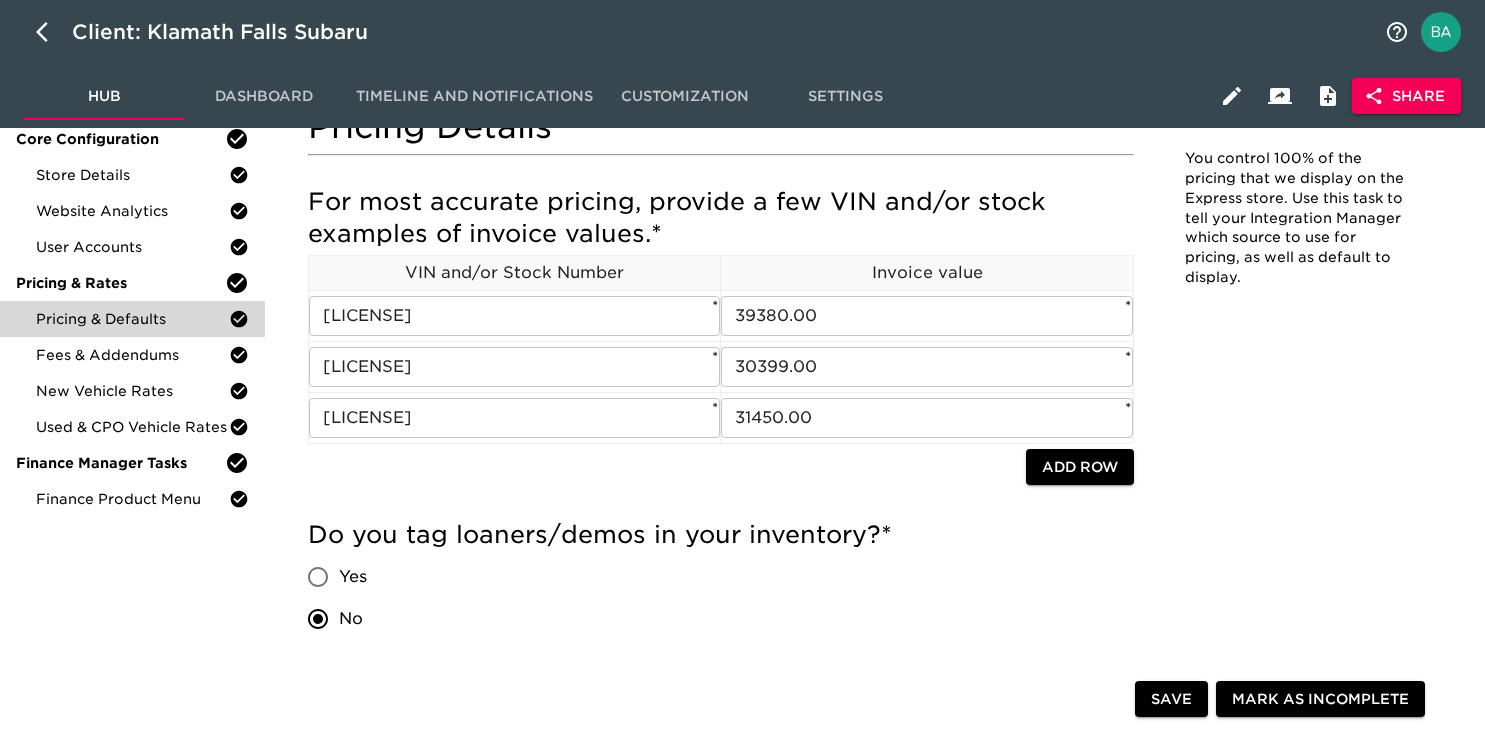 scroll, scrollTop: 223, scrollLeft: 0, axis: vertical 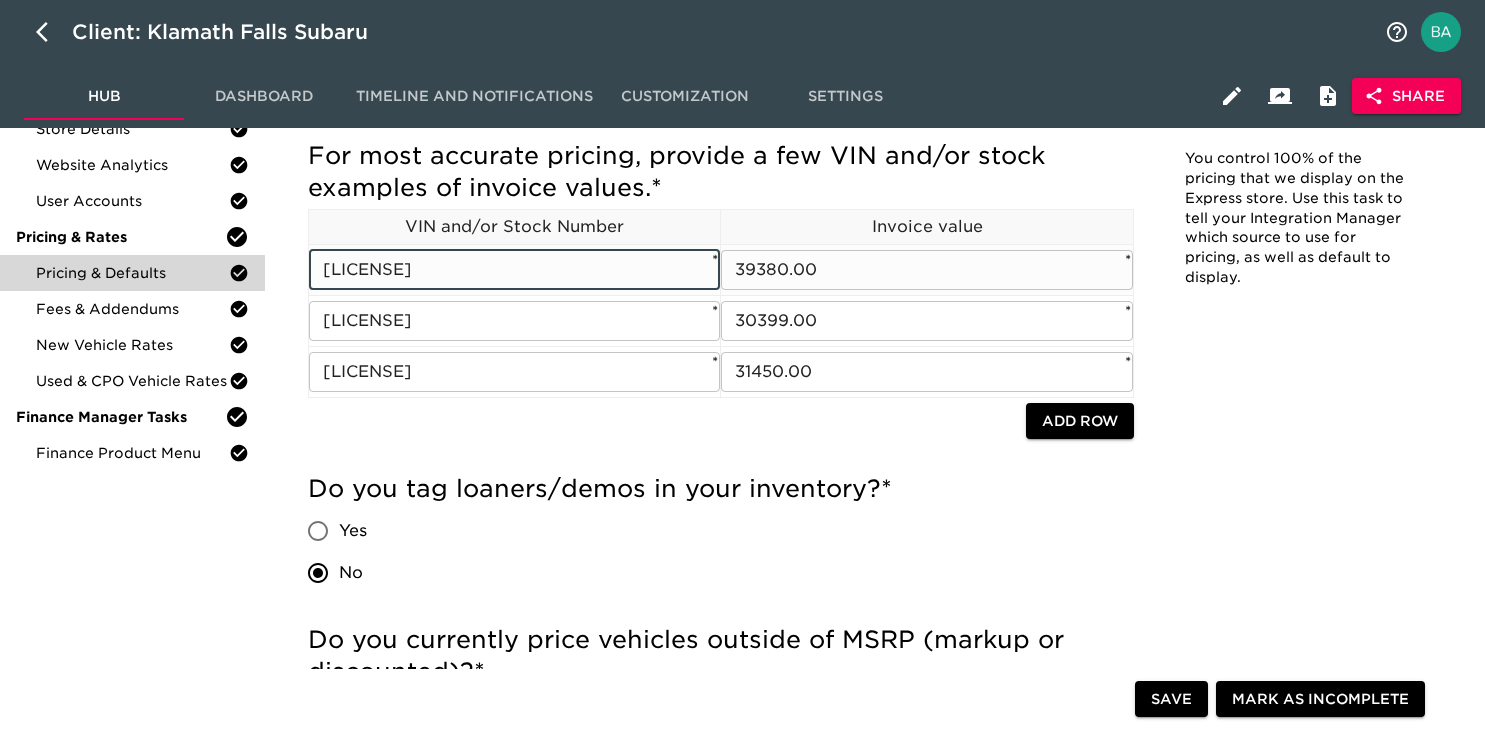 click on "JF2SLDRC0SH588170" at bounding box center [514, 270] 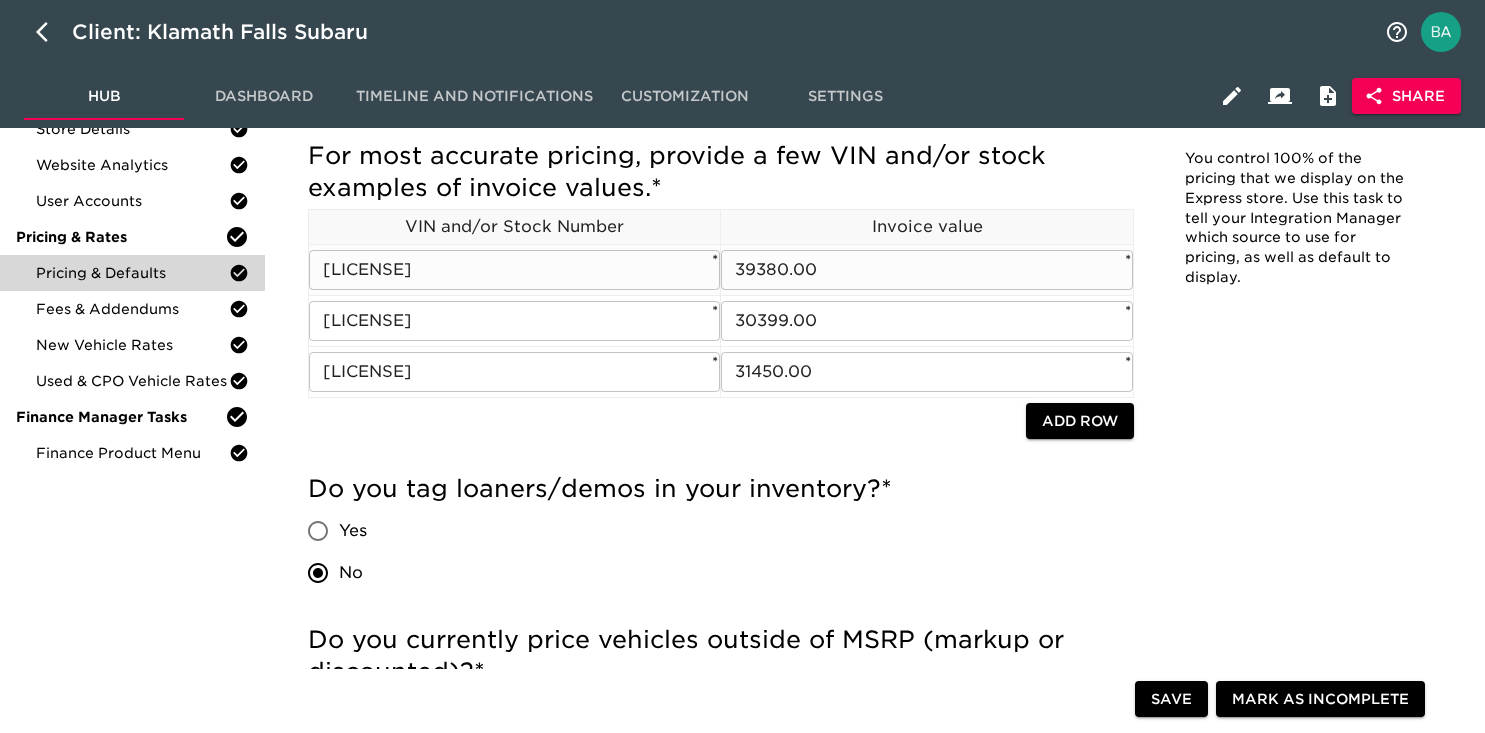click on "39380.00" at bounding box center [926, 270] 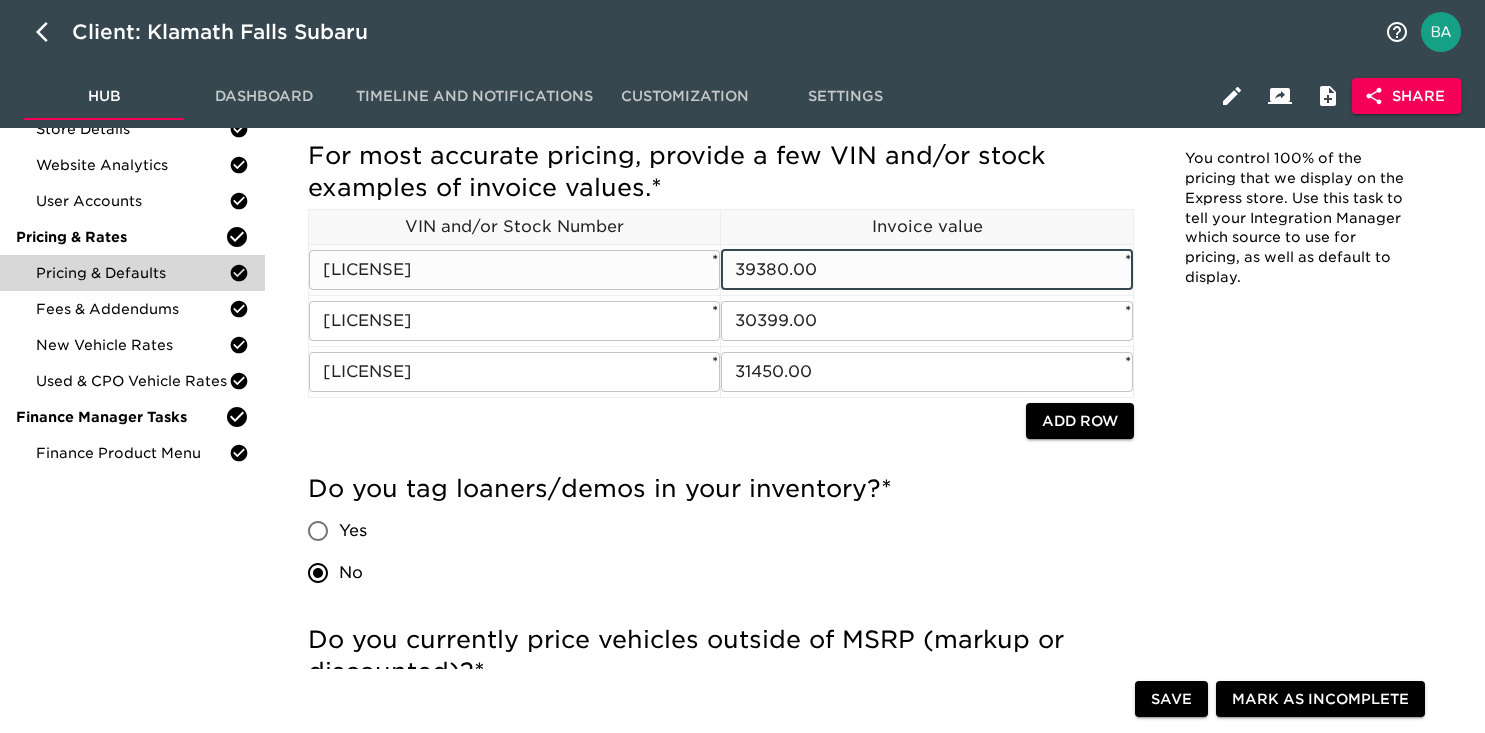 click on "39380.00" at bounding box center (926, 270) 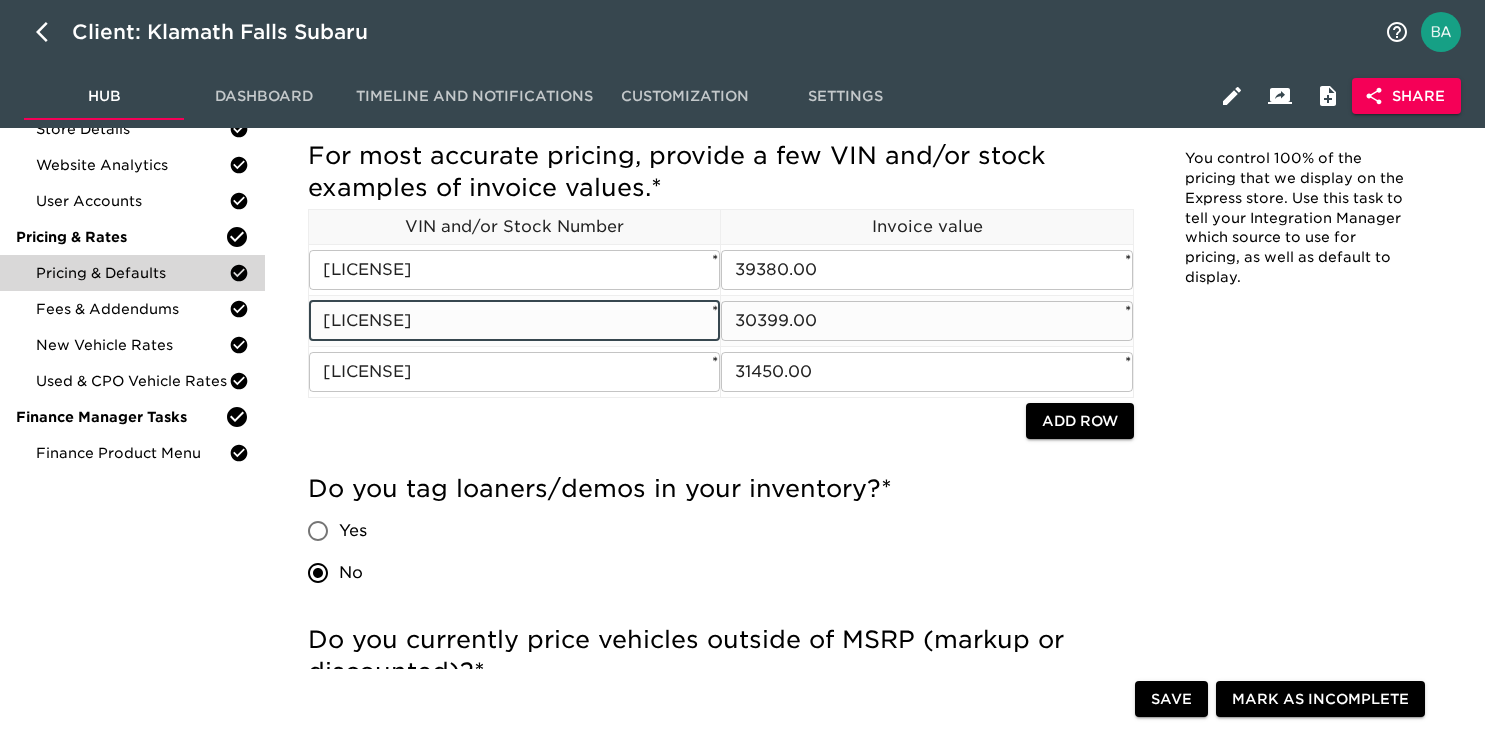 click on "JF2GUHDC0SH299632" at bounding box center [514, 321] 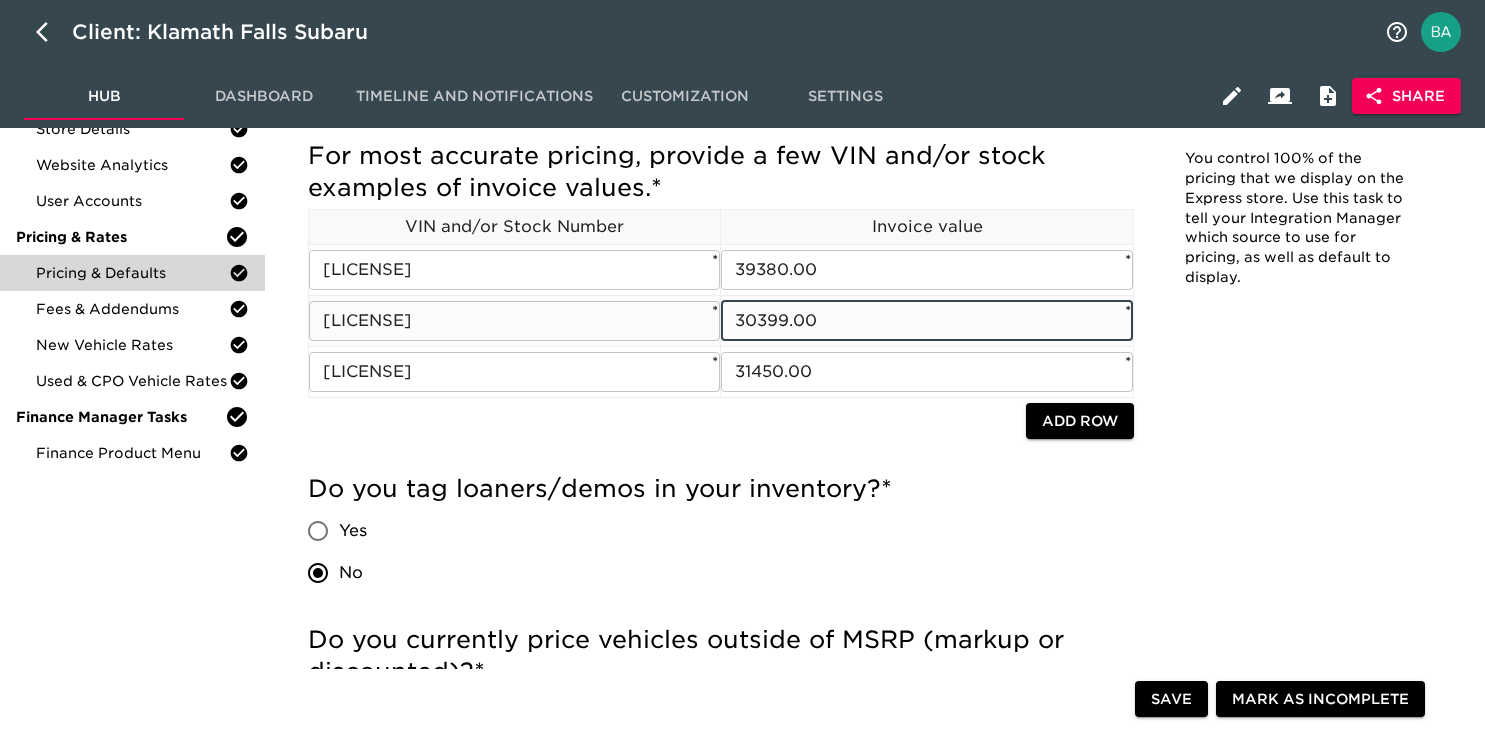 click on "30399.00" at bounding box center [926, 321] 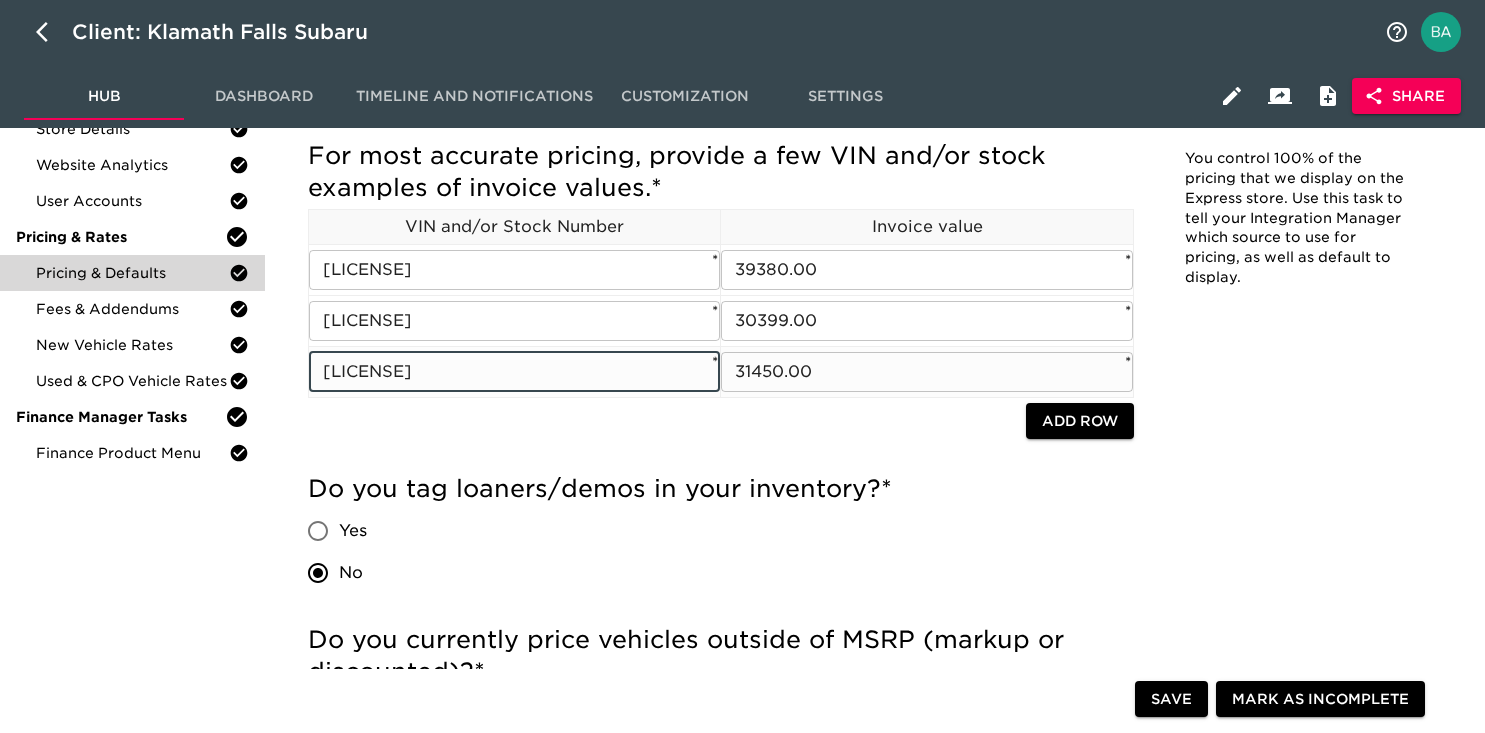 click on "4S4BTACCXS3199227" at bounding box center [514, 372] 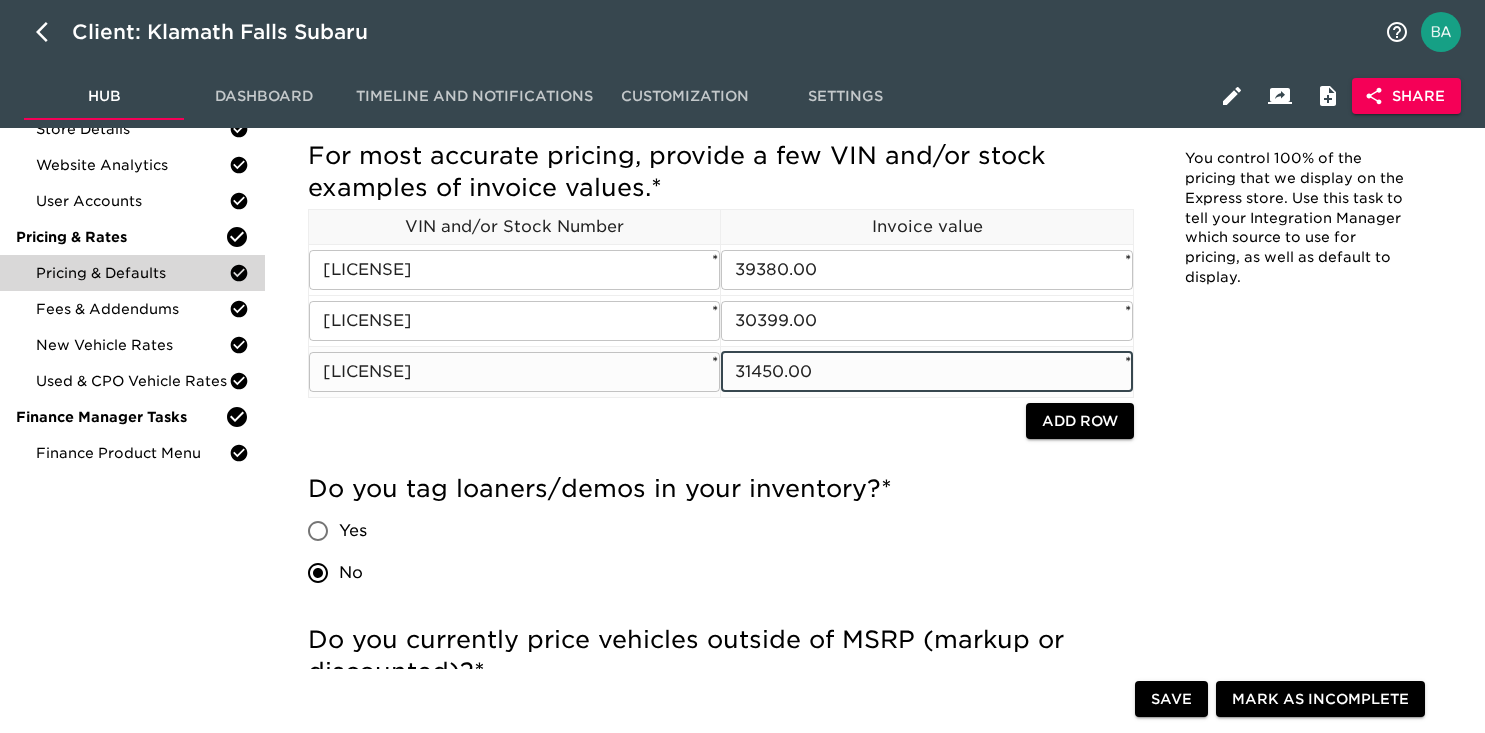 drag, startPoint x: 815, startPoint y: 375, endPoint x: 736, endPoint y: 375, distance: 79 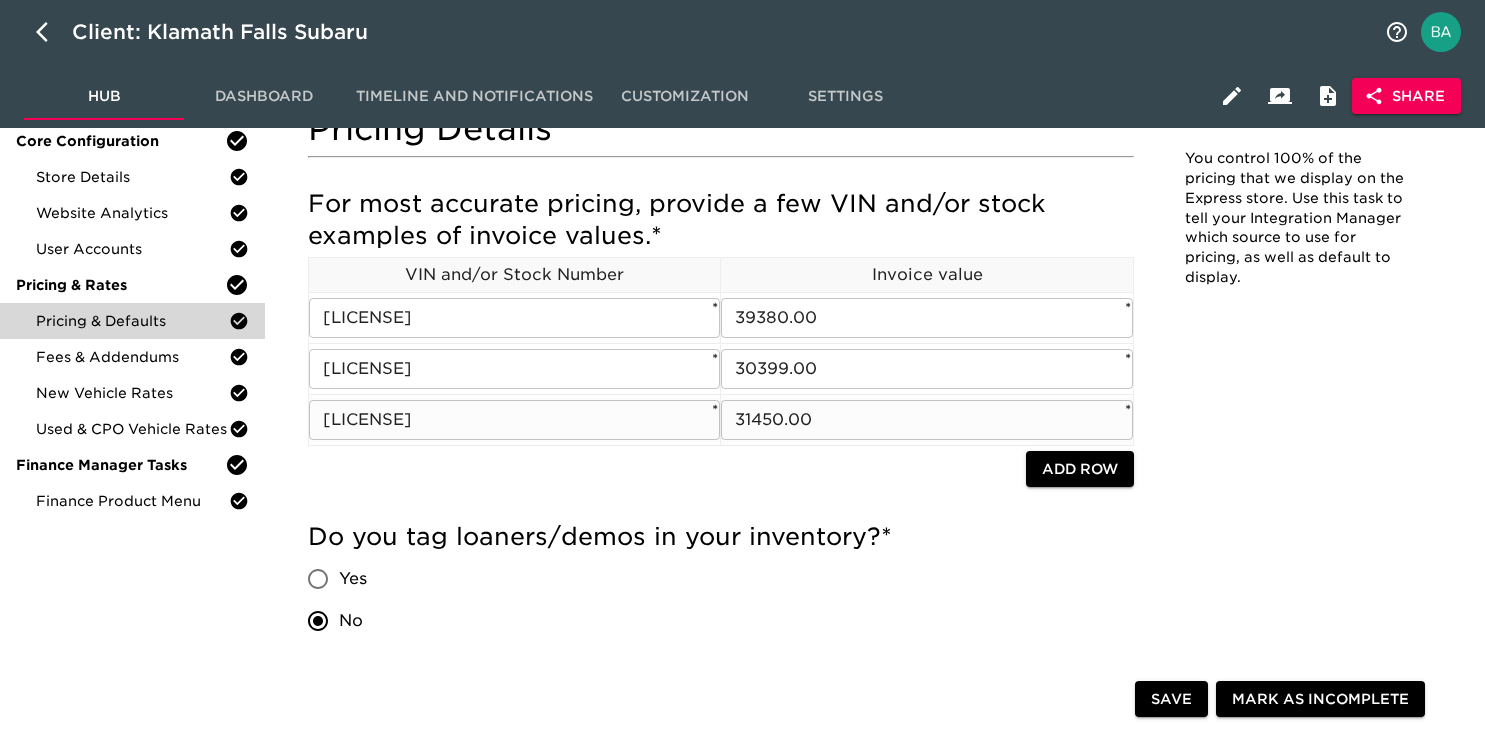 scroll, scrollTop: 0, scrollLeft: 0, axis: both 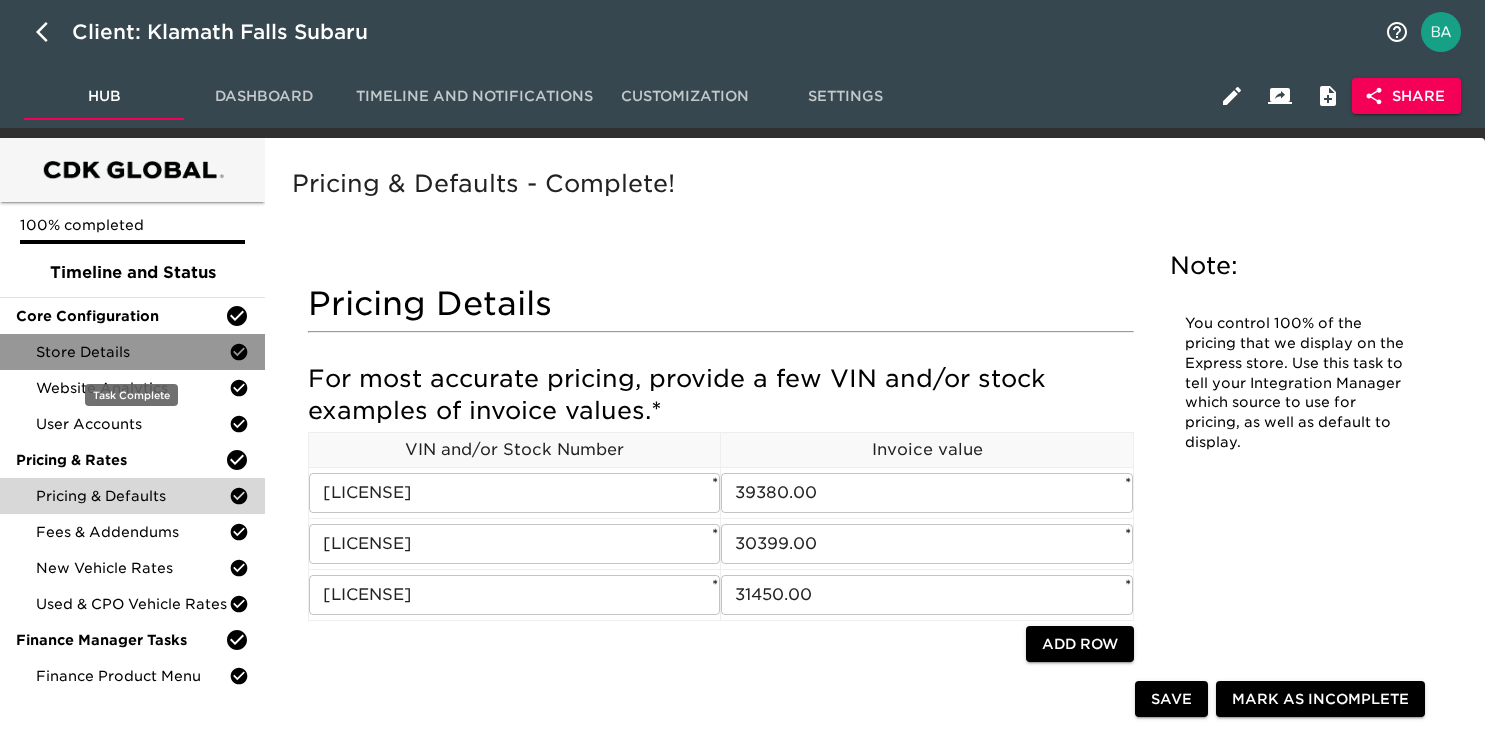 click on "Store Details" at bounding box center (132, 352) 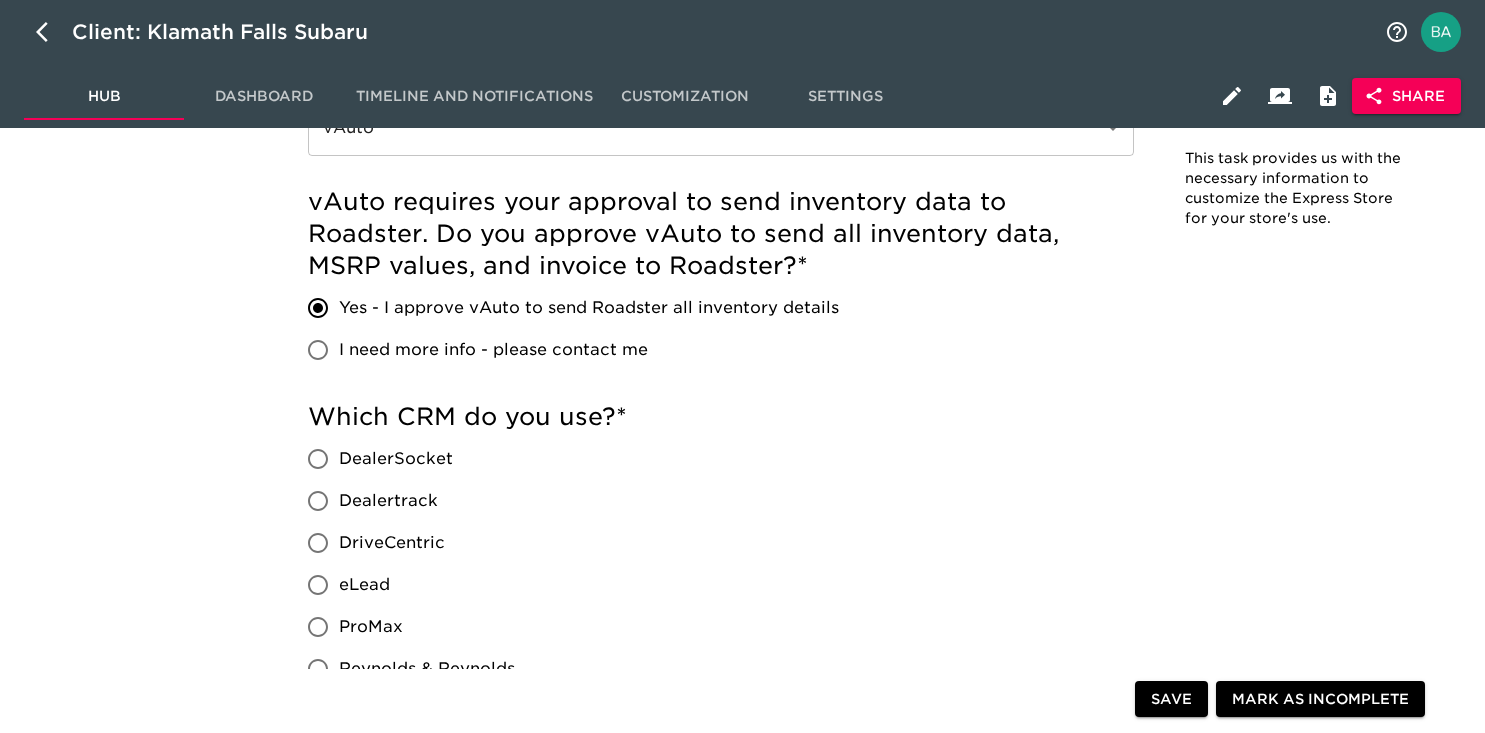 scroll, scrollTop: 1107, scrollLeft: 0, axis: vertical 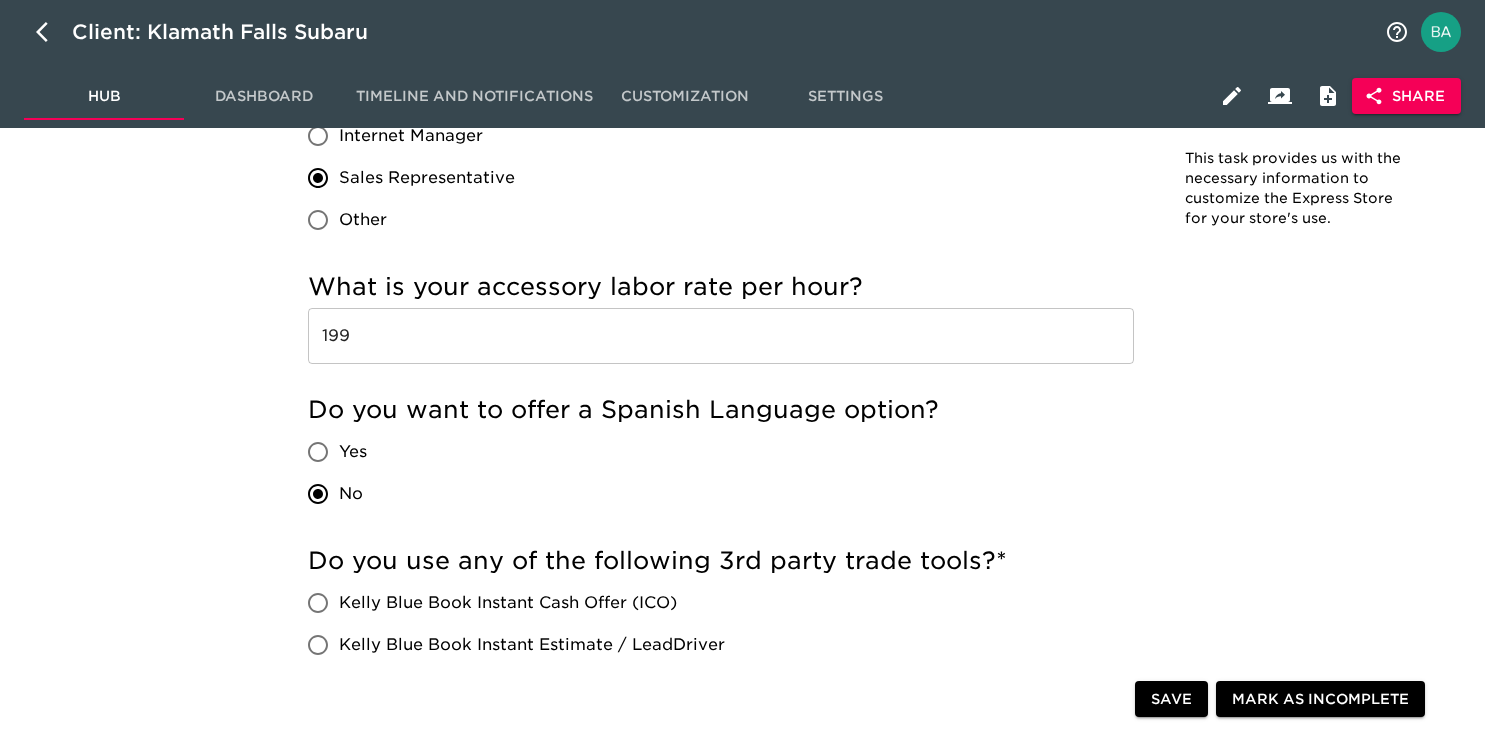 click on "199" at bounding box center [721, 336] 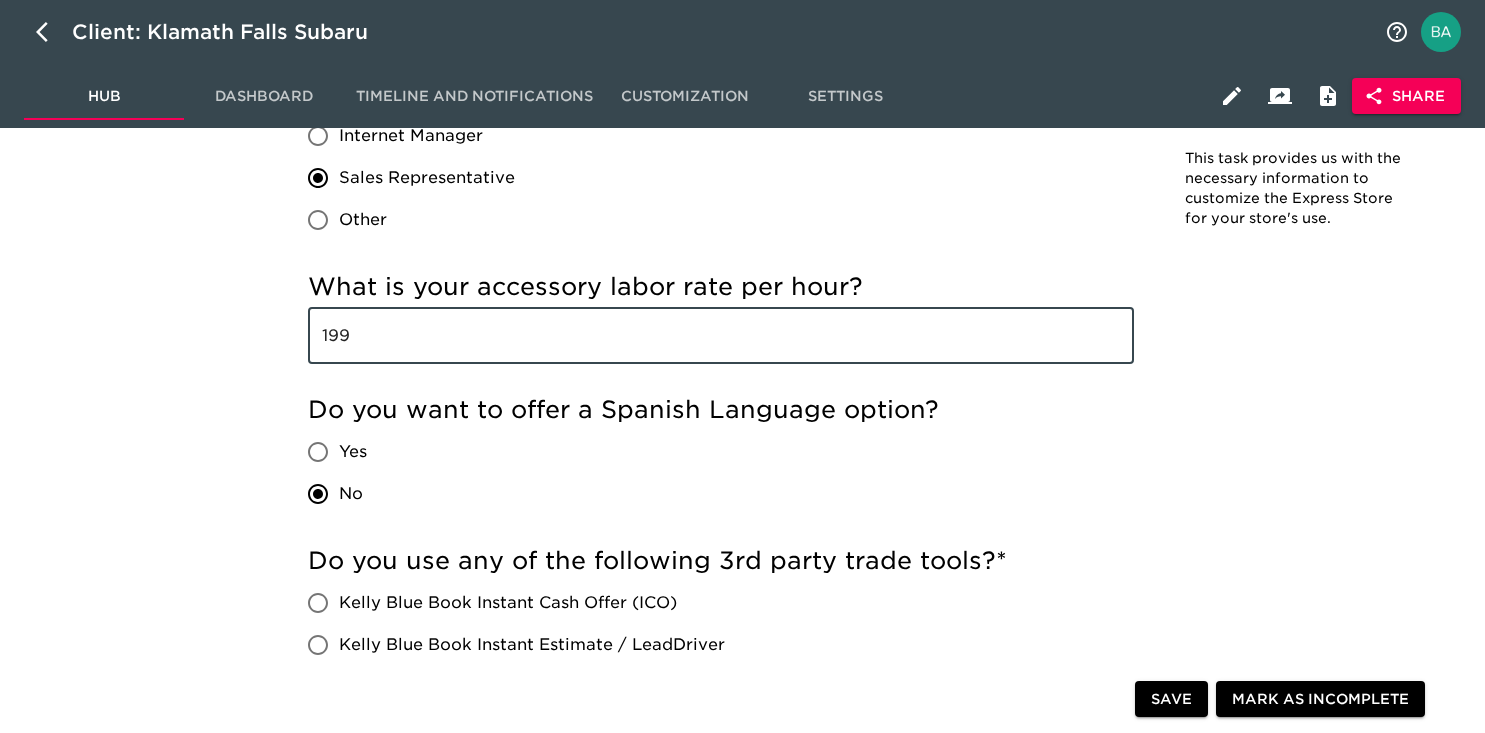 click on "199" at bounding box center (721, 336) 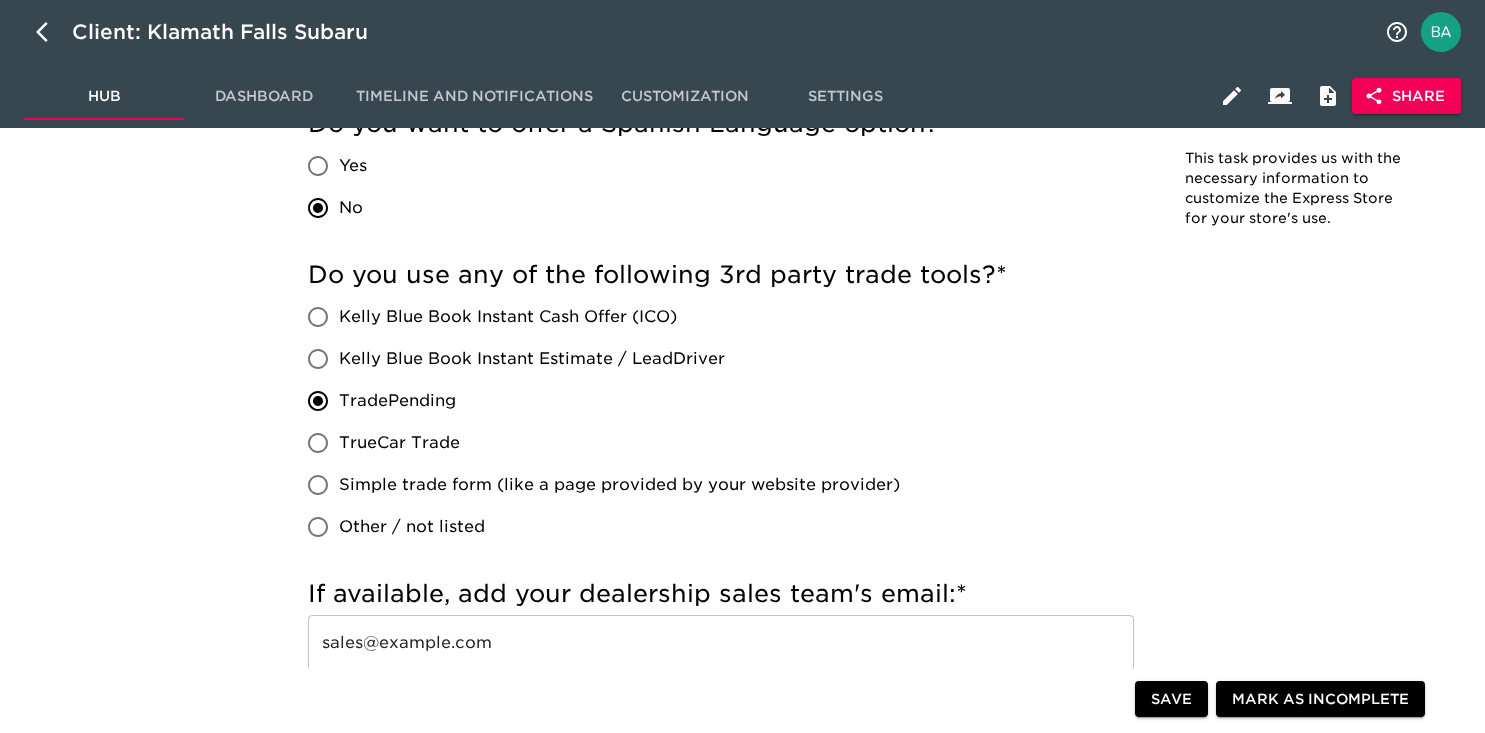 scroll, scrollTop: 3927, scrollLeft: 0, axis: vertical 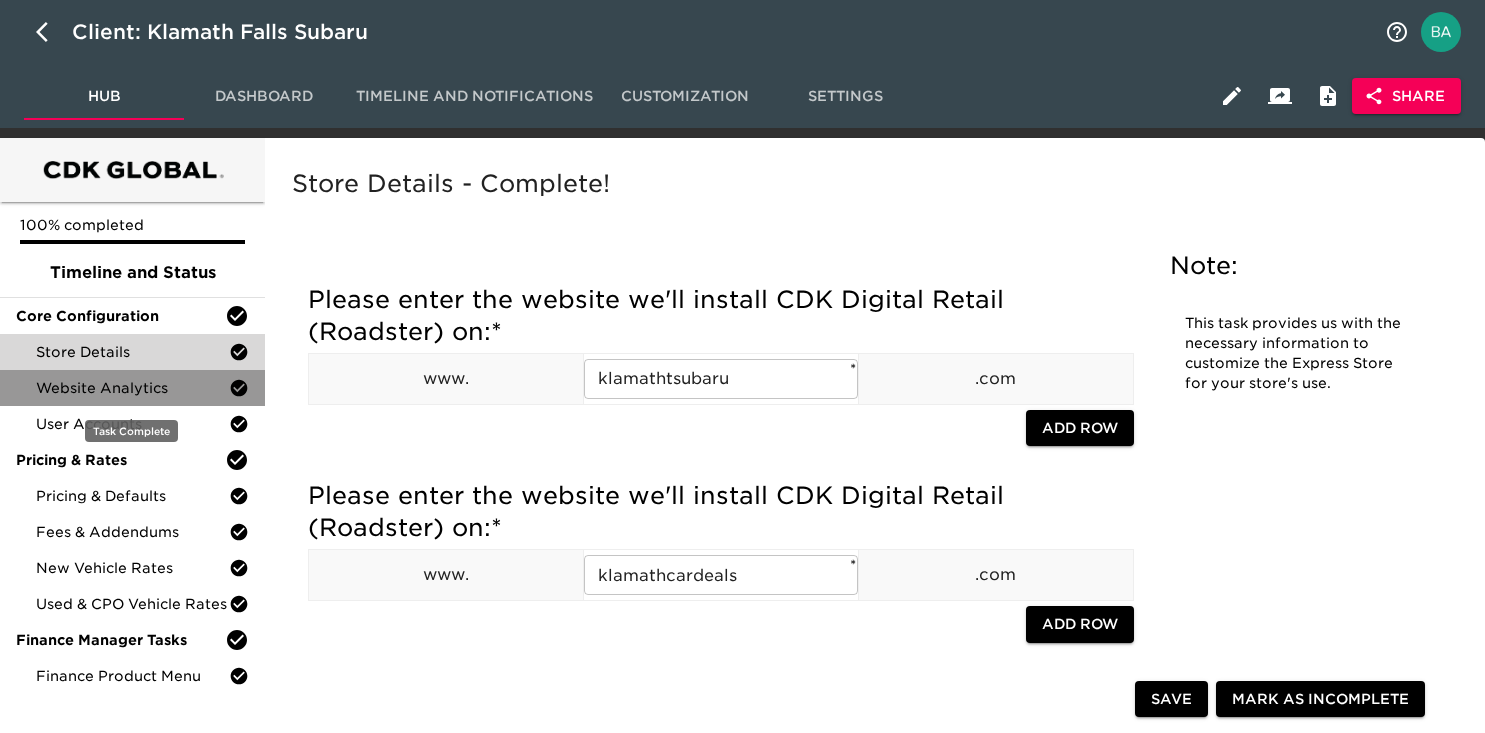 click on "Website Analytics" at bounding box center [132, 388] 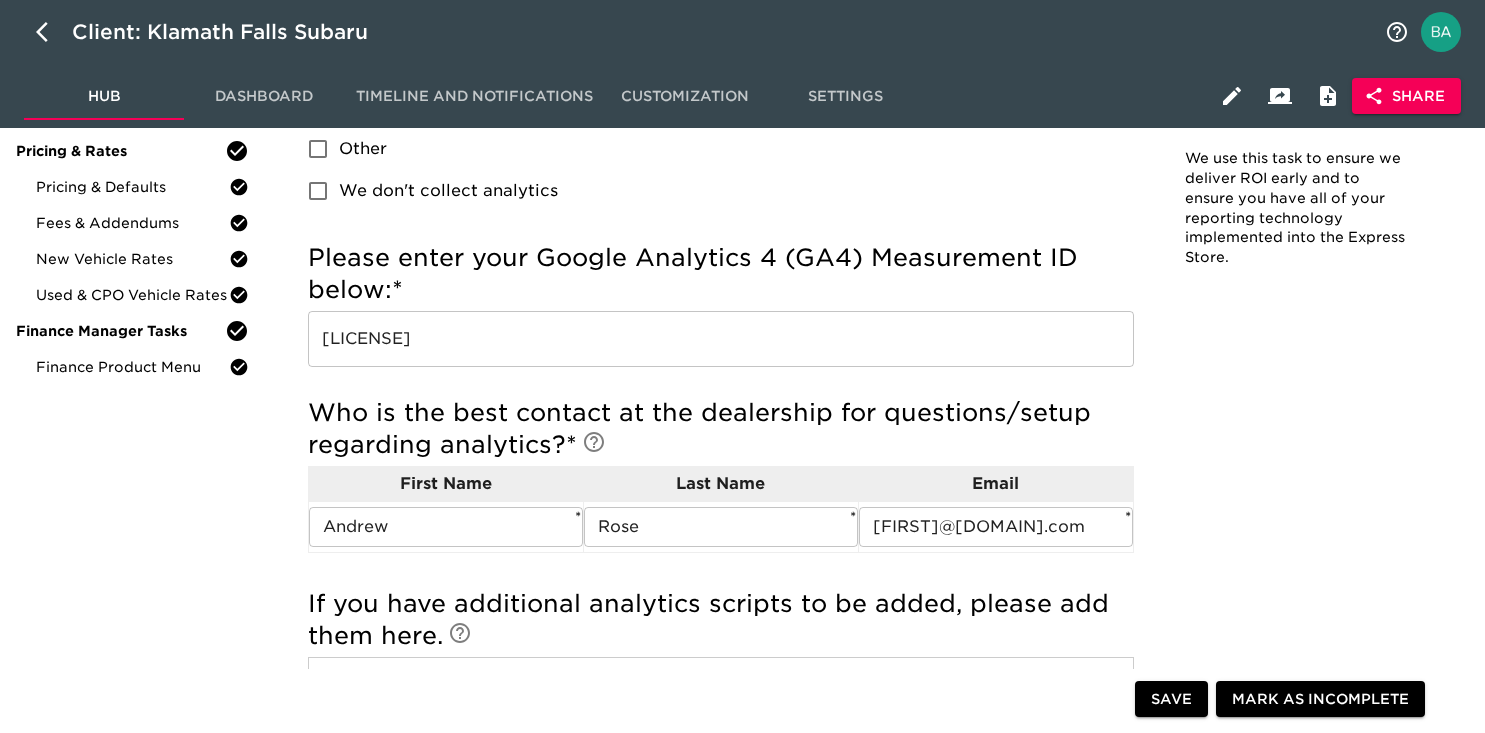scroll, scrollTop: 0, scrollLeft: 0, axis: both 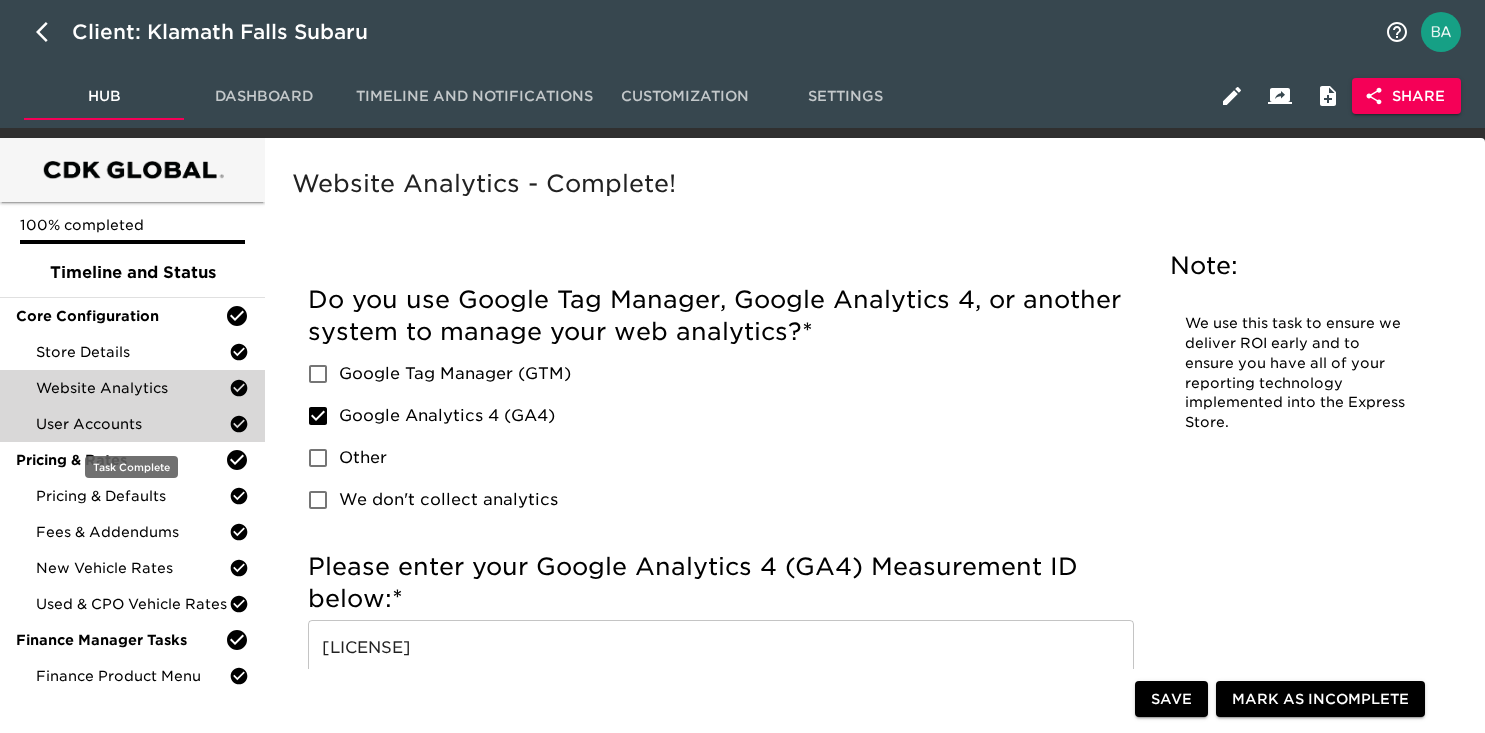 click on "User Accounts" at bounding box center [132, 424] 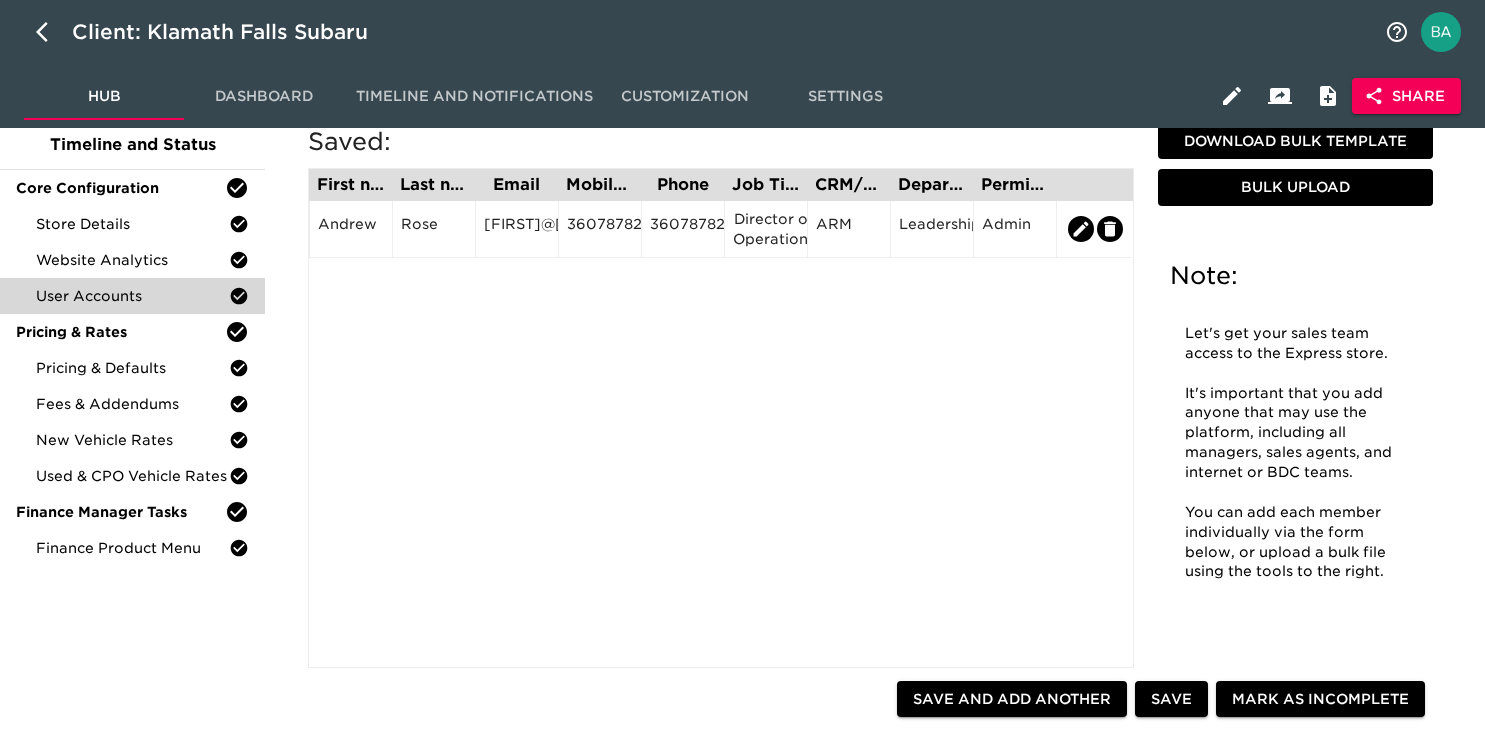 scroll, scrollTop: 261, scrollLeft: 0, axis: vertical 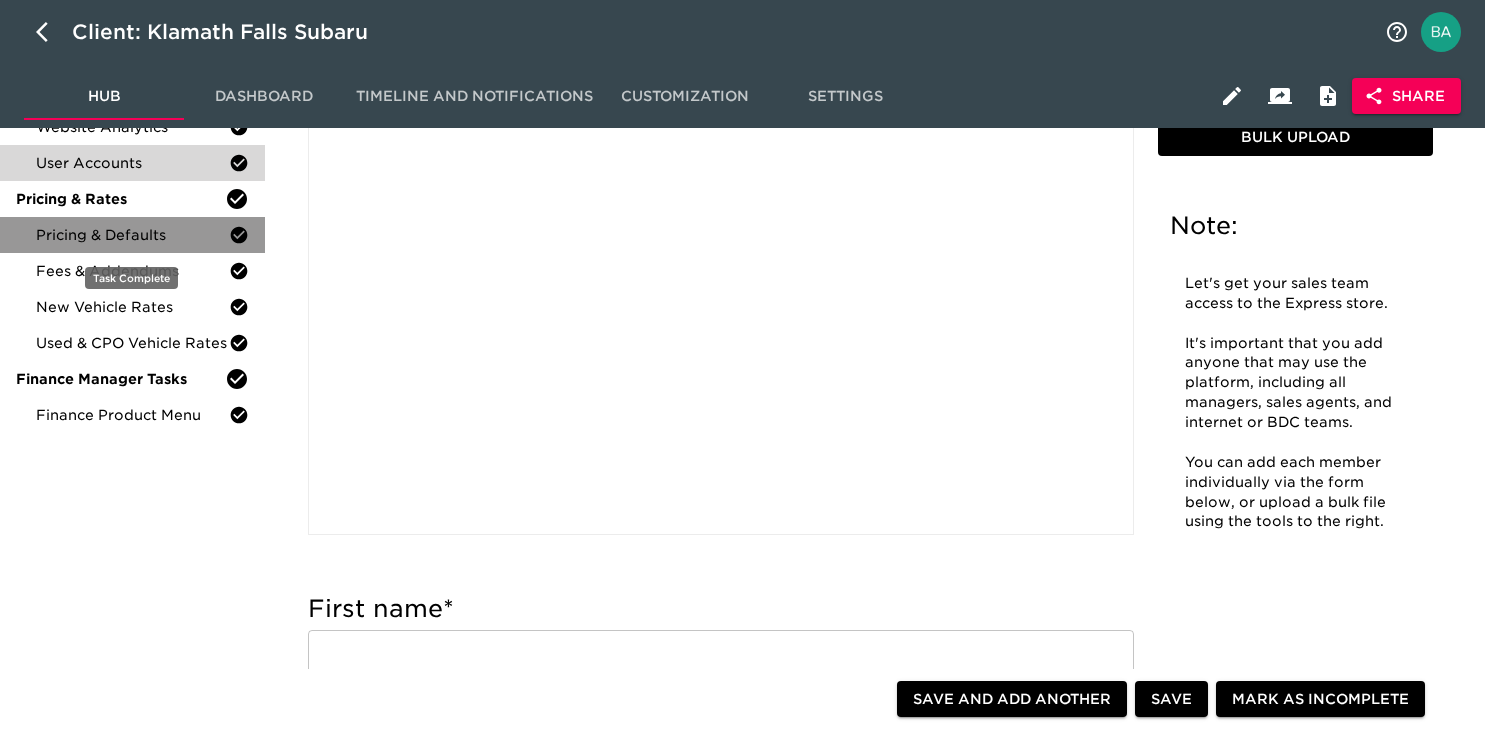 click on "Pricing & Defaults" at bounding box center (132, 235) 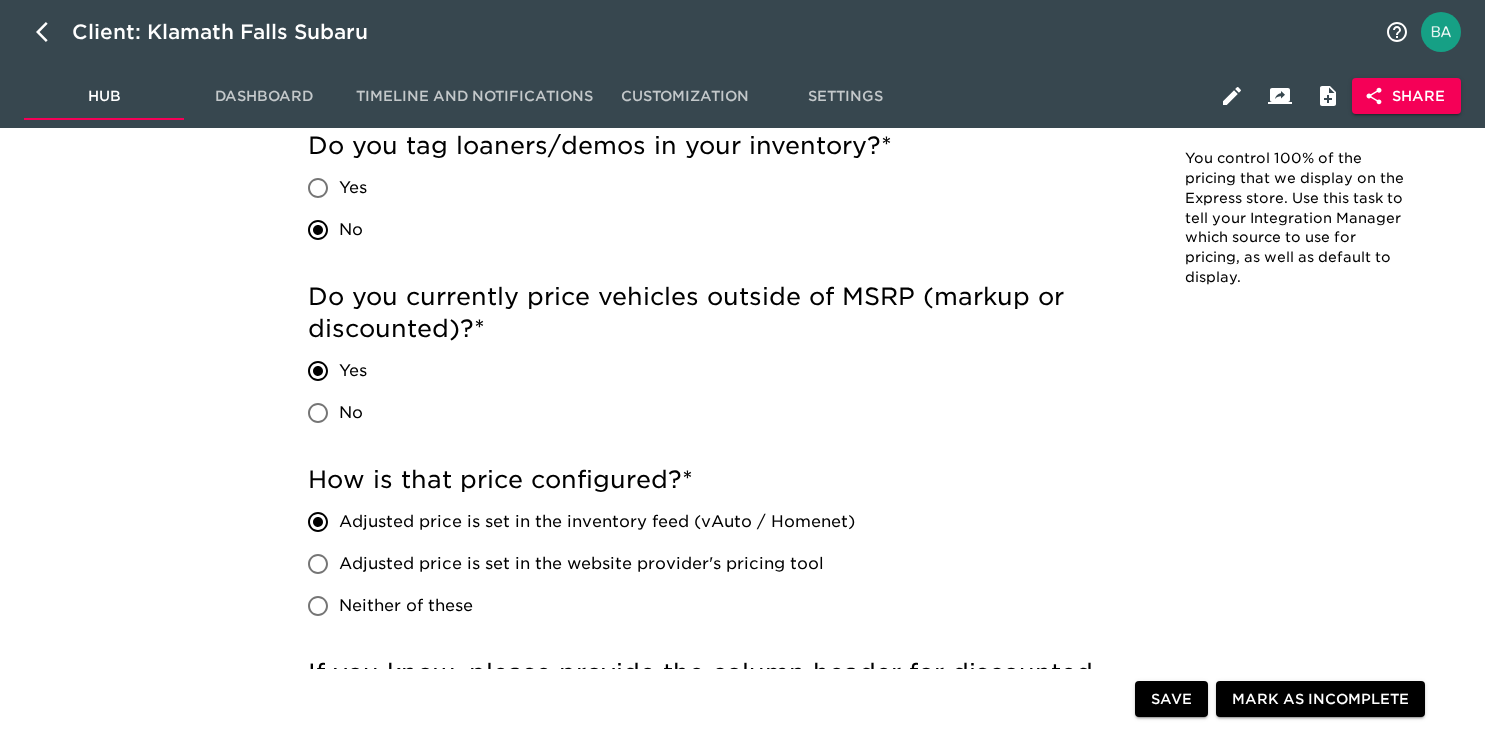 scroll, scrollTop: 0, scrollLeft: 0, axis: both 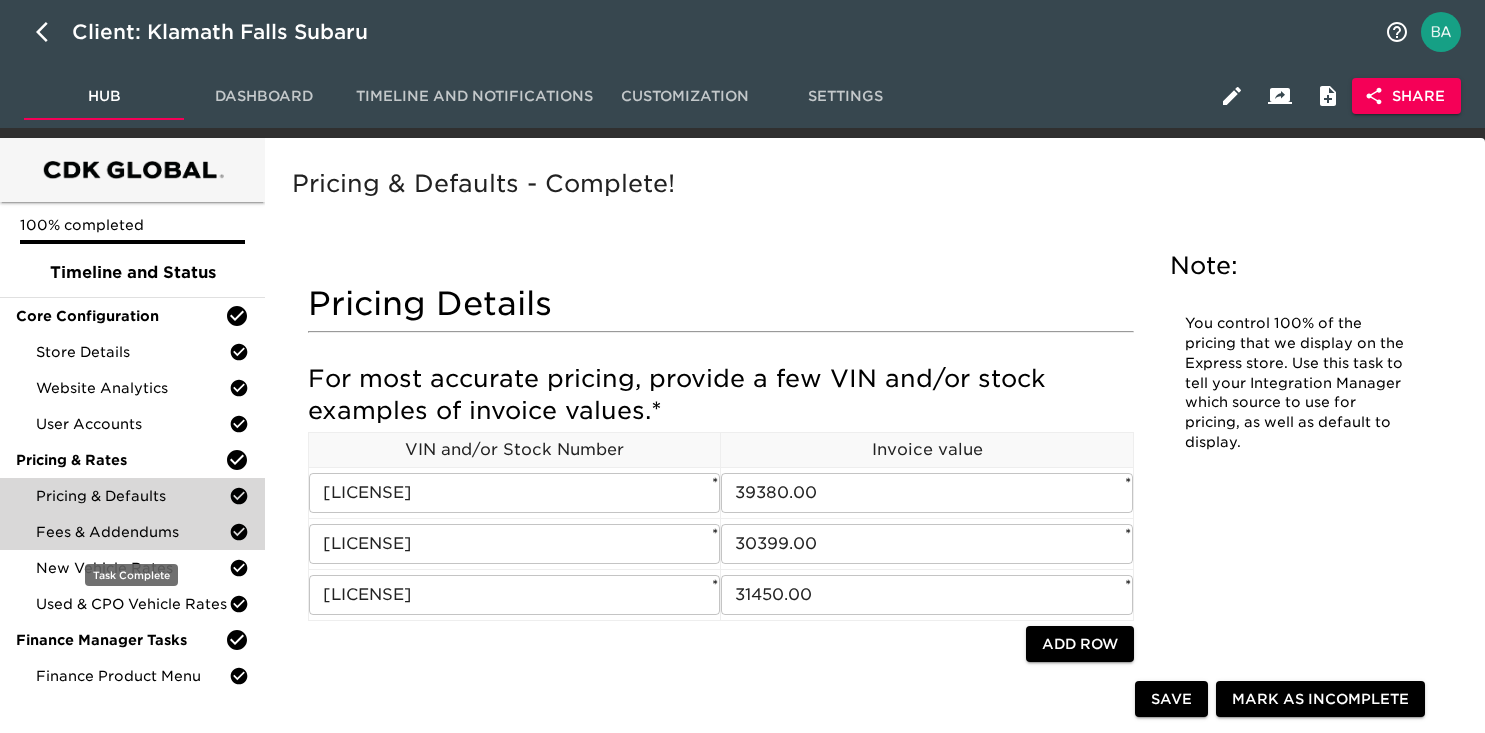 click on "Fees & Addendums" at bounding box center (132, 532) 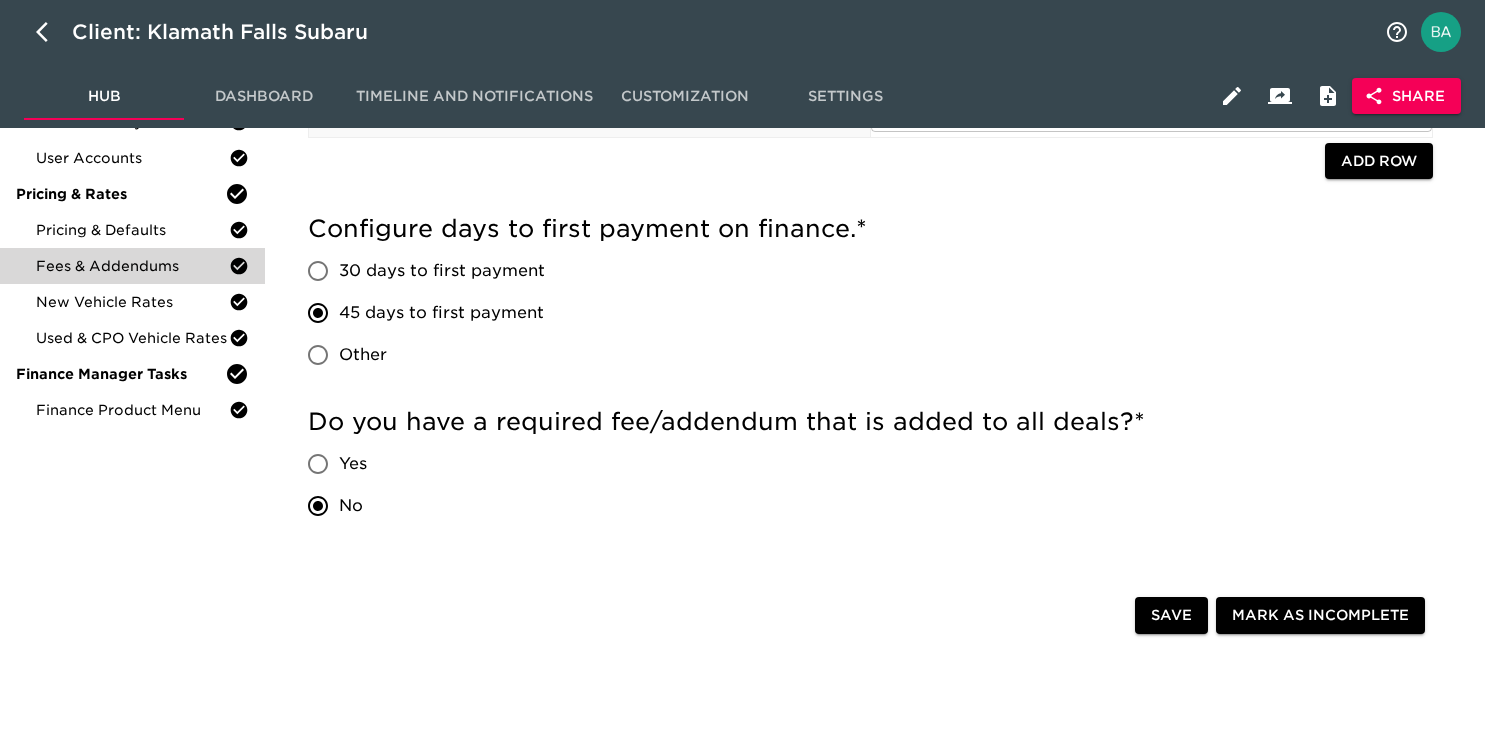 scroll, scrollTop: 307, scrollLeft: 0, axis: vertical 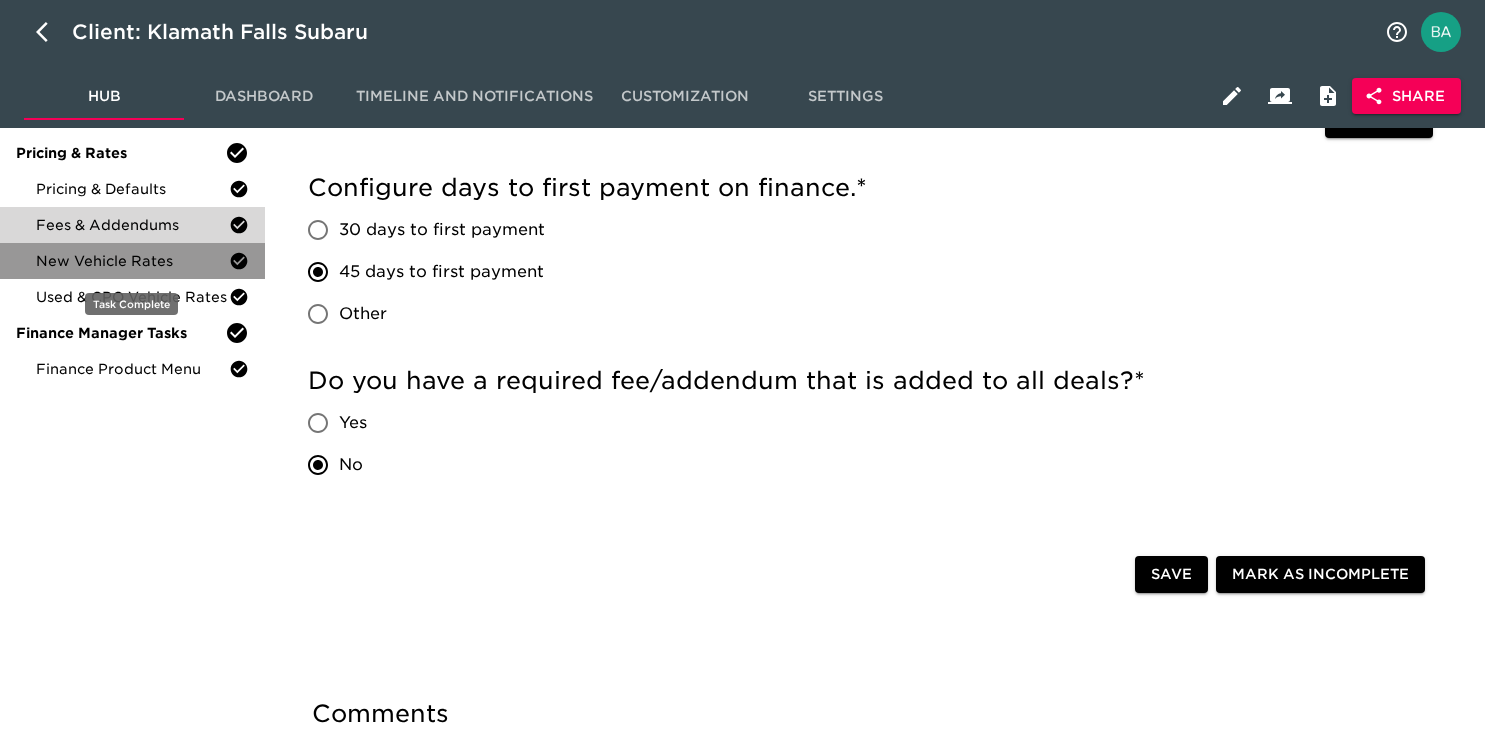 click on "New Vehicle Rates" at bounding box center [132, 261] 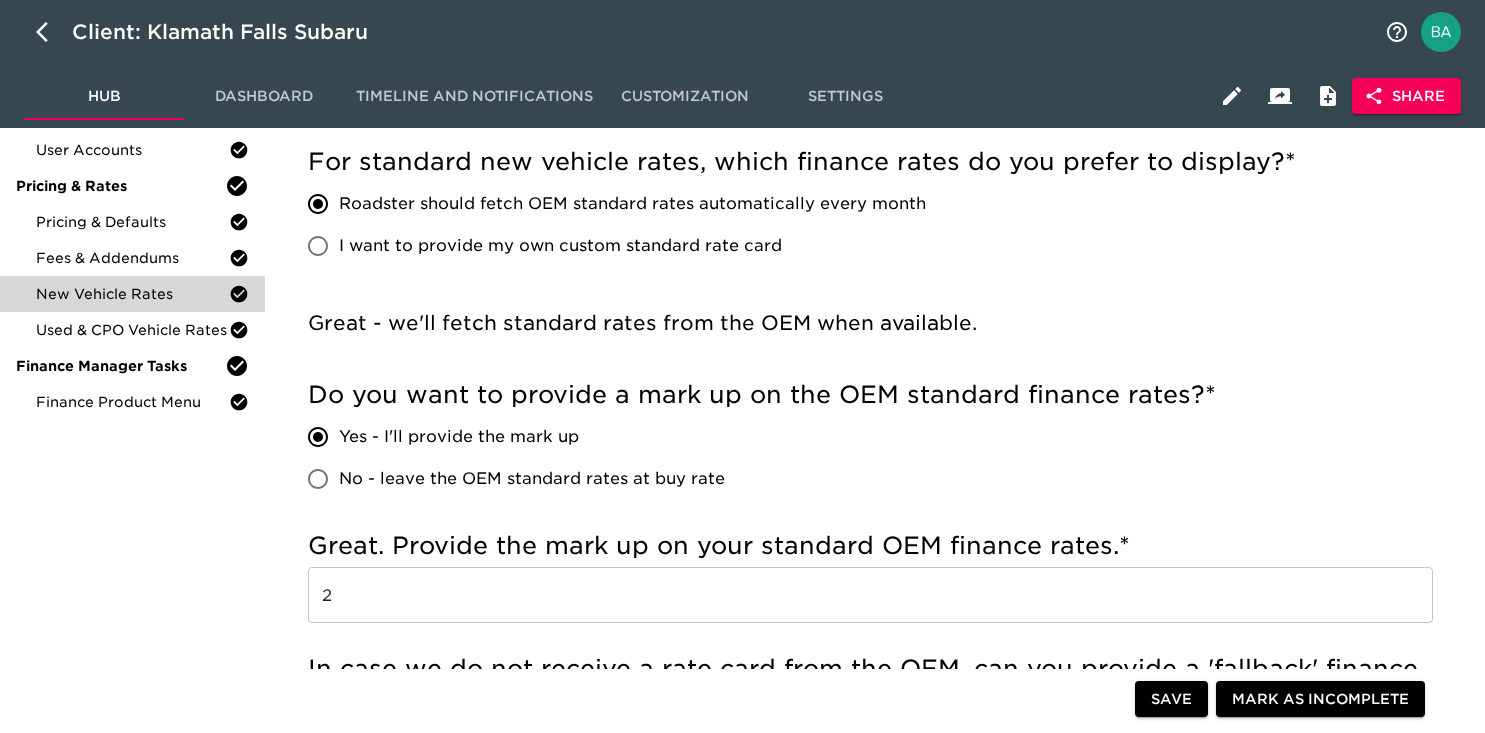 scroll, scrollTop: 283, scrollLeft: 0, axis: vertical 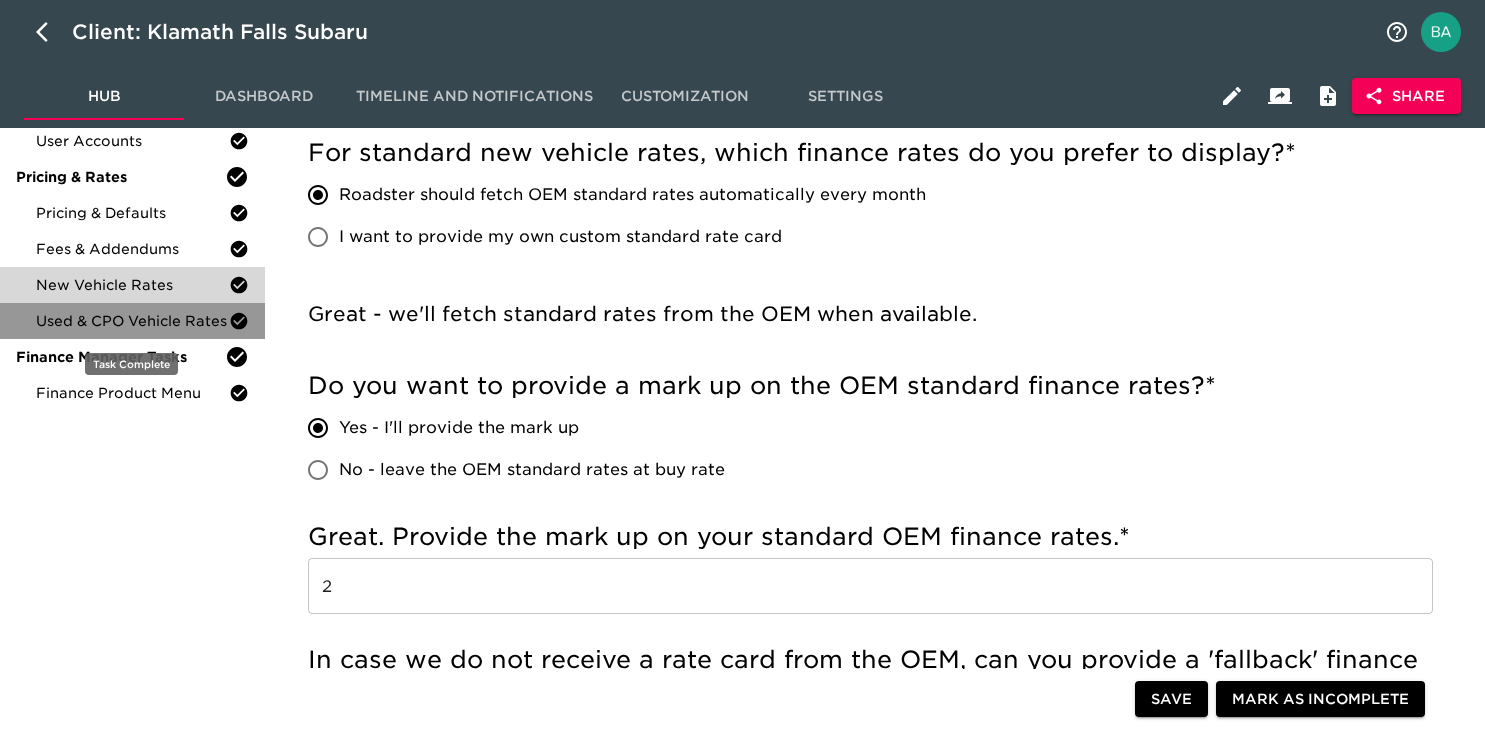 click on "Used & CPO Vehicle Rates" at bounding box center [132, 321] 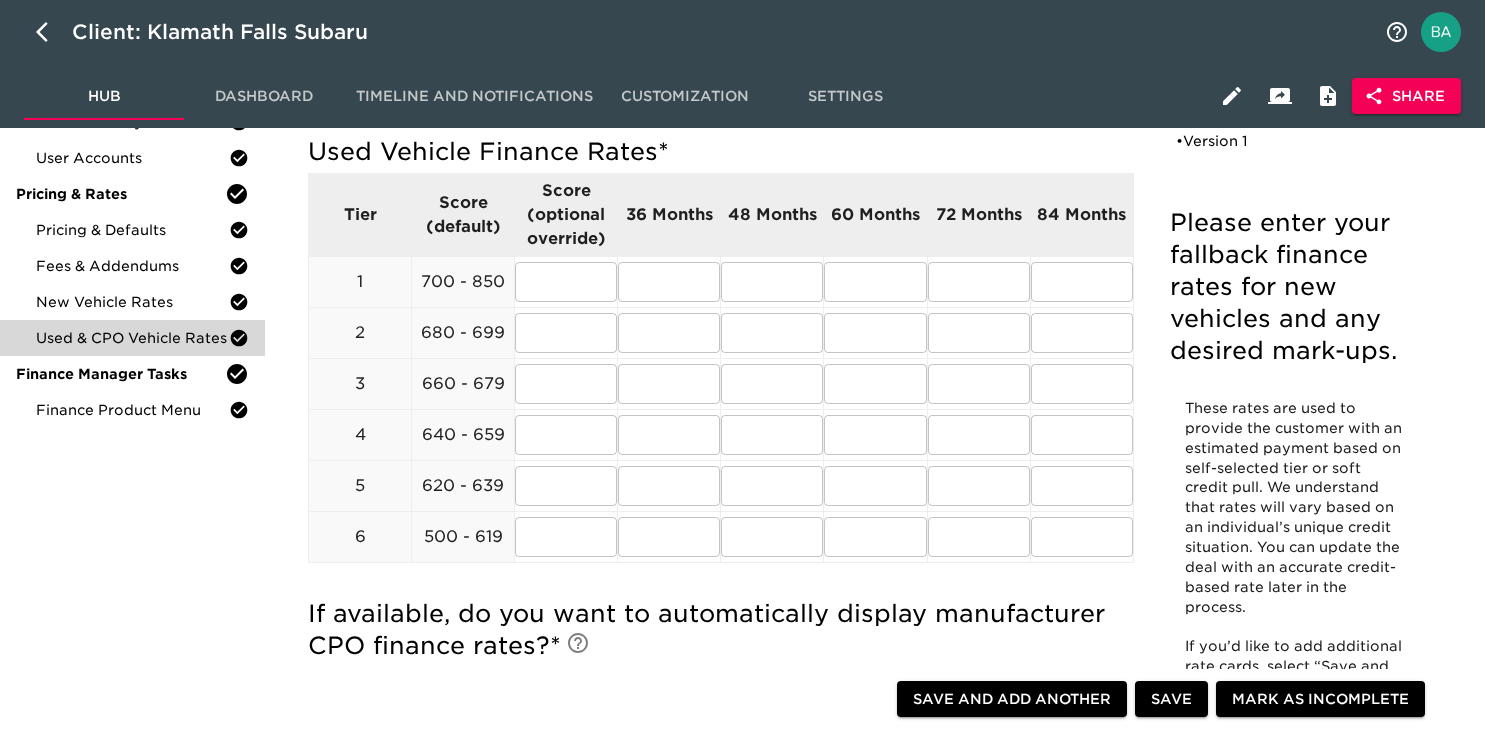 scroll, scrollTop: 298, scrollLeft: 0, axis: vertical 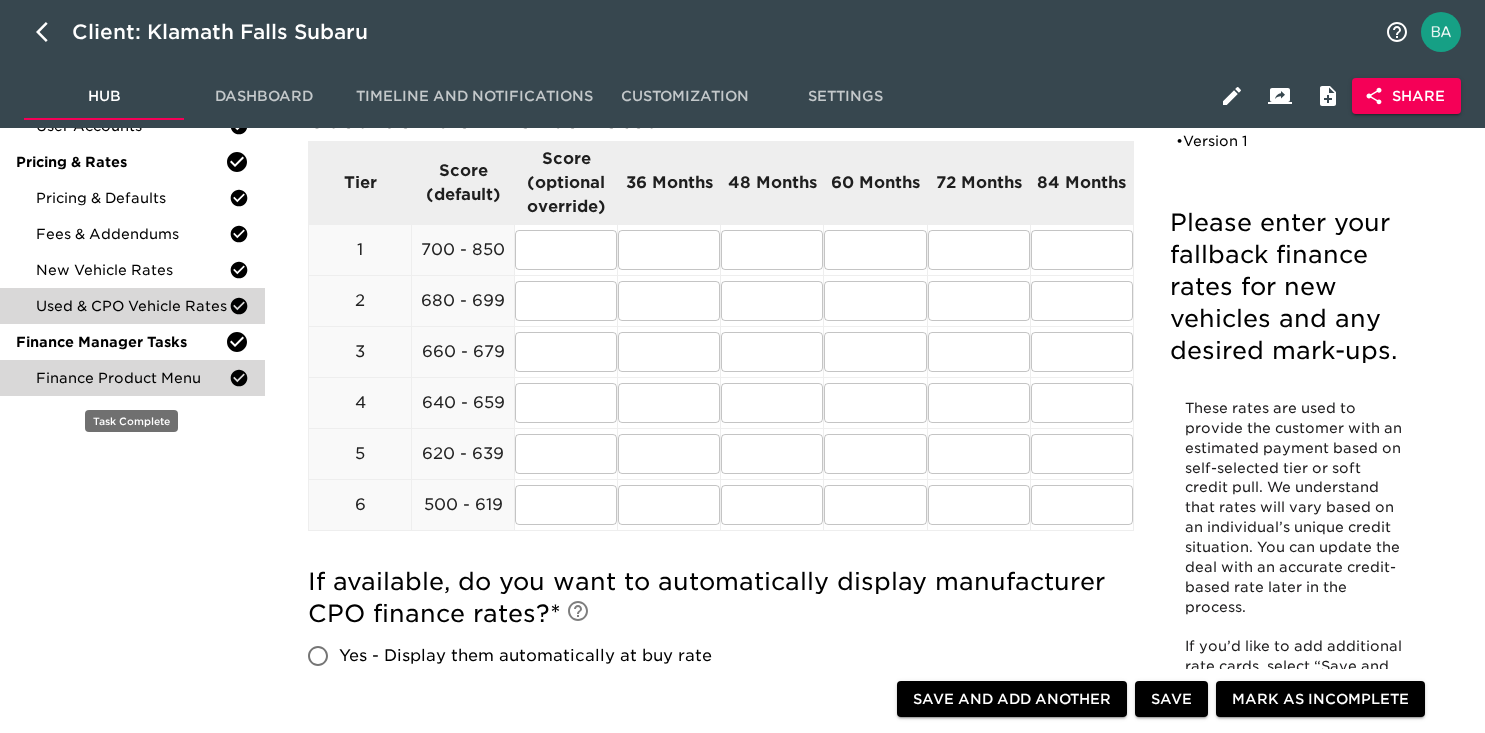 click on "Finance Product Menu" at bounding box center (132, 378) 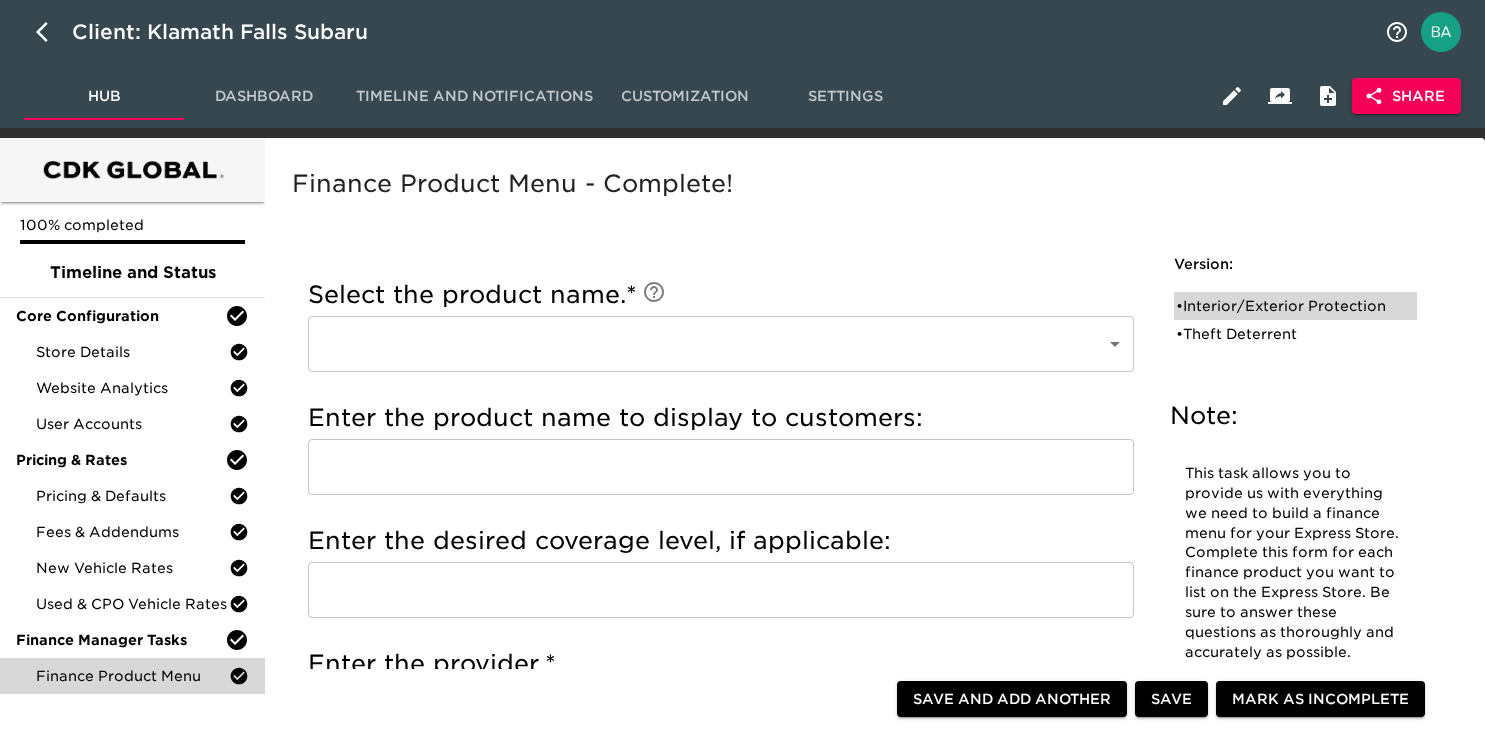 click on "•  Interior/Exterior Protection" at bounding box center (1281, 306) 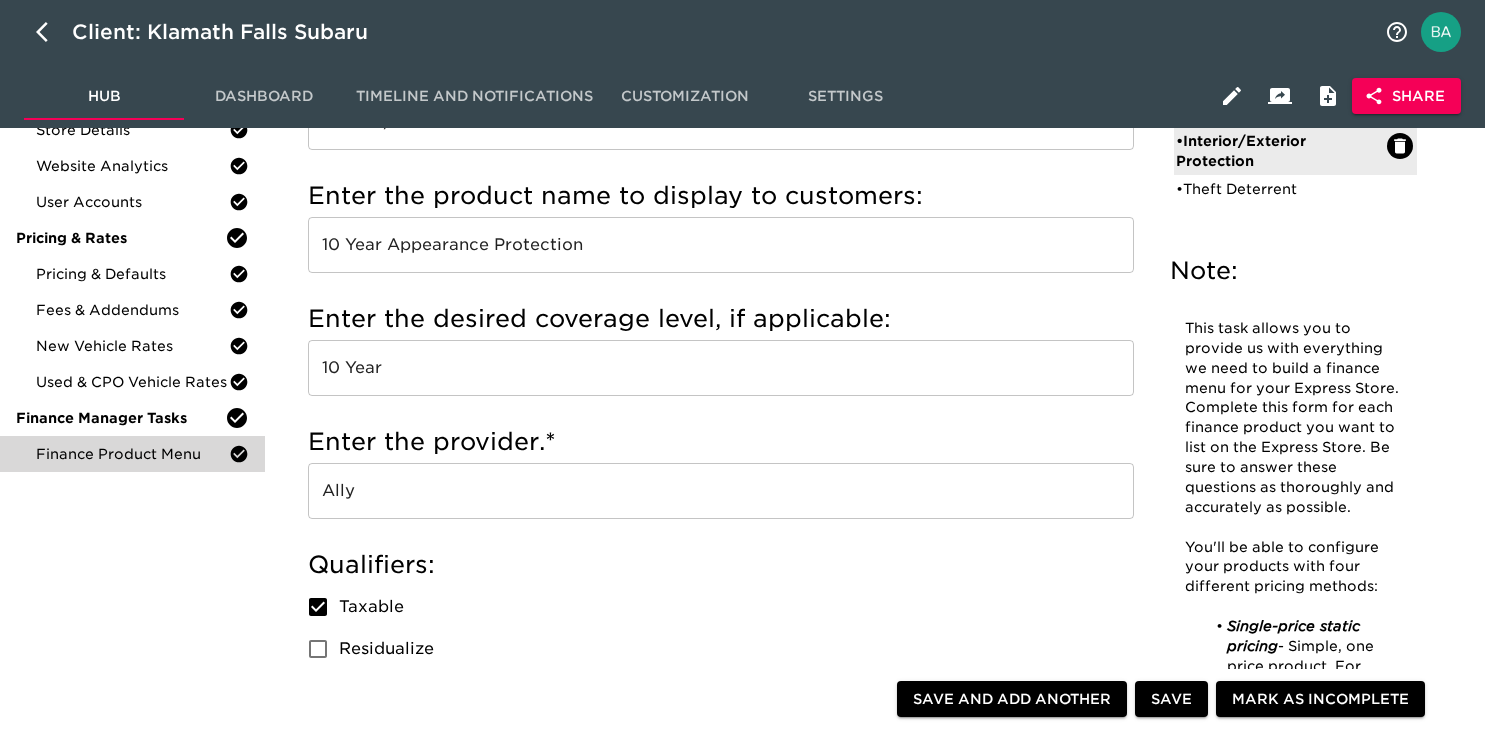 scroll, scrollTop: 0, scrollLeft: 0, axis: both 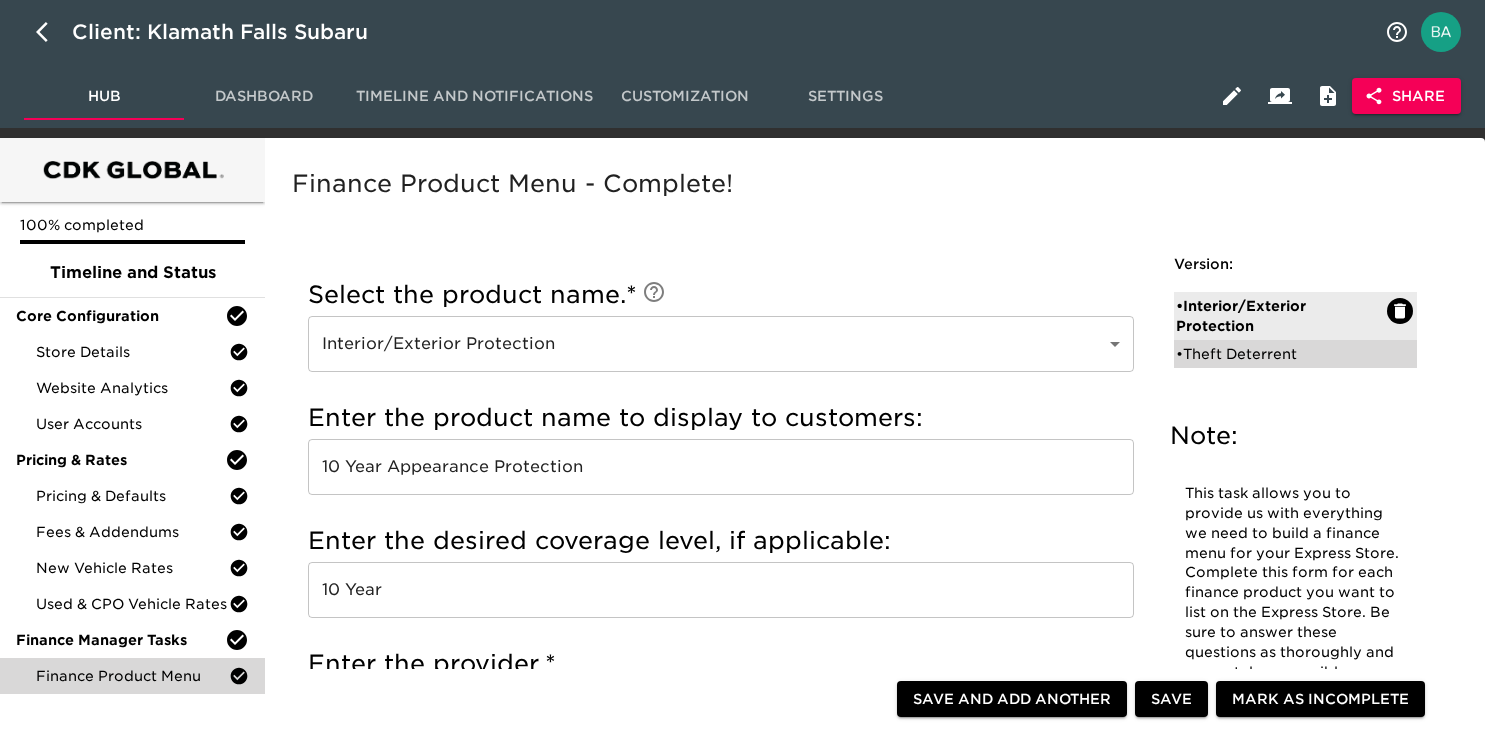 click on "•  Theft Deterrent" at bounding box center [1281, 354] 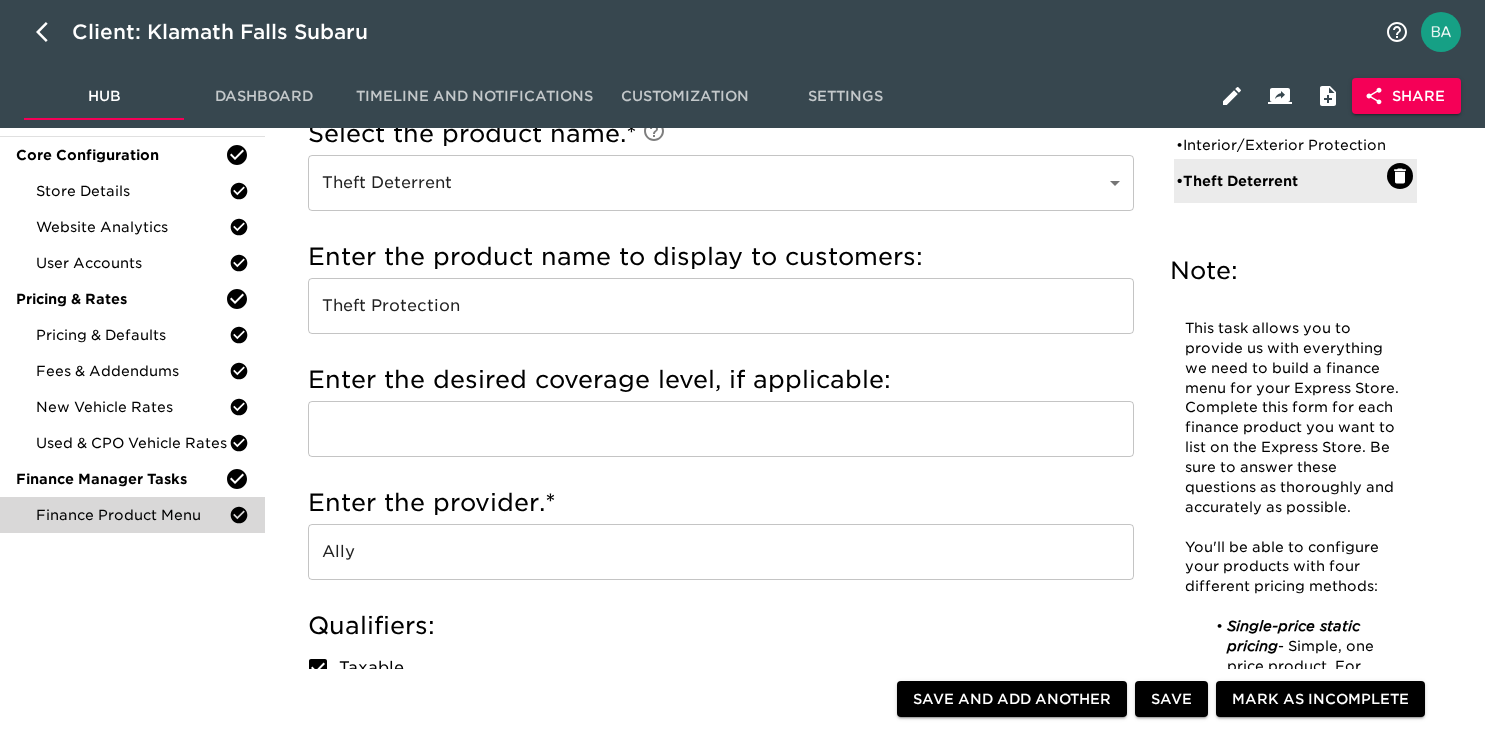 scroll, scrollTop: 0, scrollLeft: 0, axis: both 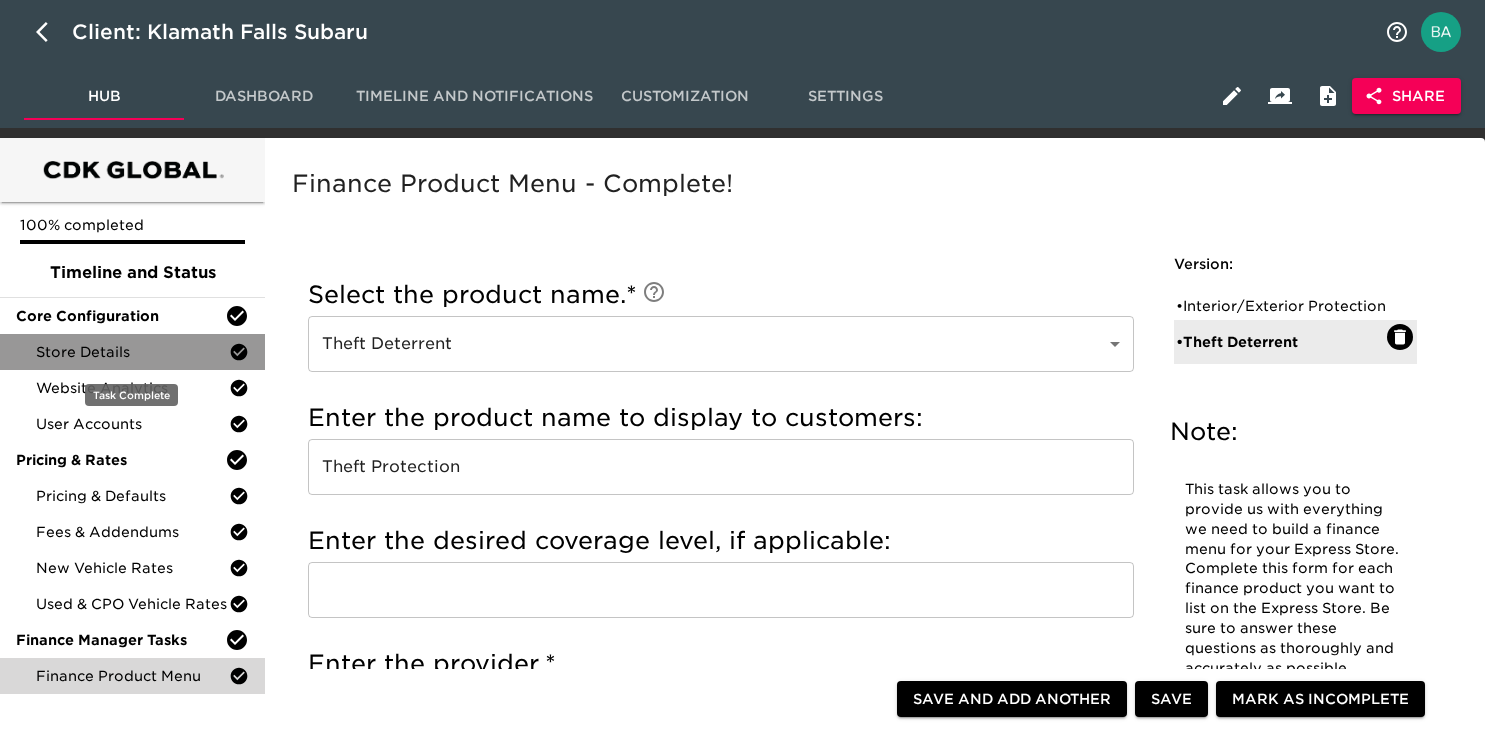 click on "Store Details" at bounding box center [132, 352] 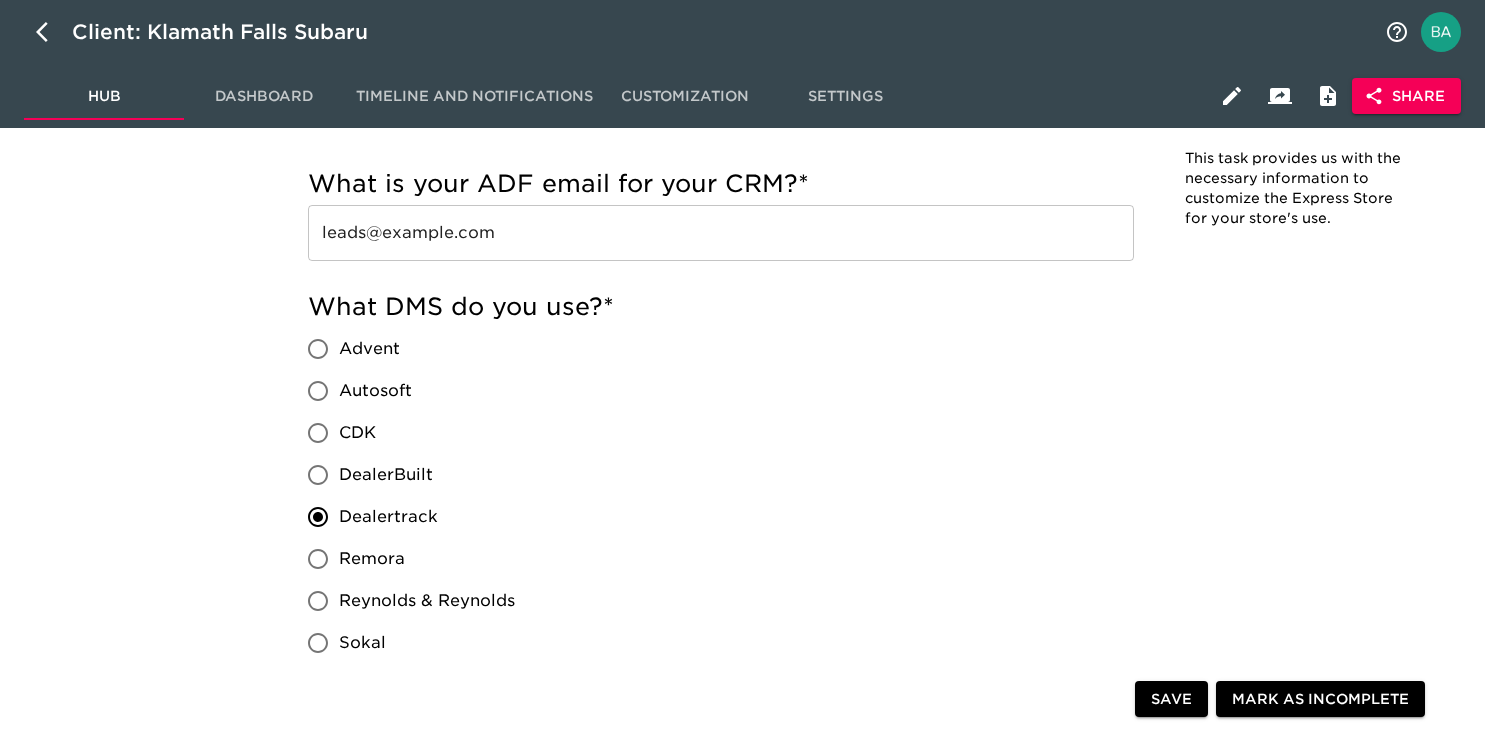 scroll, scrollTop: 1747, scrollLeft: 0, axis: vertical 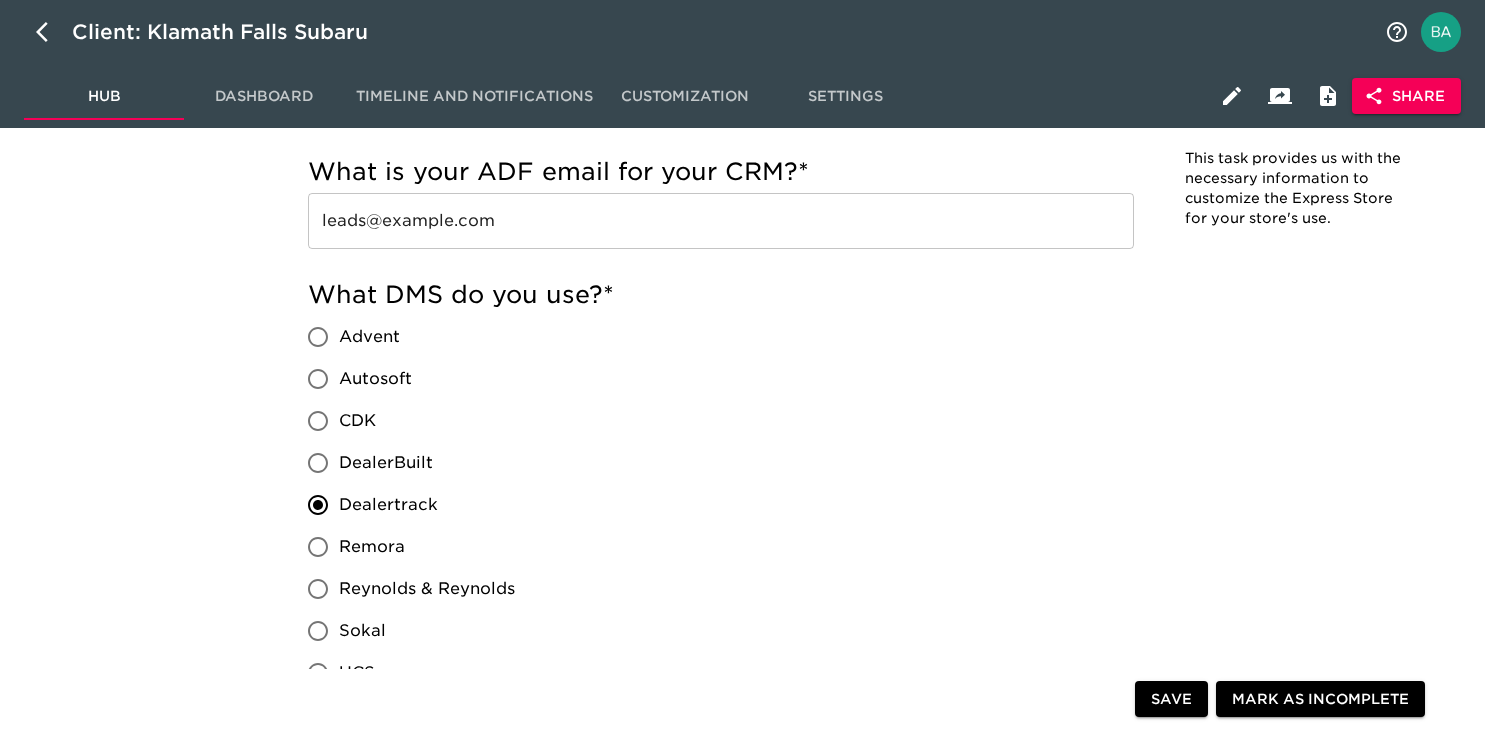 click on "leads@sales.klamathfallssubaru.com" at bounding box center [721, 221] 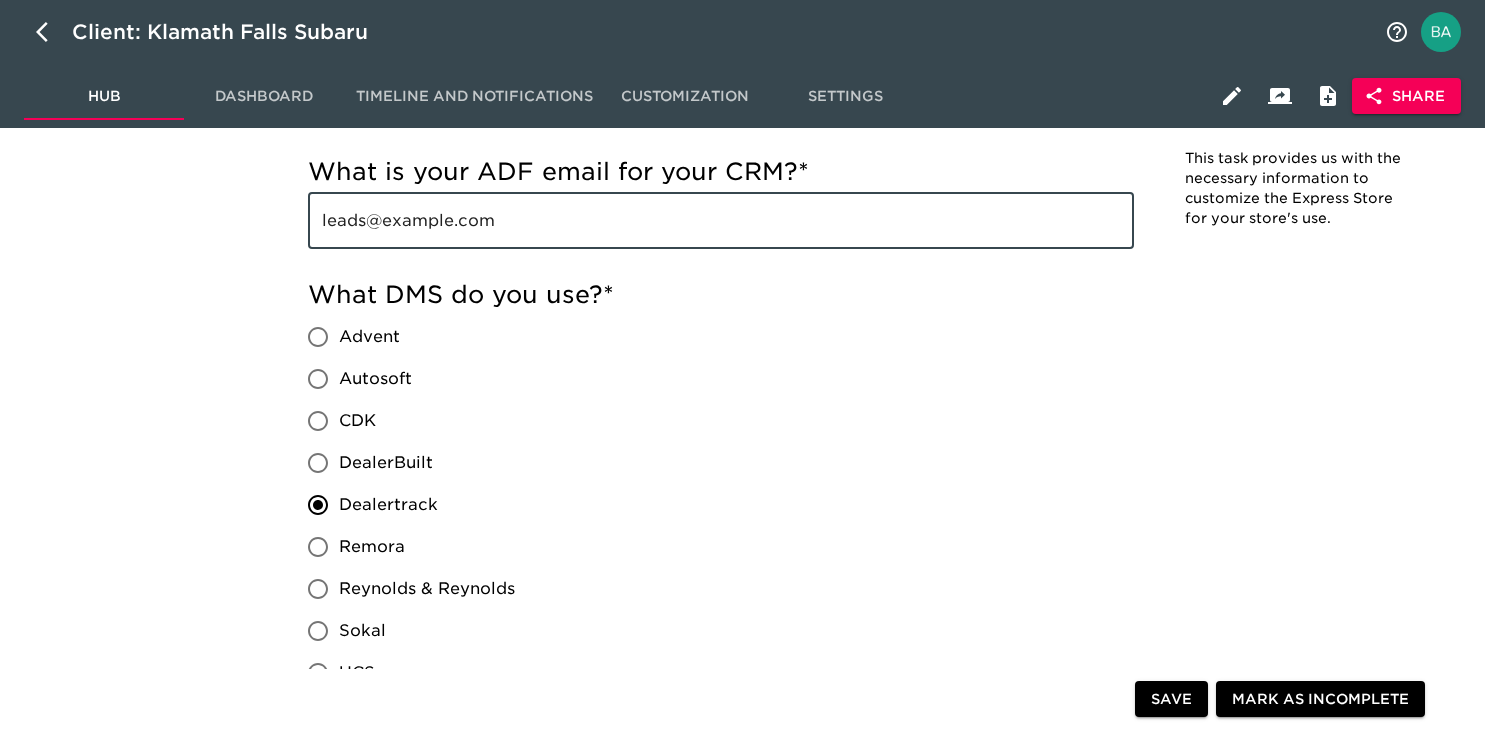 click on "leads@sales.klamathfallssubaru.com" at bounding box center [721, 221] 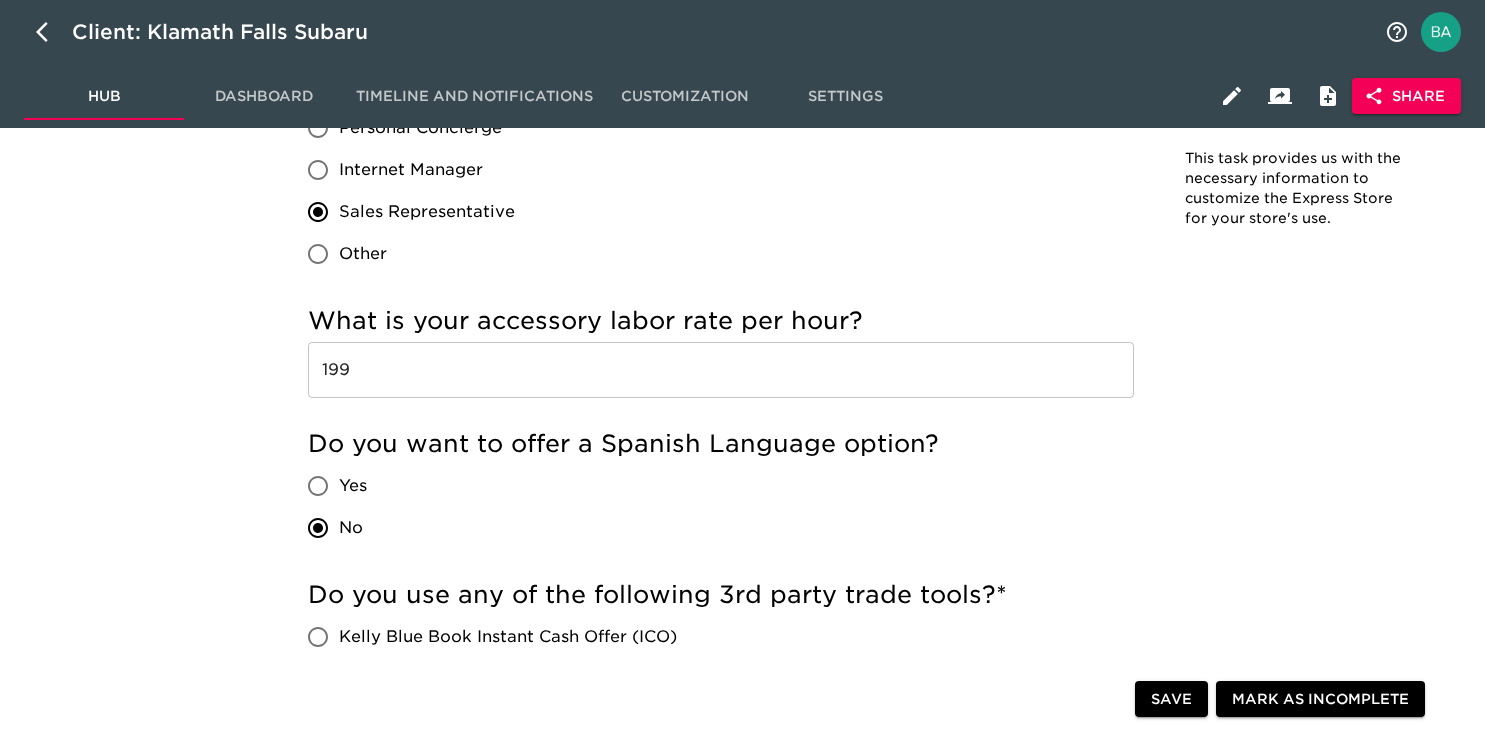 scroll, scrollTop: 3603, scrollLeft: 0, axis: vertical 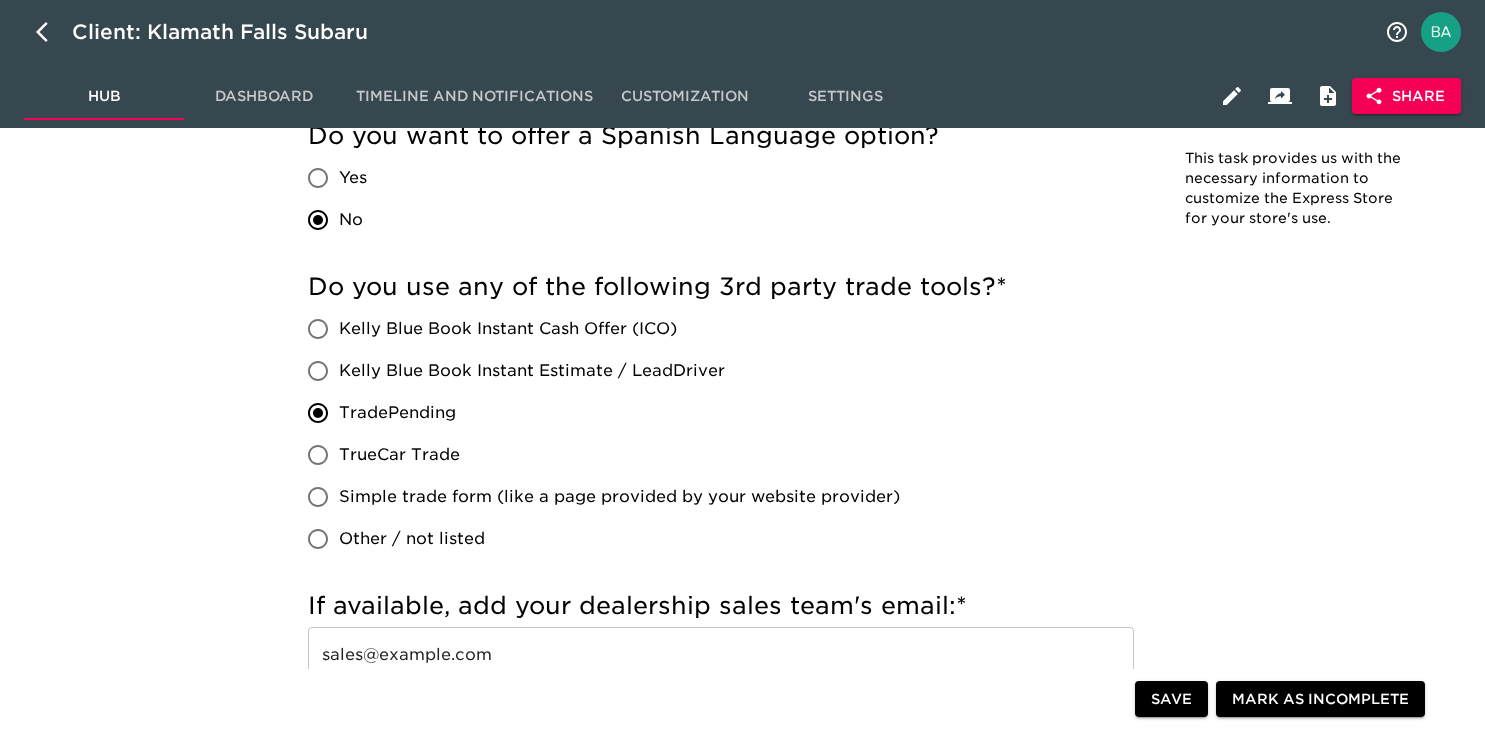 click on "sales@klamathfallssubaru.com" at bounding box center (721, 655) 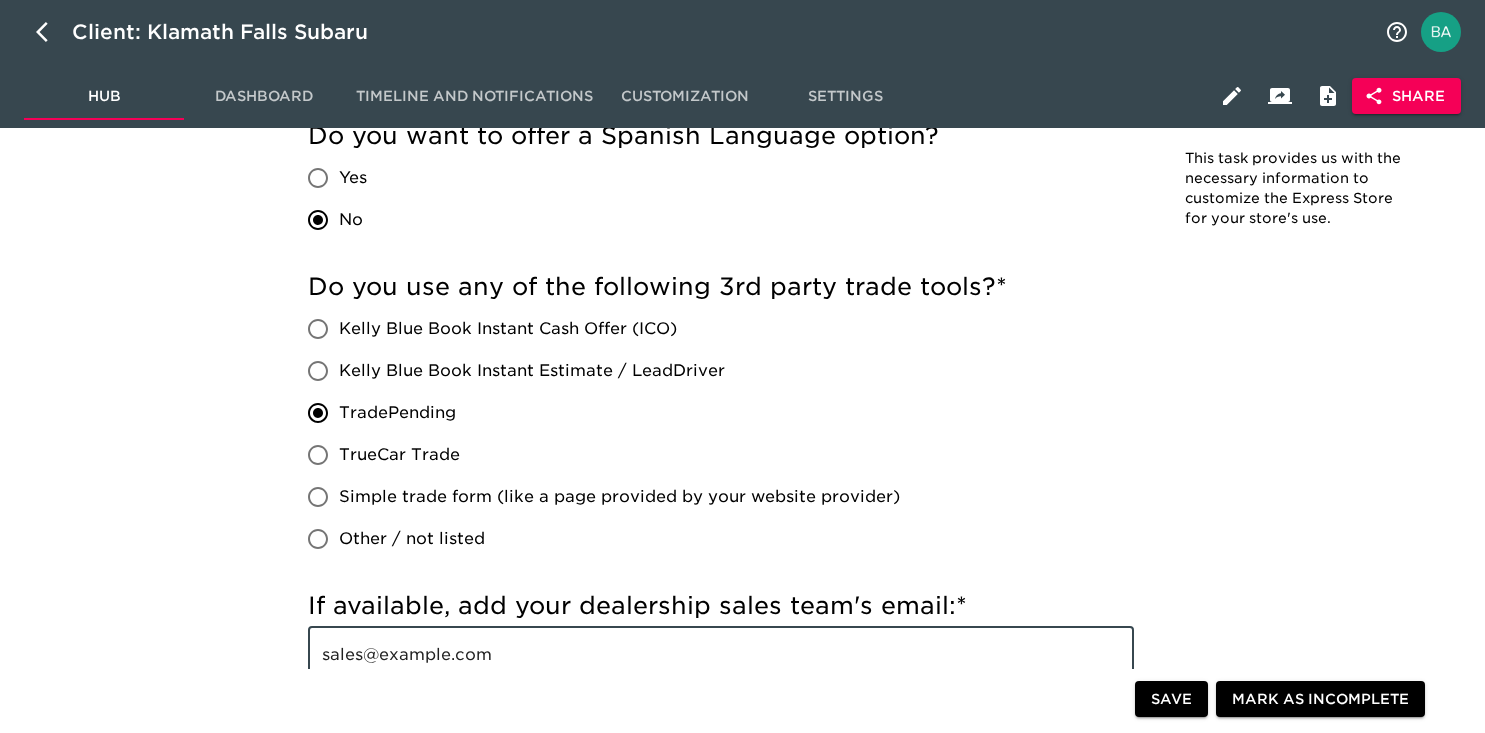 click on "sales@klamathfallssubaru.com" at bounding box center [721, 655] 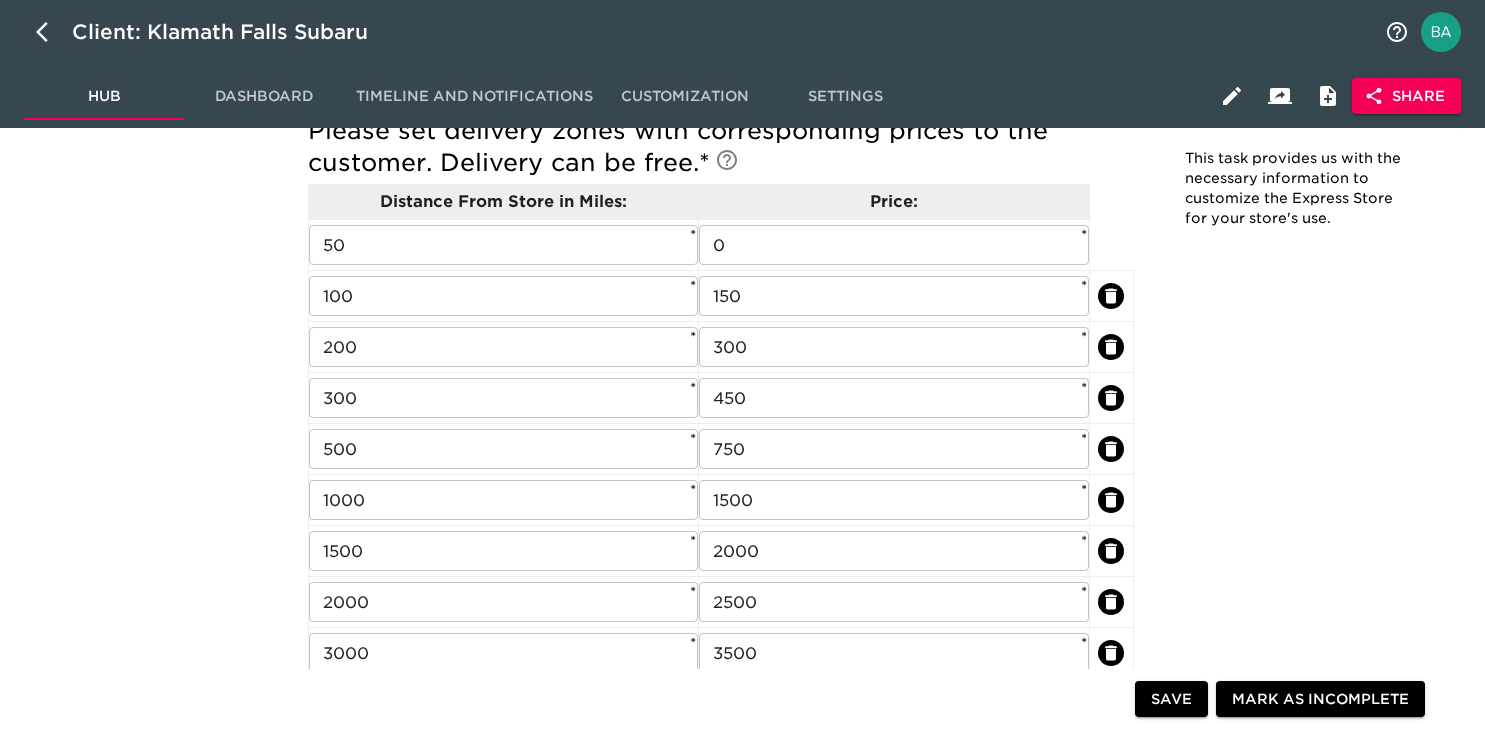 scroll, scrollTop: 5063, scrollLeft: 0, axis: vertical 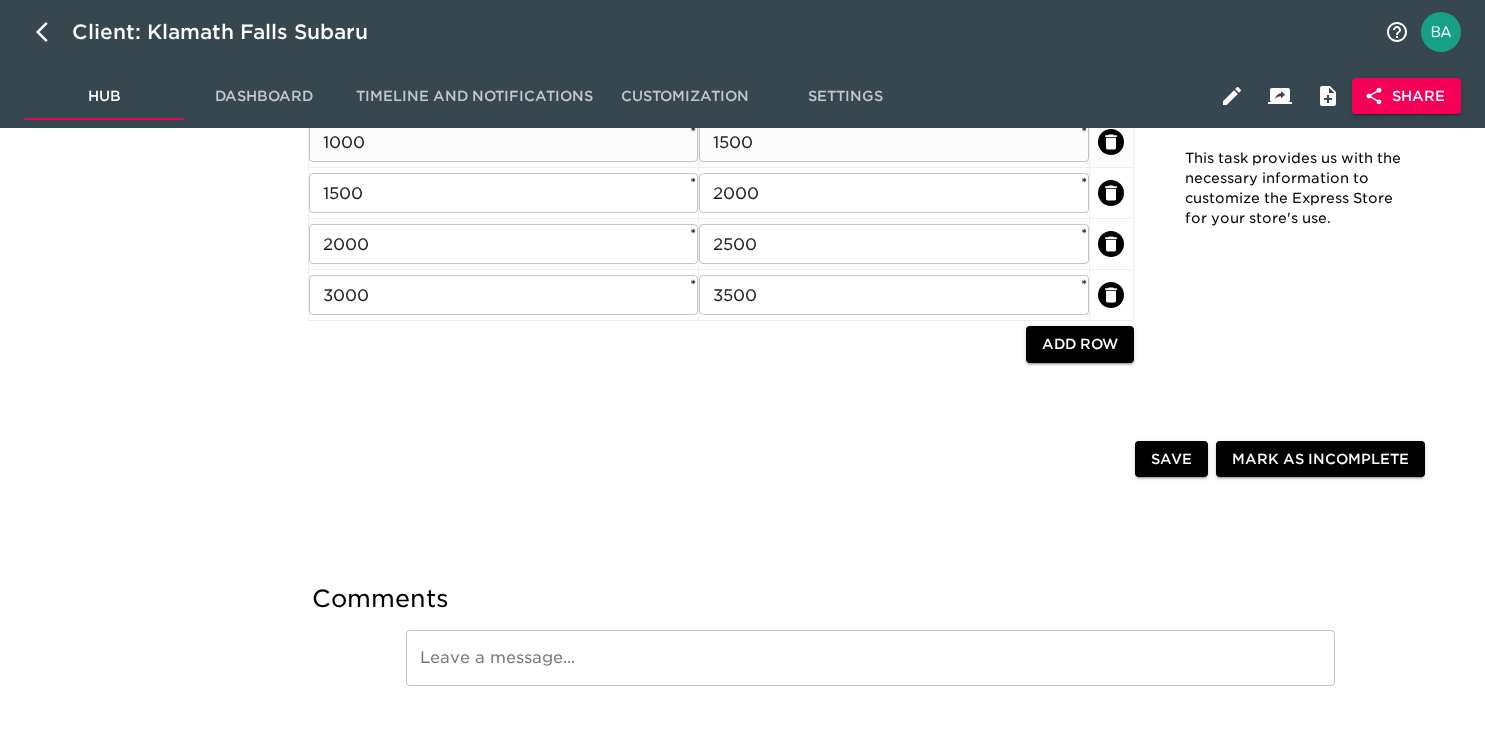 click on "1500" at bounding box center (893, 142) 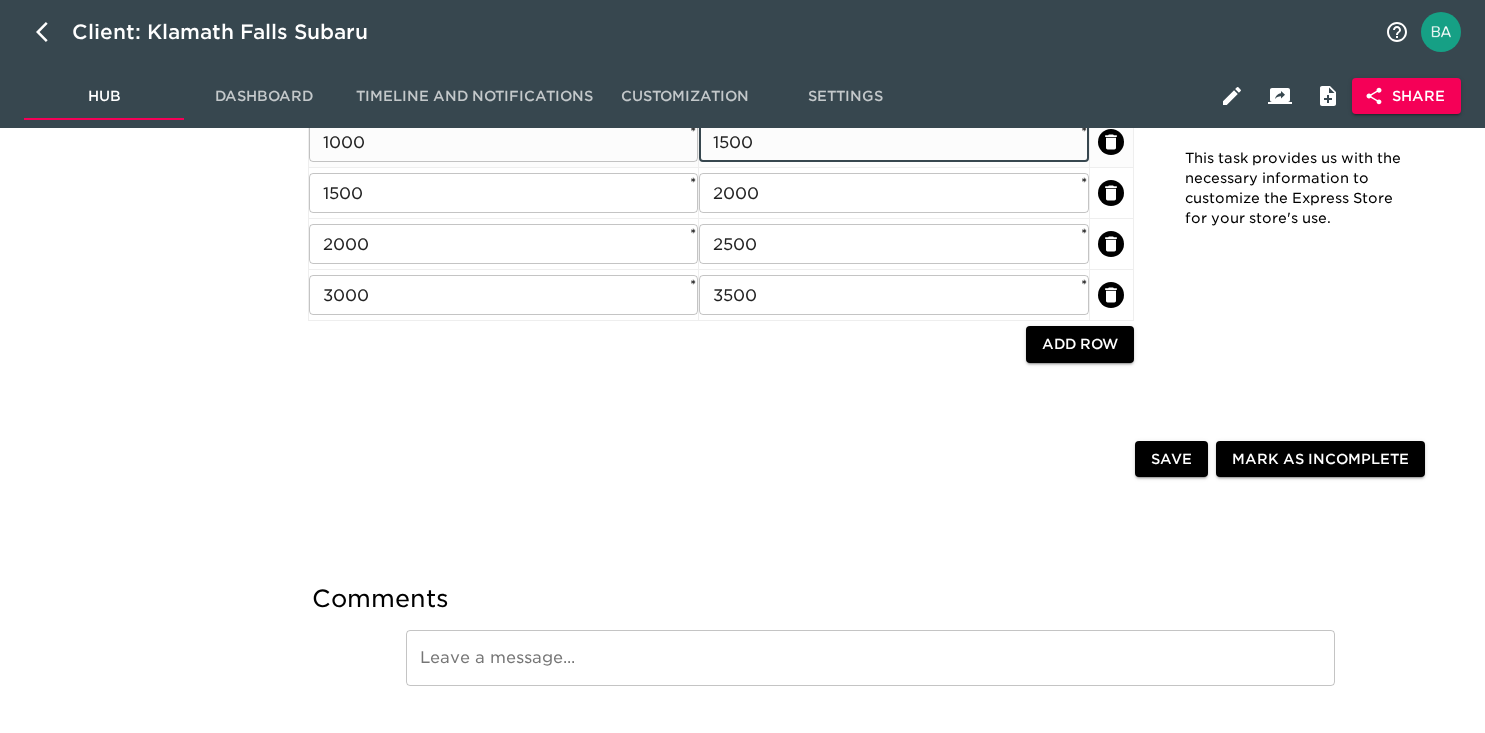 click on "1500" at bounding box center (893, 142) 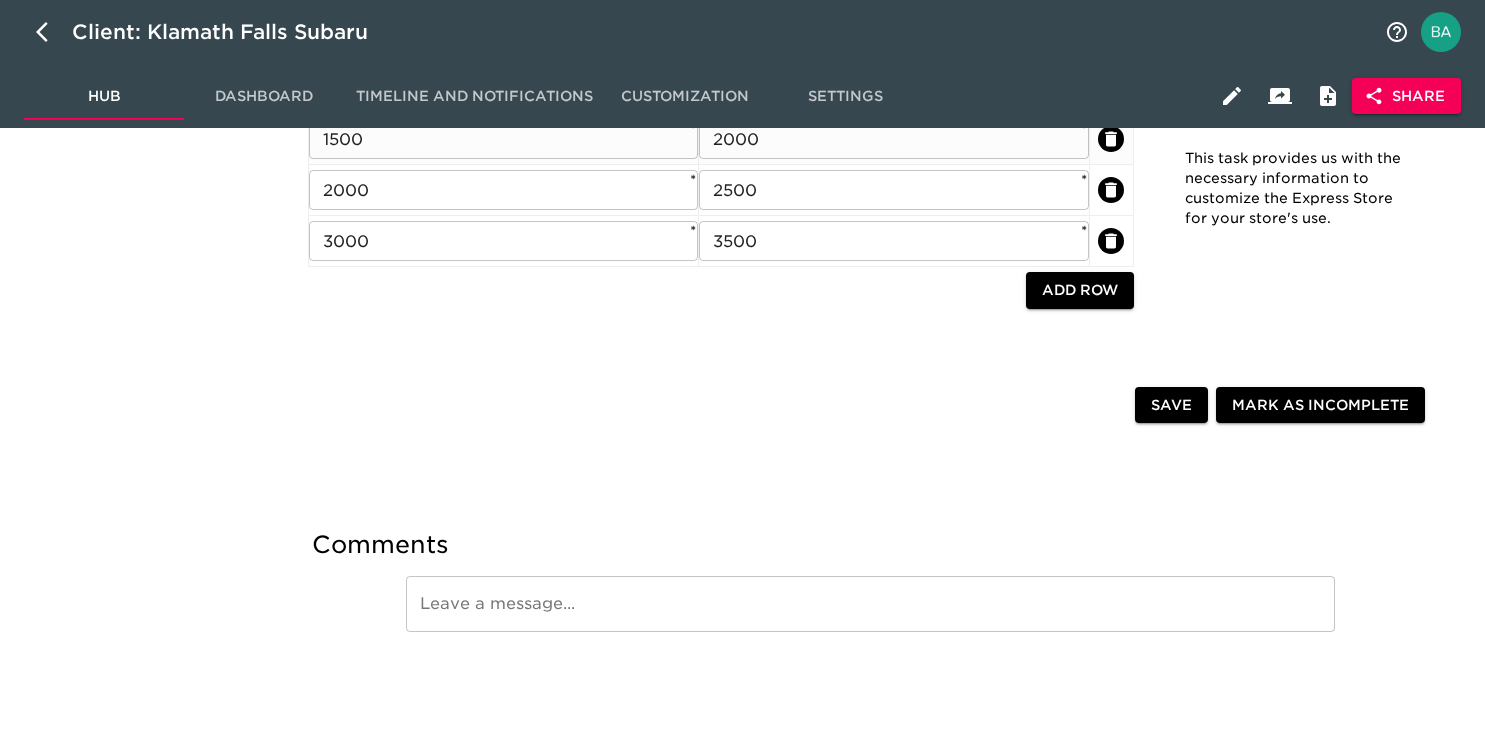 scroll, scrollTop: 5489, scrollLeft: 0, axis: vertical 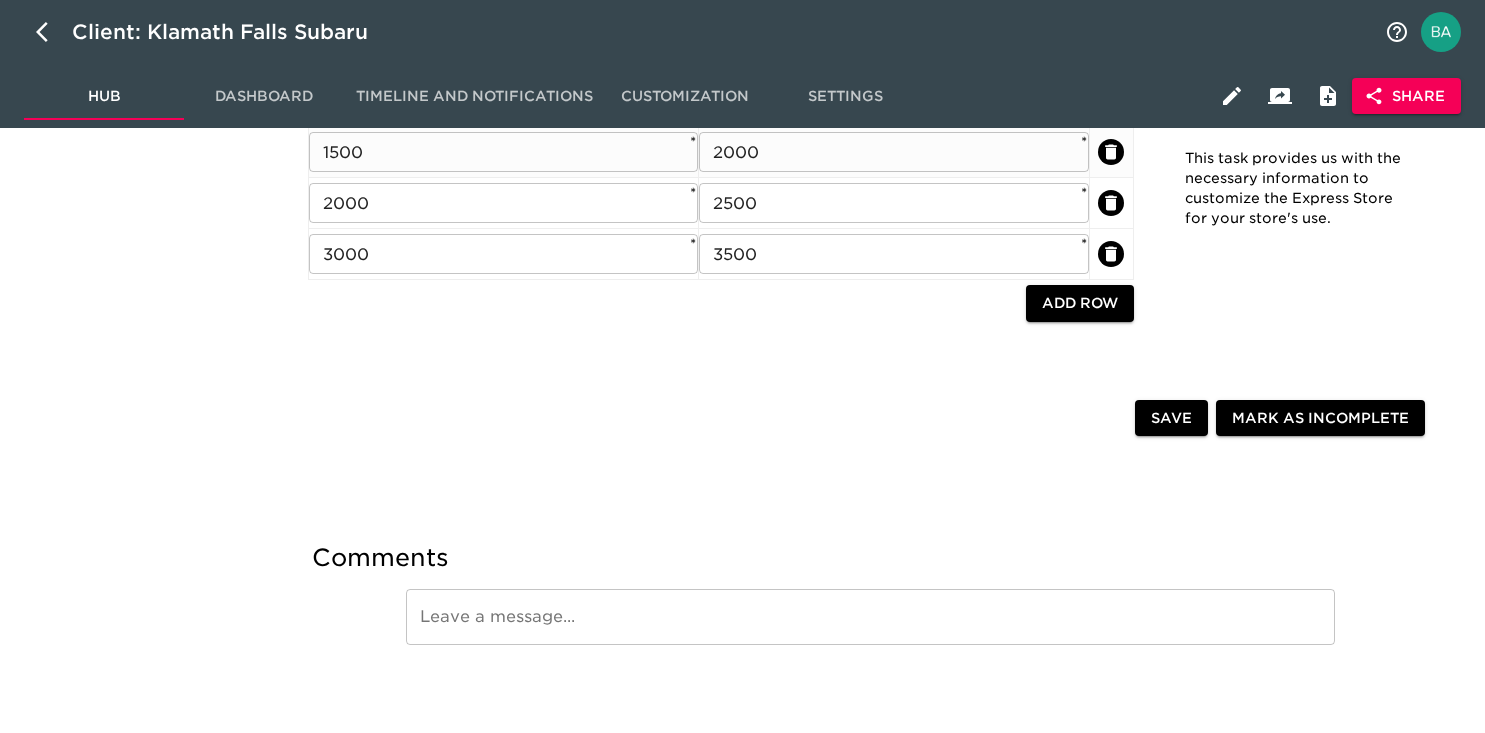 click on "1500" at bounding box center [503, 152] 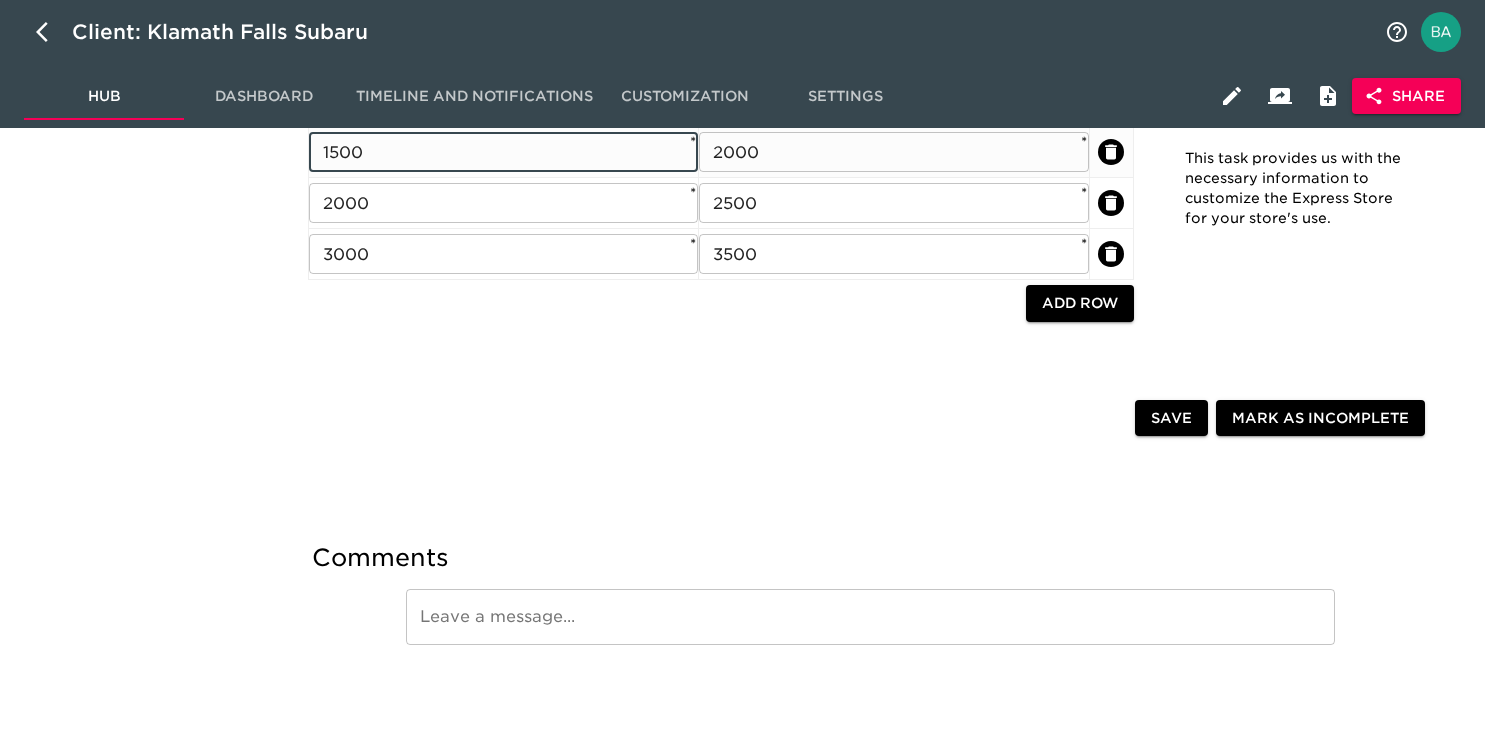 click on "1500" at bounding box center (503, 152) 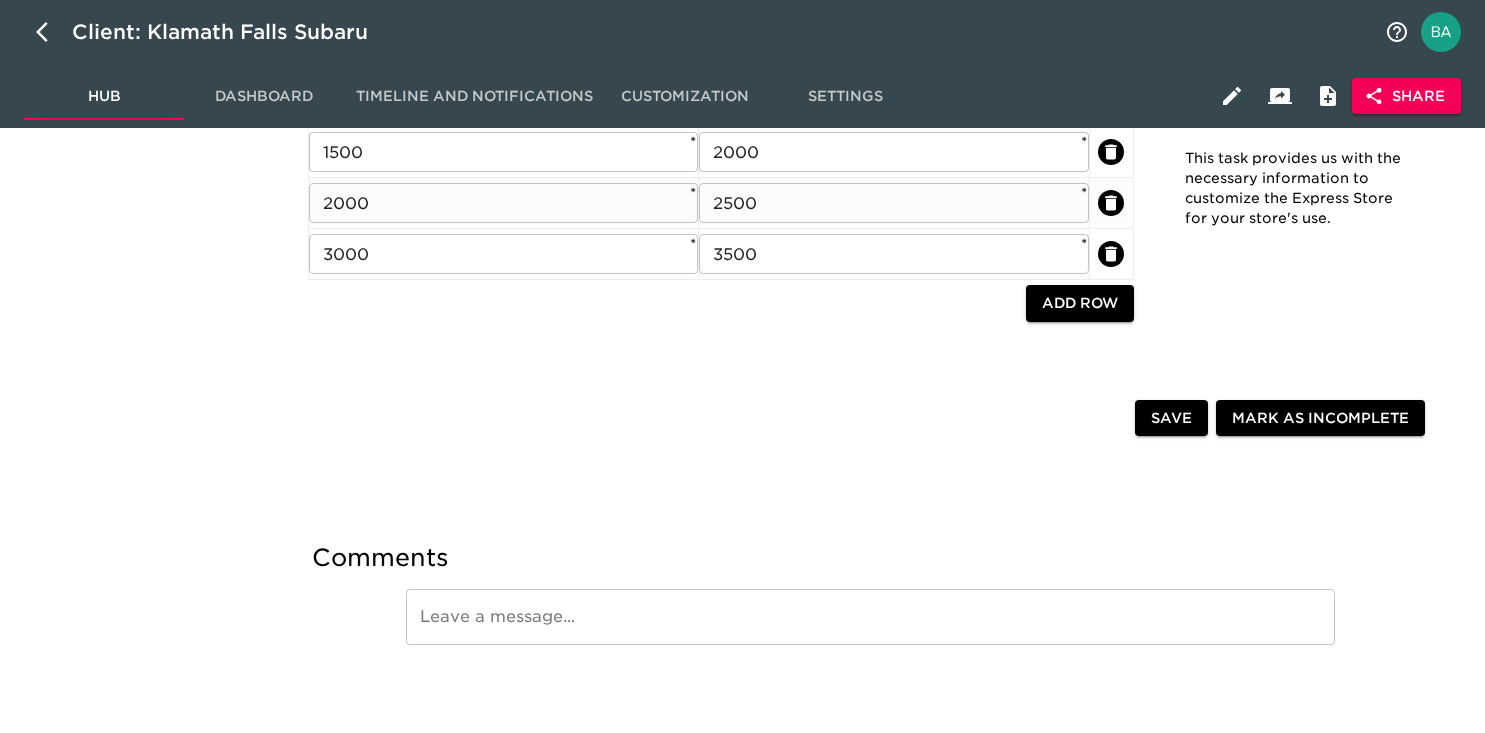 scroll, scrollTop: 5518, scrollLeft: 0, axis: vertical 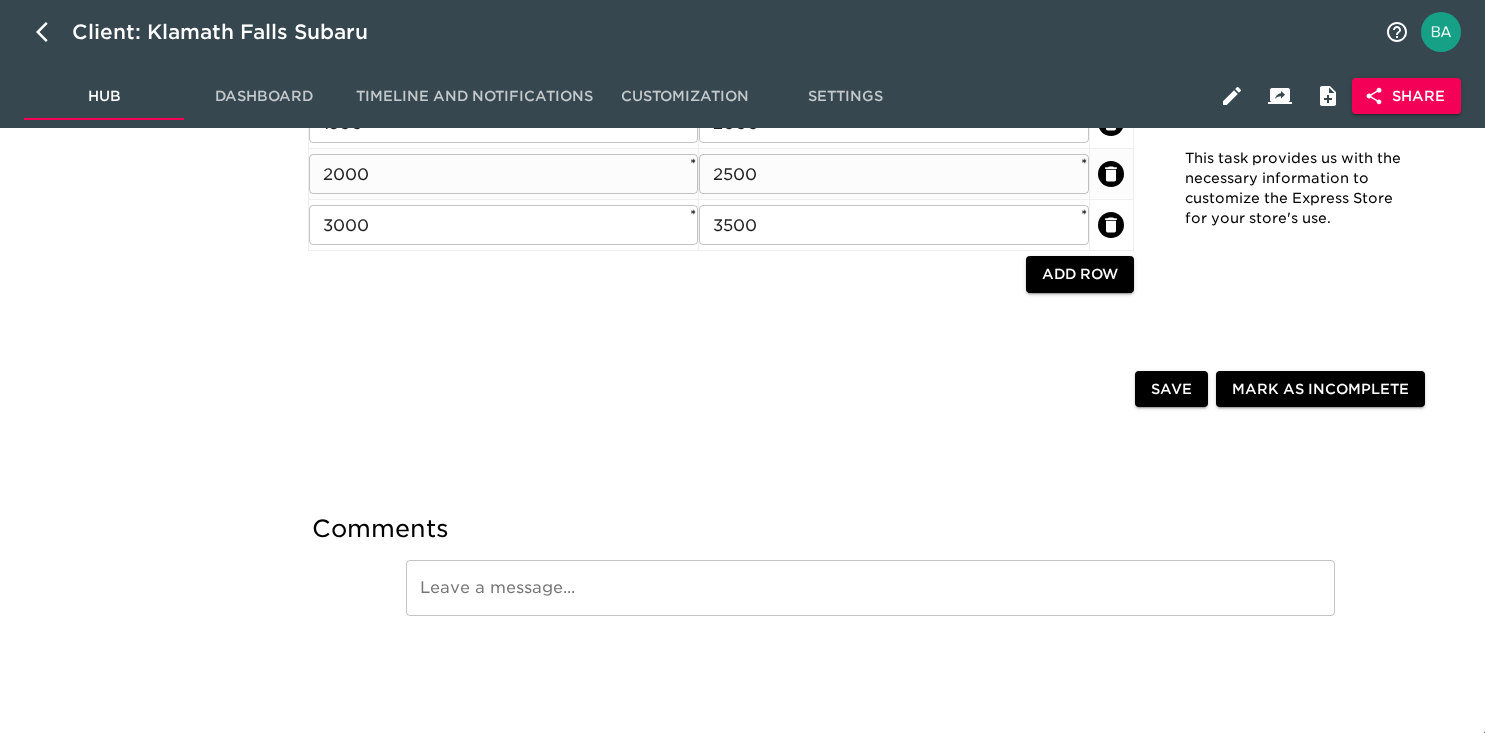 click on "2500" at bounding box center [893, 174] 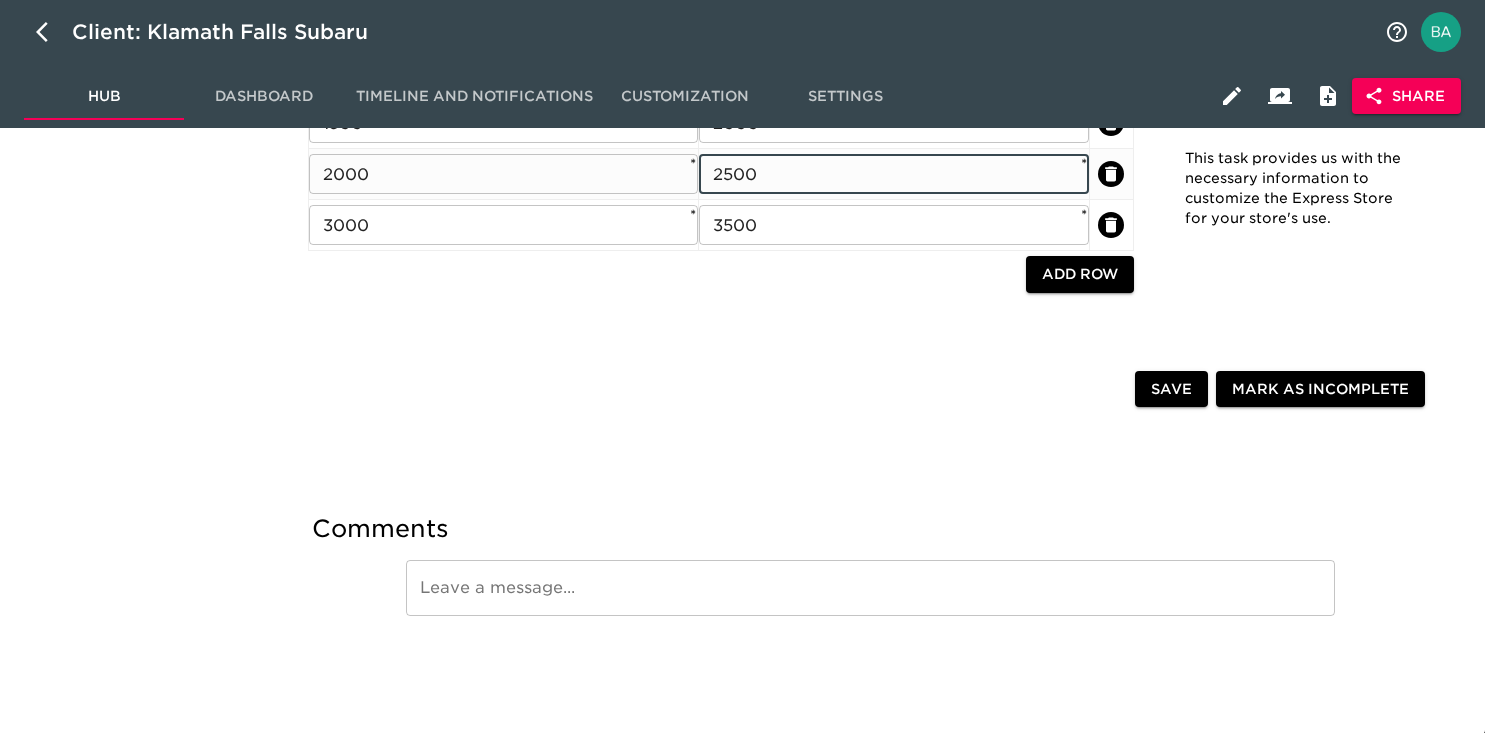 click on "2500" at bounding box center [893, 174] 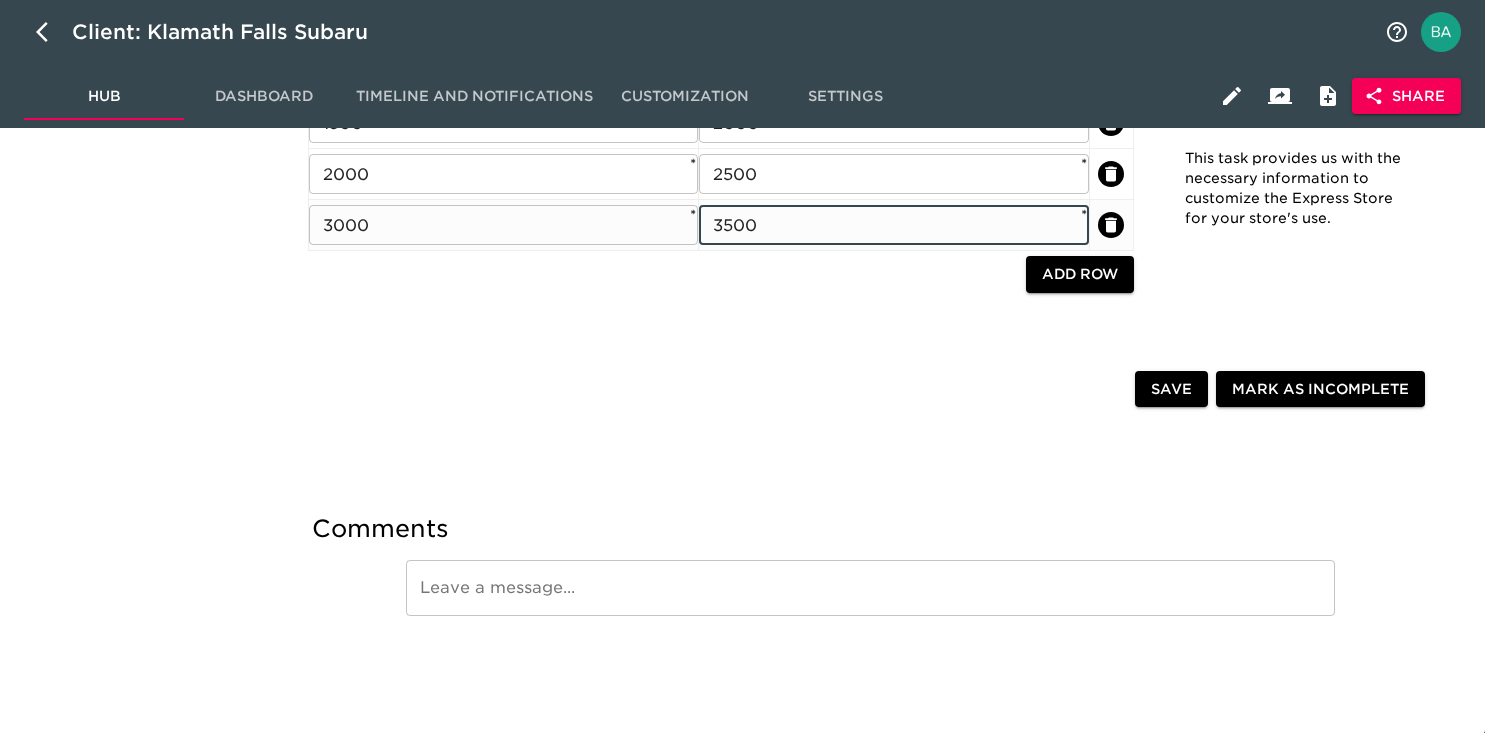 click on "3500" at bounding box center [893, 225] 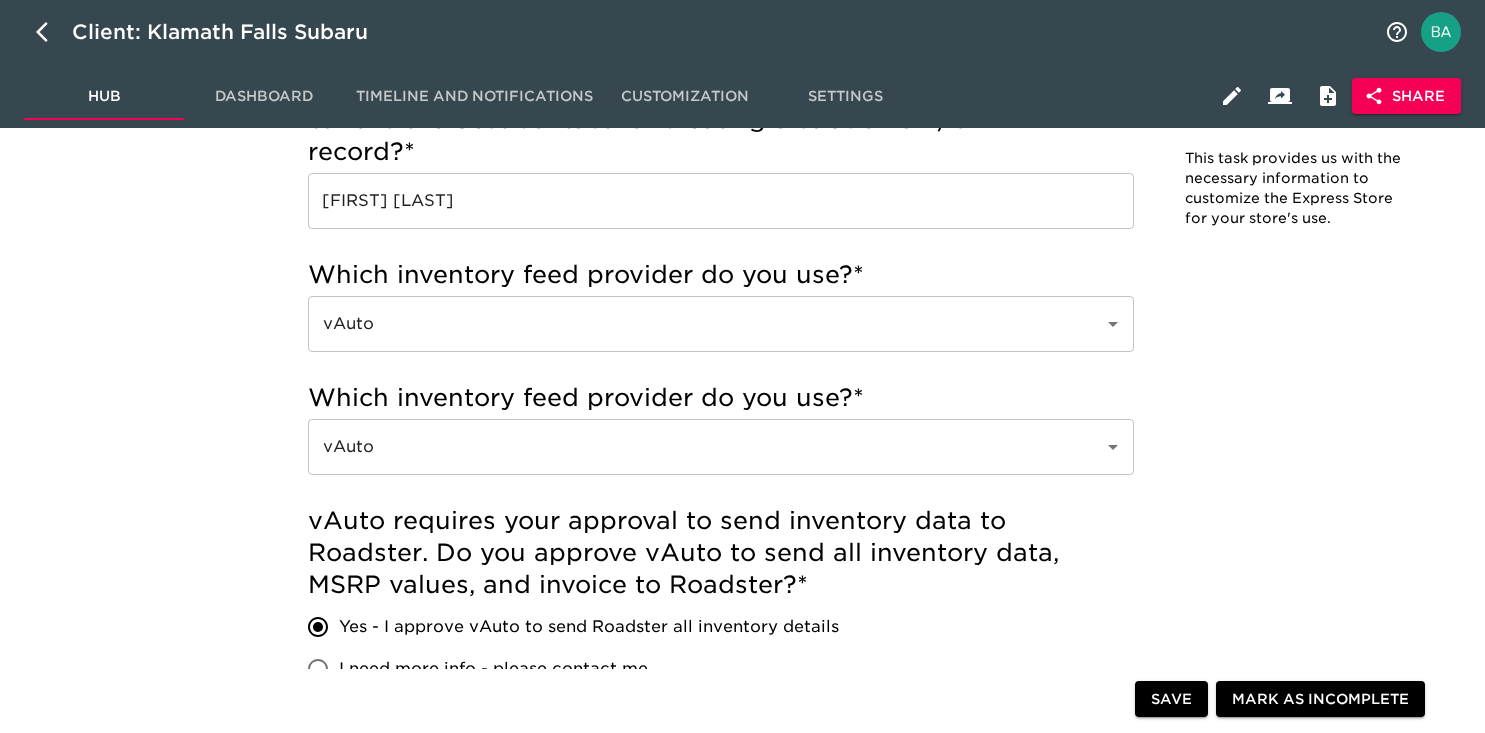 scroll, scrollTop: 0, scrollLeft: 0, axis: both 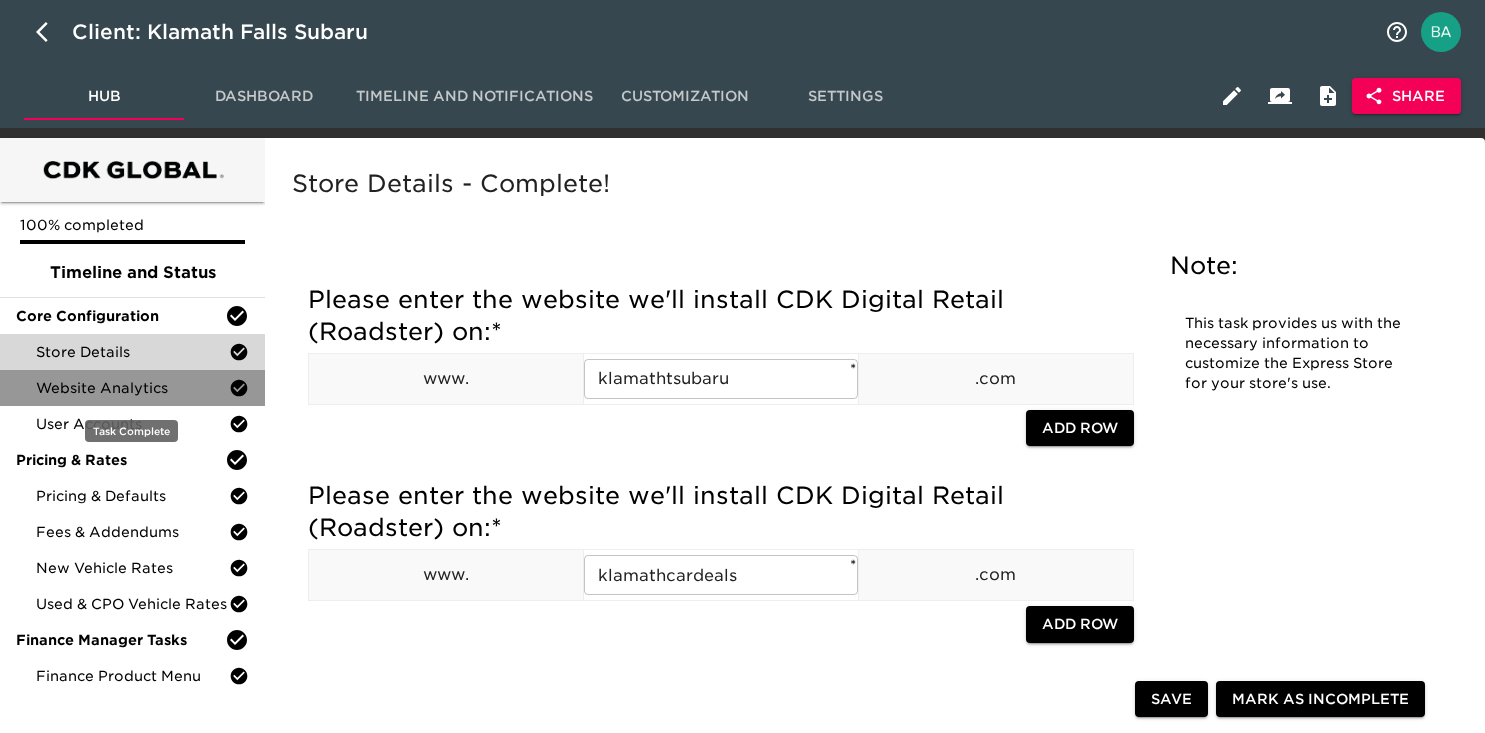 click on "Website Analytics" at bounding box center [132, 388] 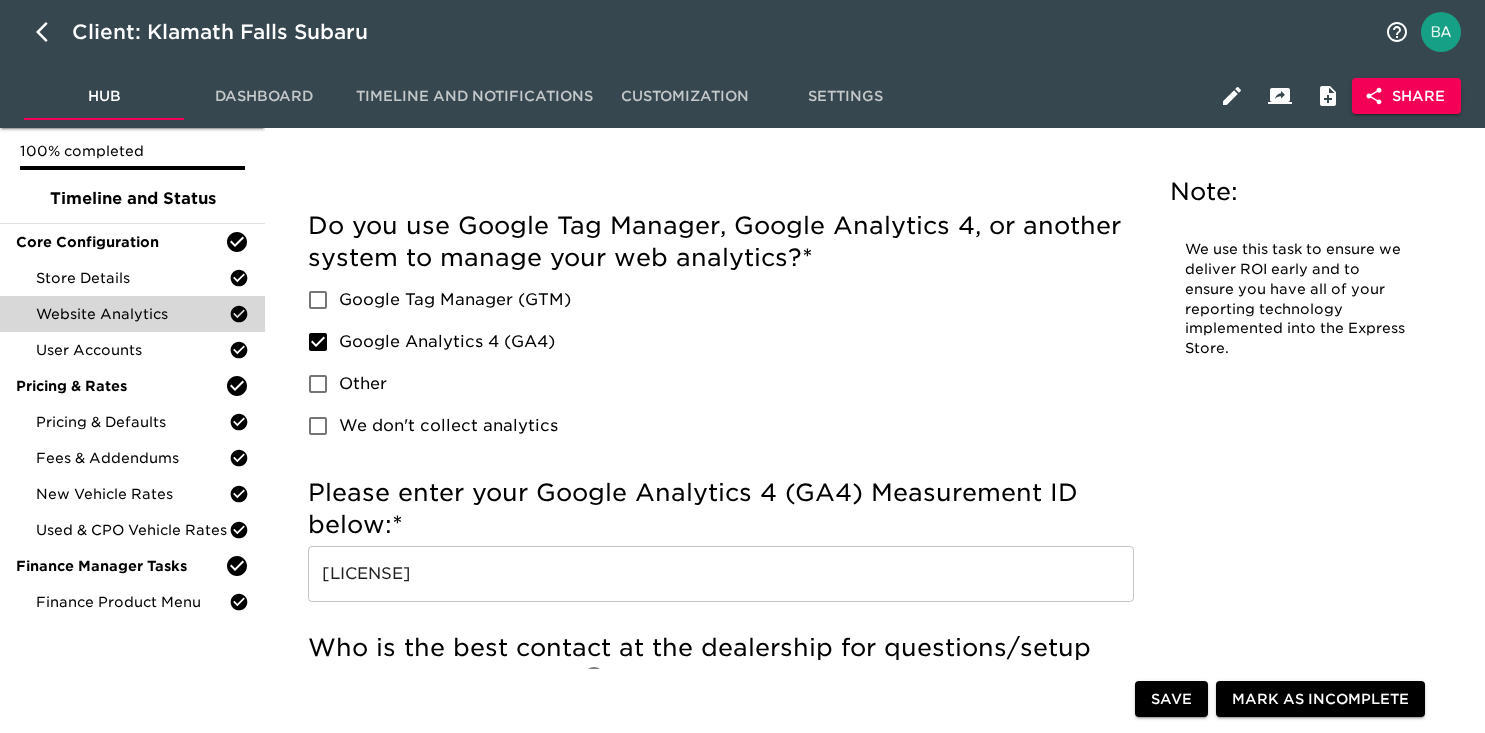 scroll, scrollTop: 86, scrollLeft: 0, axis: vertical 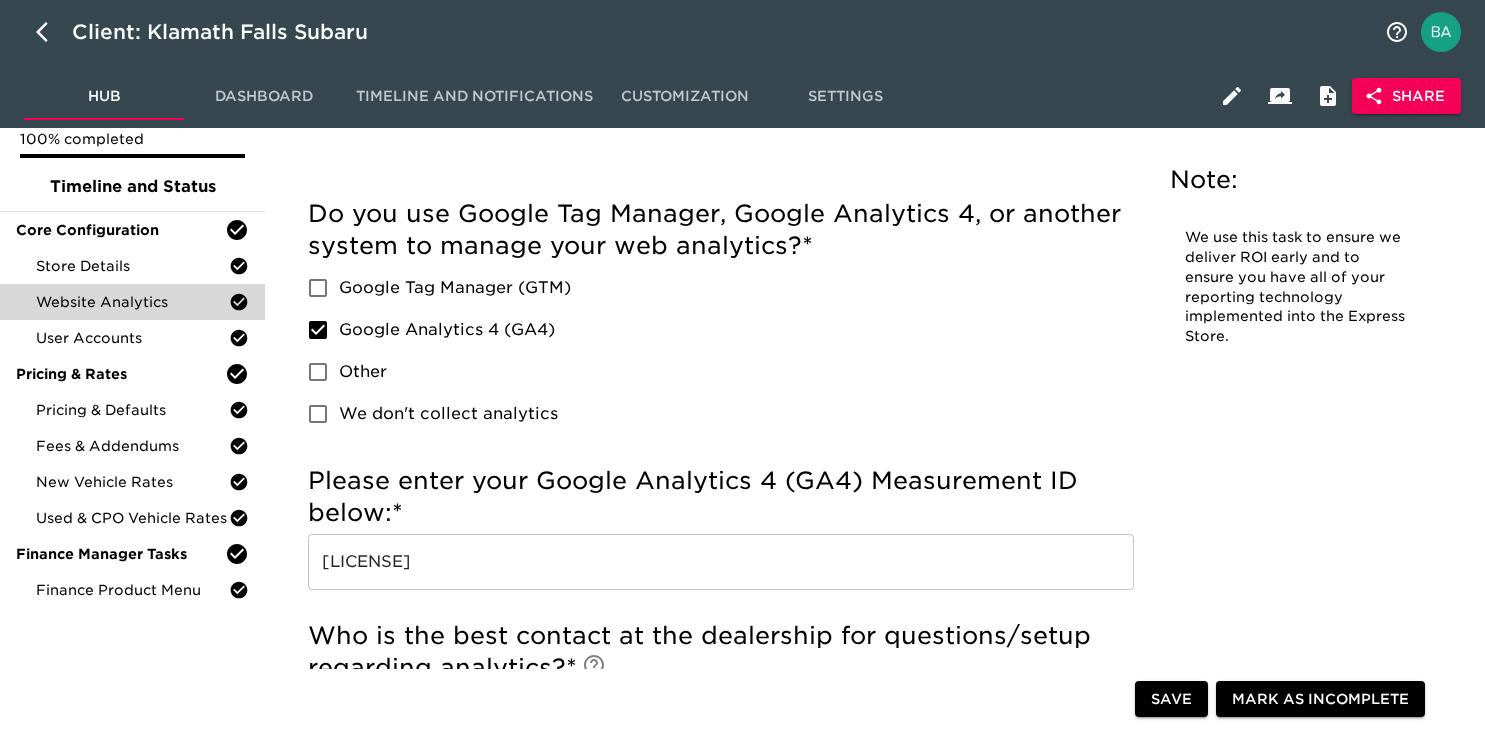 click on "G-Y62HQ7W7R4" at bounding box center [721, 562] 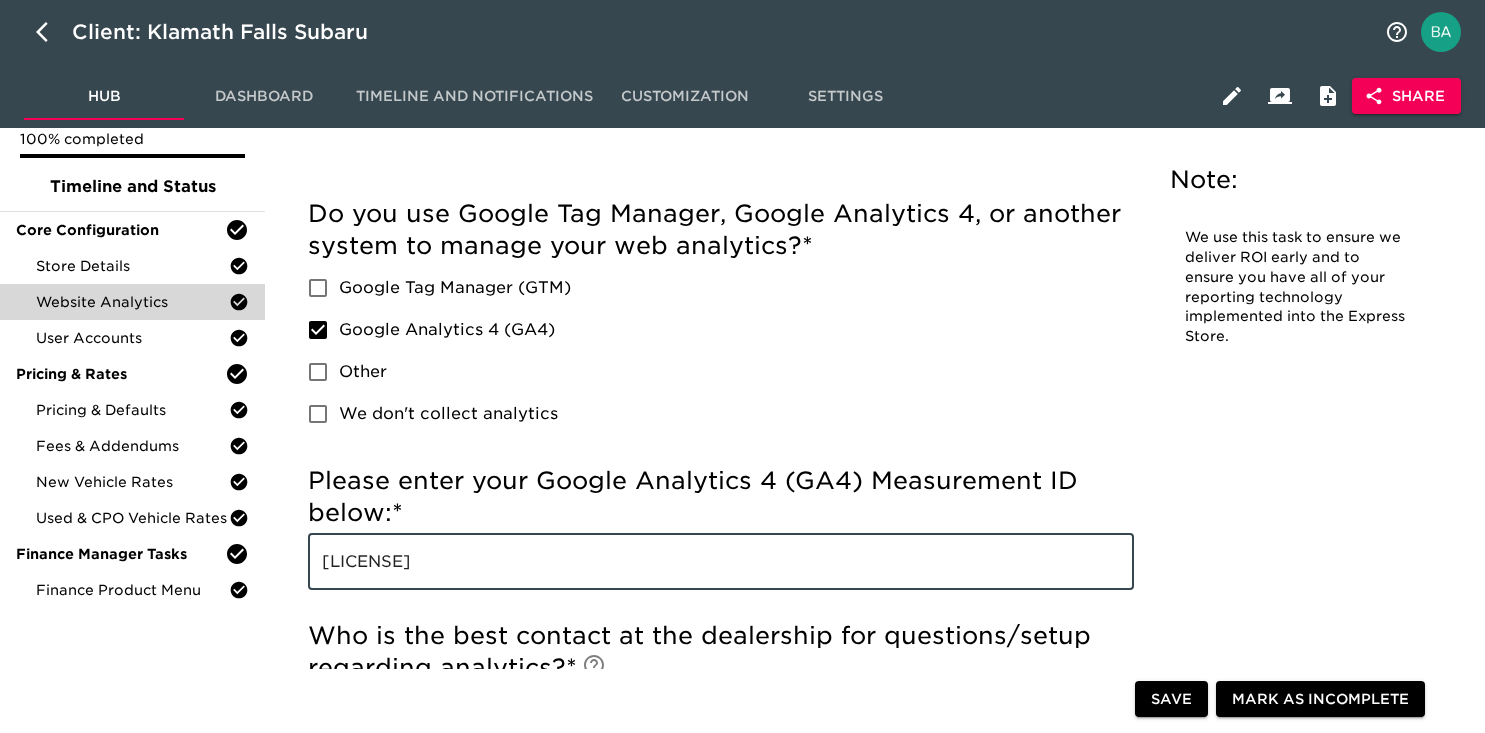 click on "G-Y62HQ7W7R4" at bounding box center (721, 562) 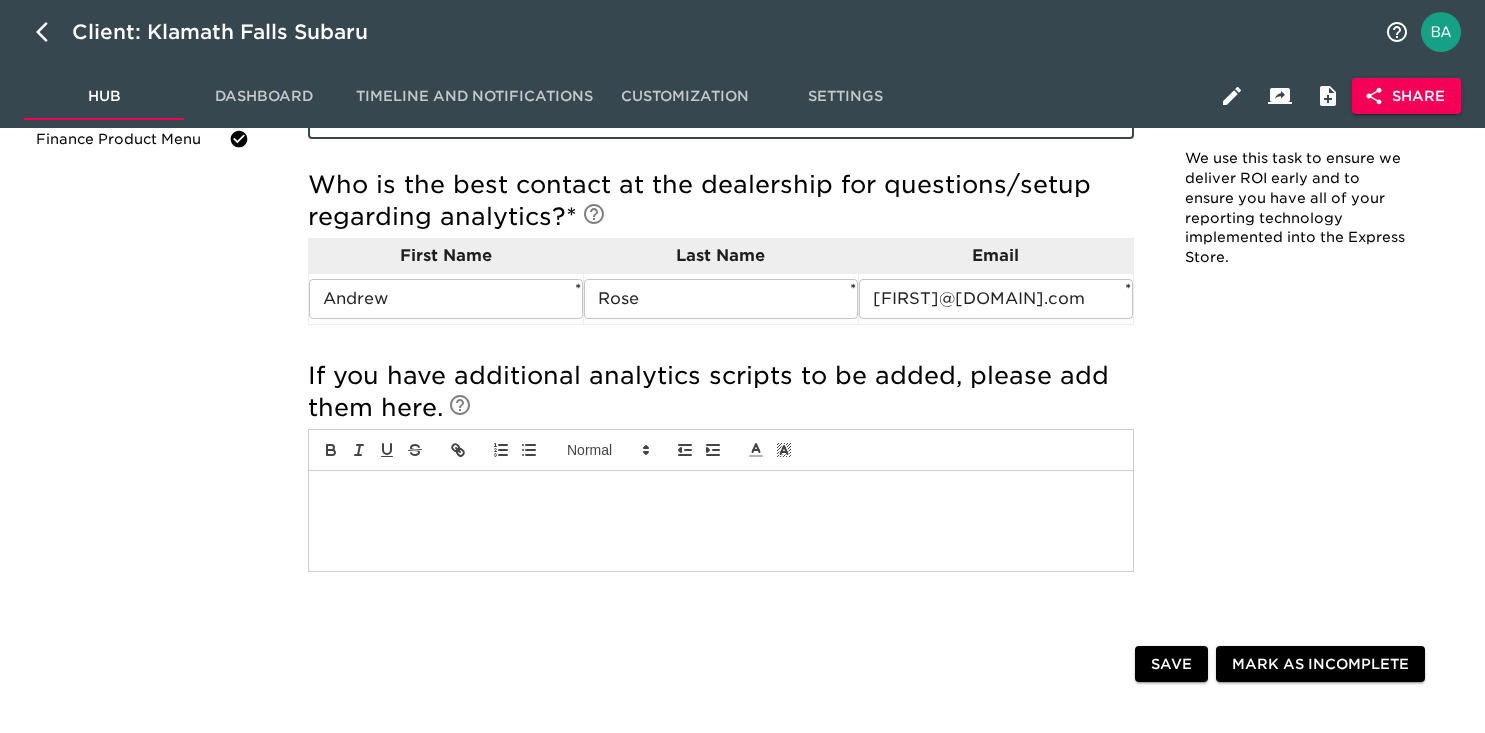 scroll, scrollTop: 549, scrollLeft: 0, axis: vertical 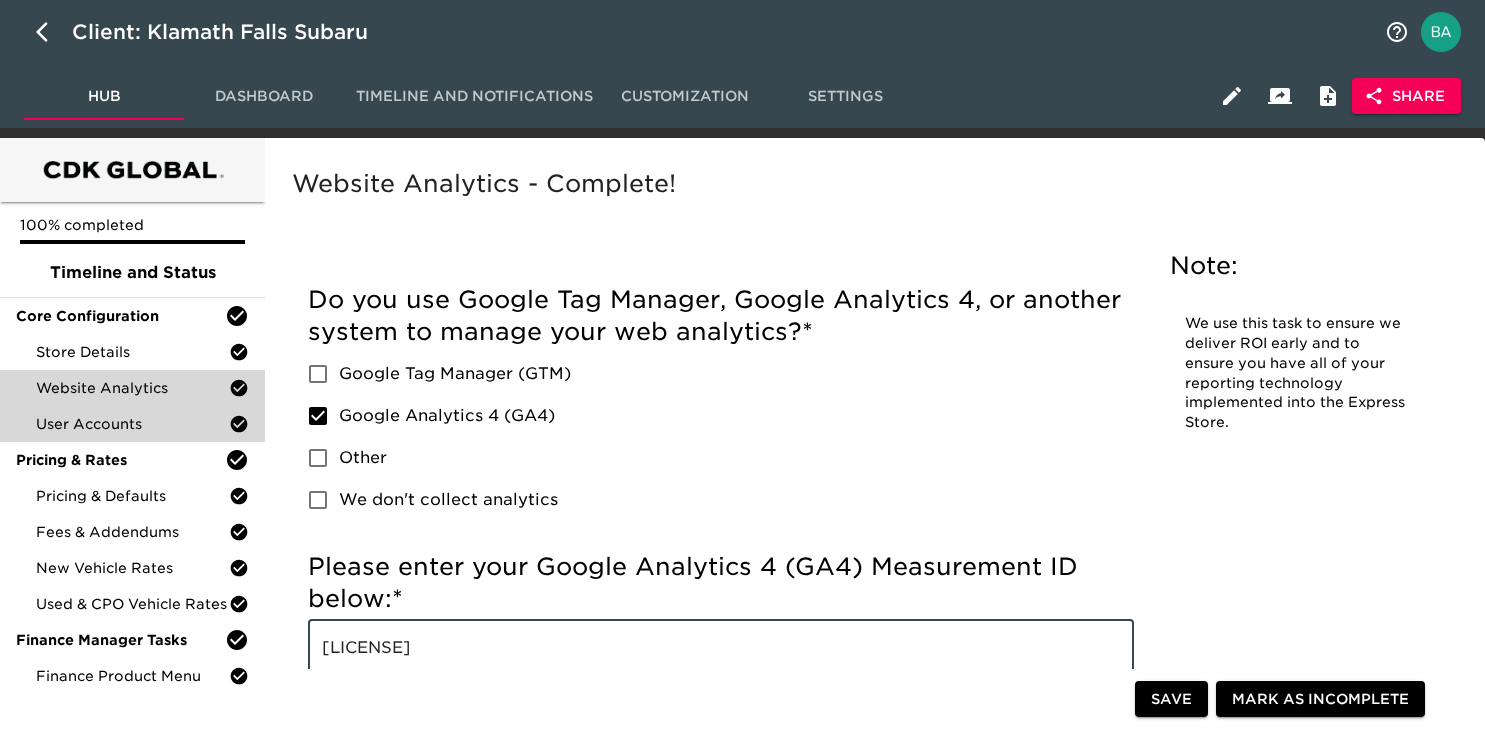 click on "User Accounts" at bounding box center (132, 424) 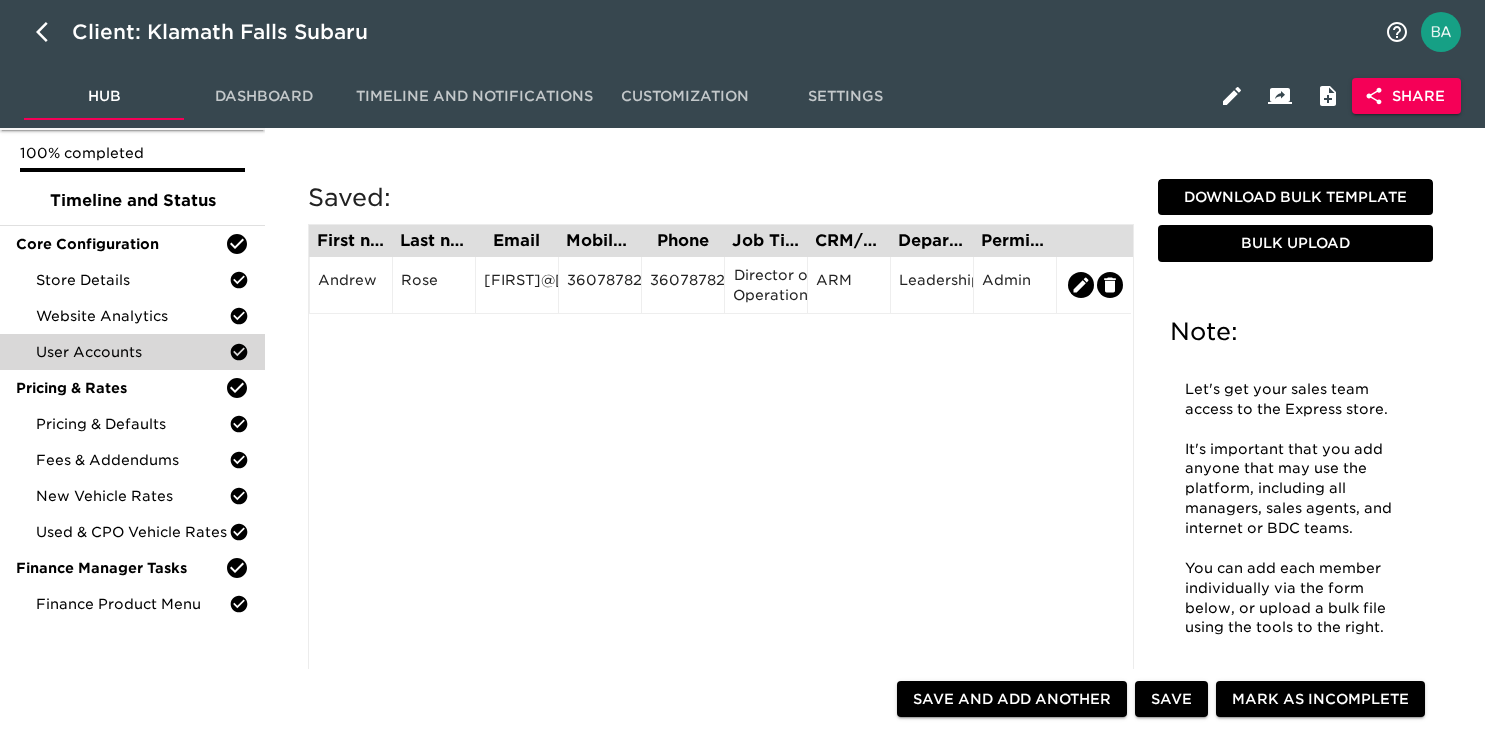 scroll, scrollTop: 73, scrollLeft: 0, axis: vertical 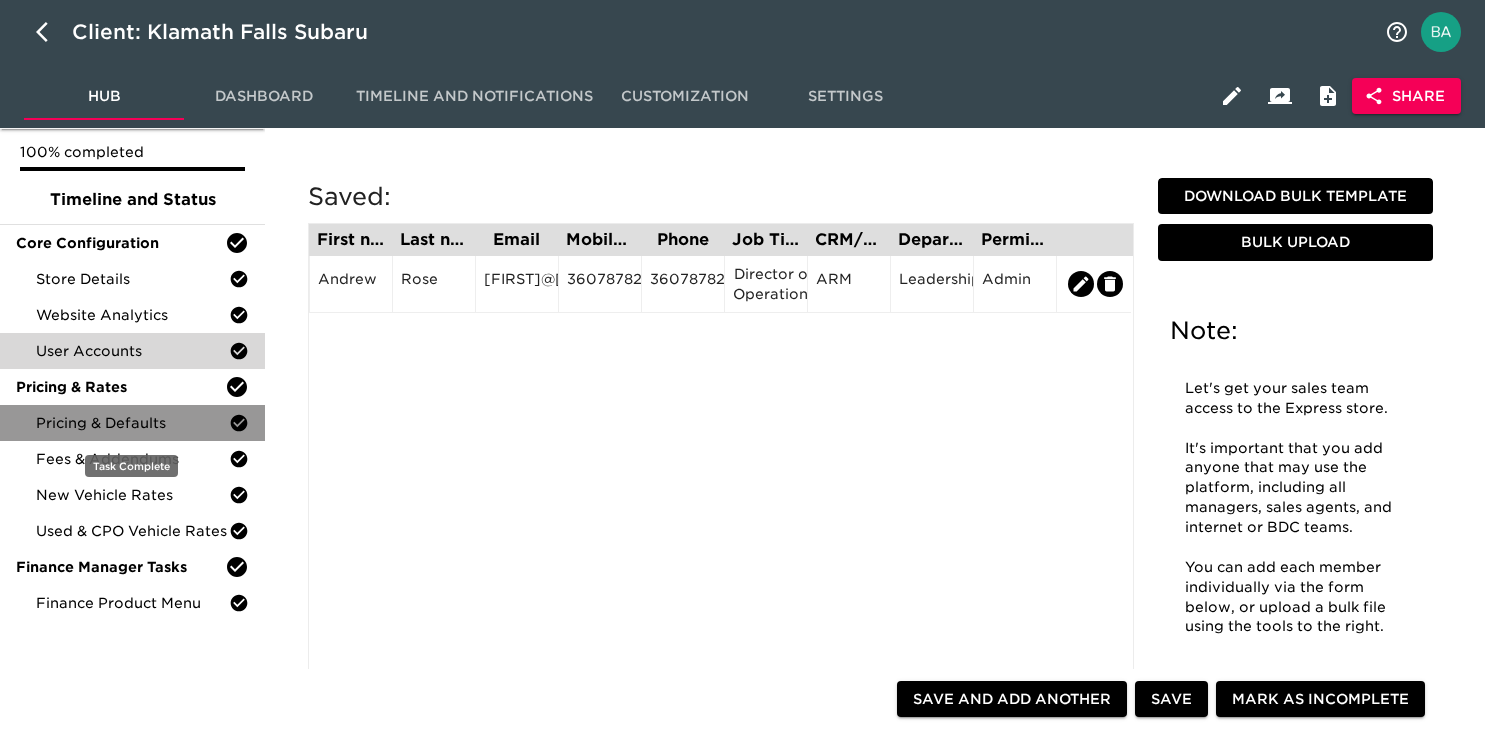 click on "Pricing & Defaults" at bounding box center (132, 423) 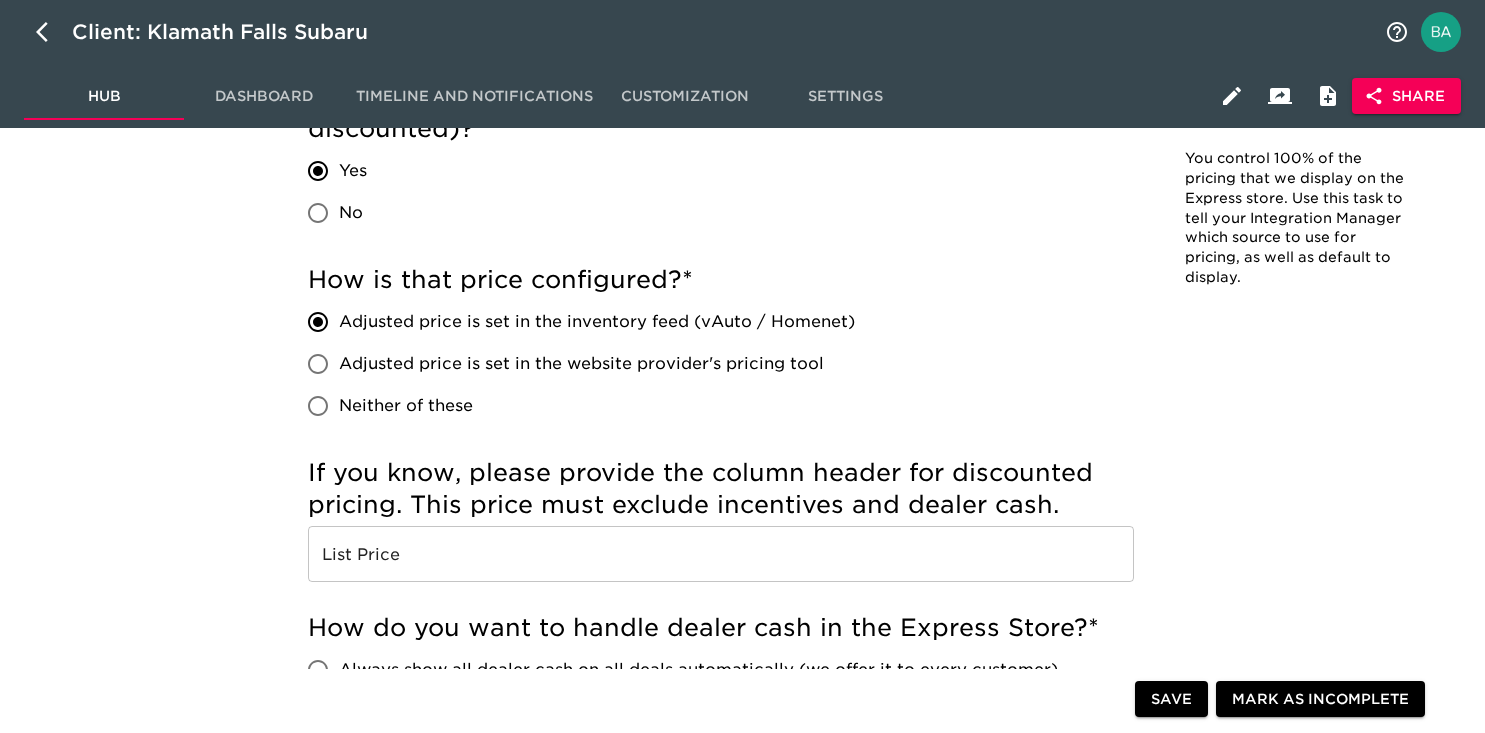 scroll, scrollTop: 768, scrollLeft: 0, axis: vertical 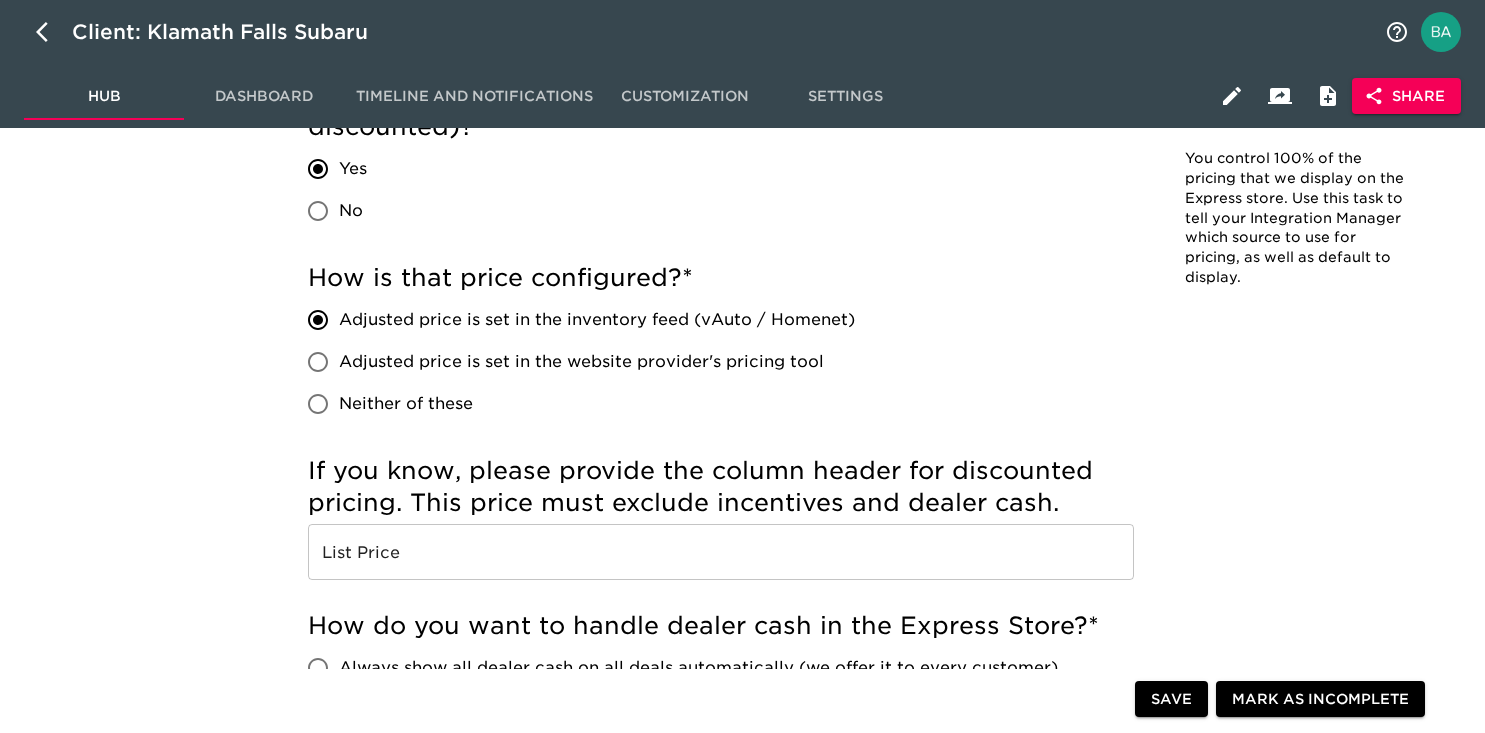 click on "List Price" at bounding box center (721, 552) 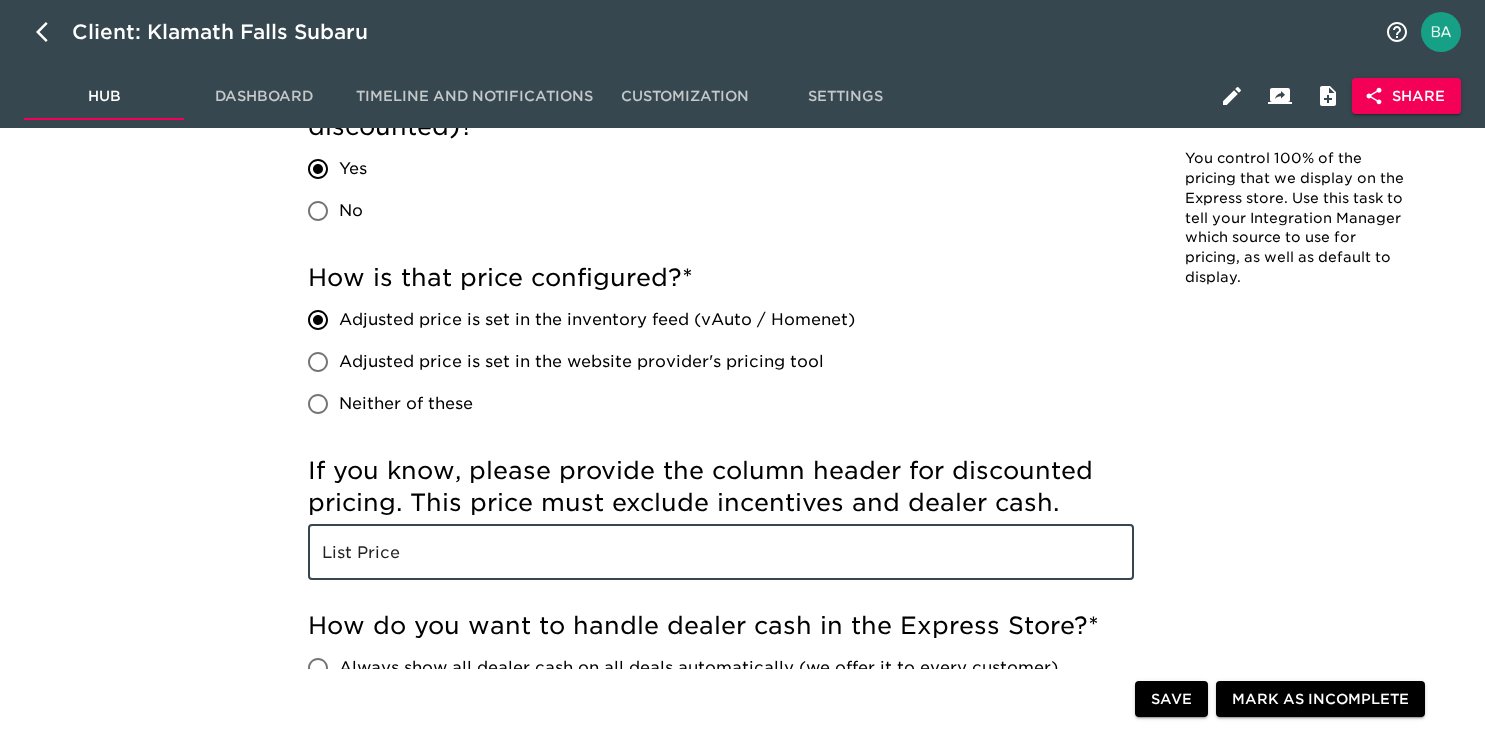 click on "List Price" at bounding box center [721, 552] 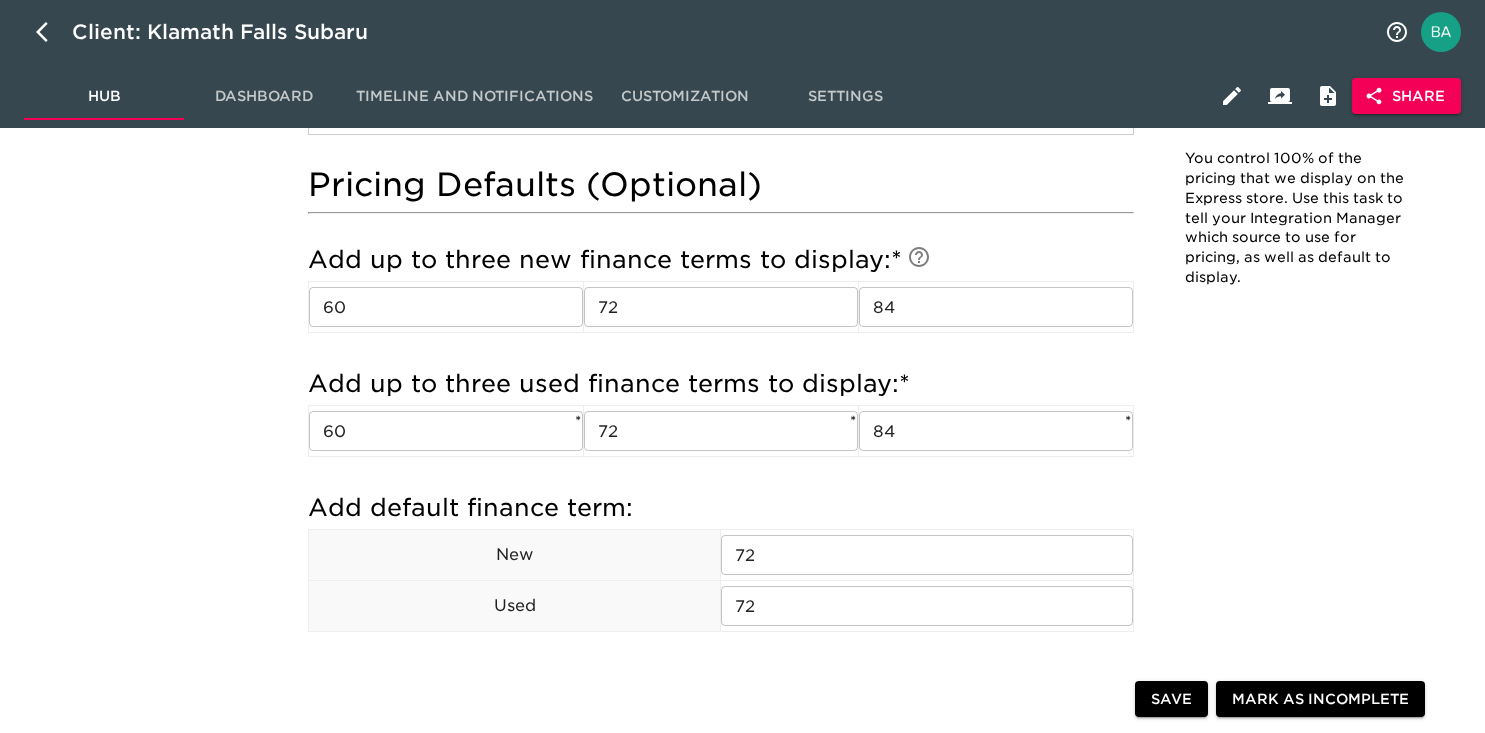 scroll, scrollTop: 1615, scrollLeft: 0, axis: vertical 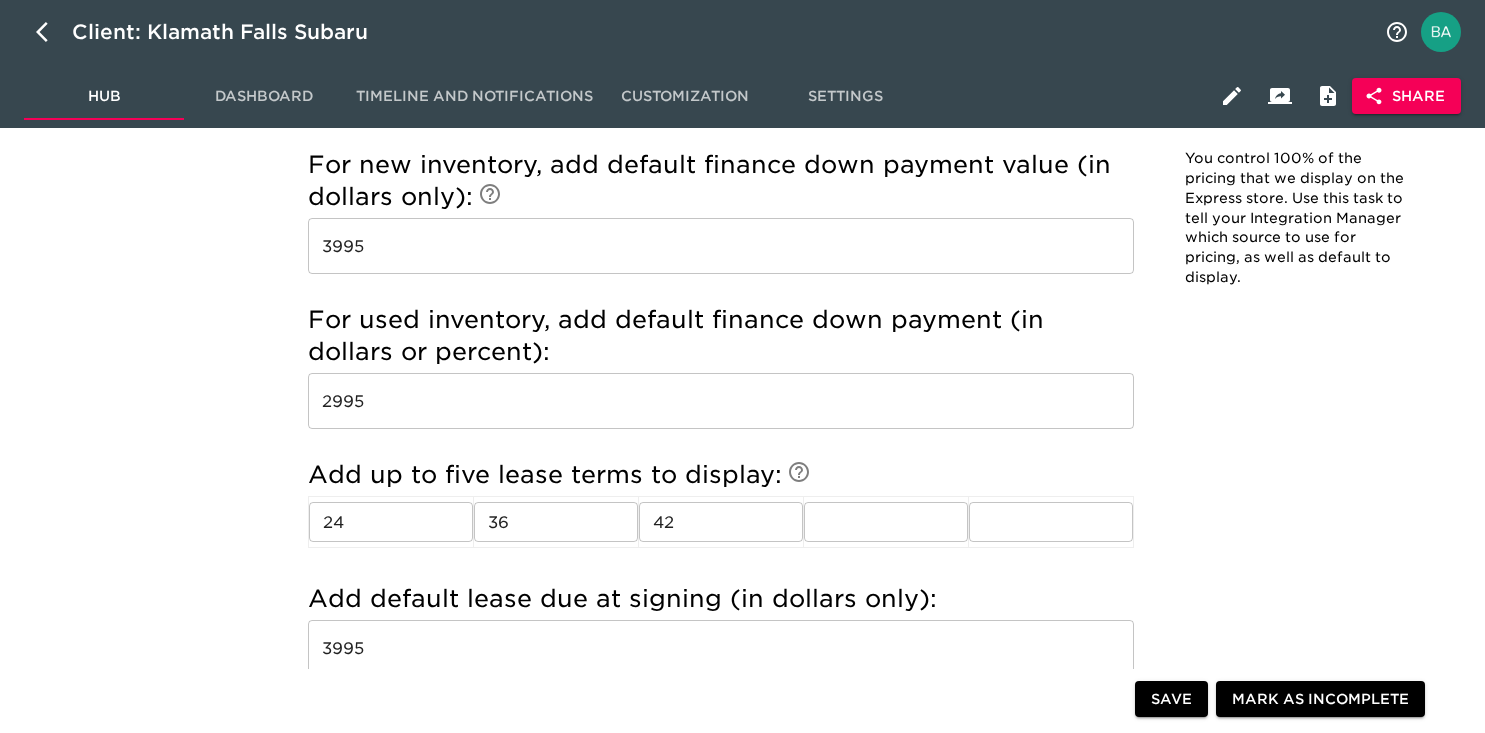 click on "3995" at bounding box center (721, 246) 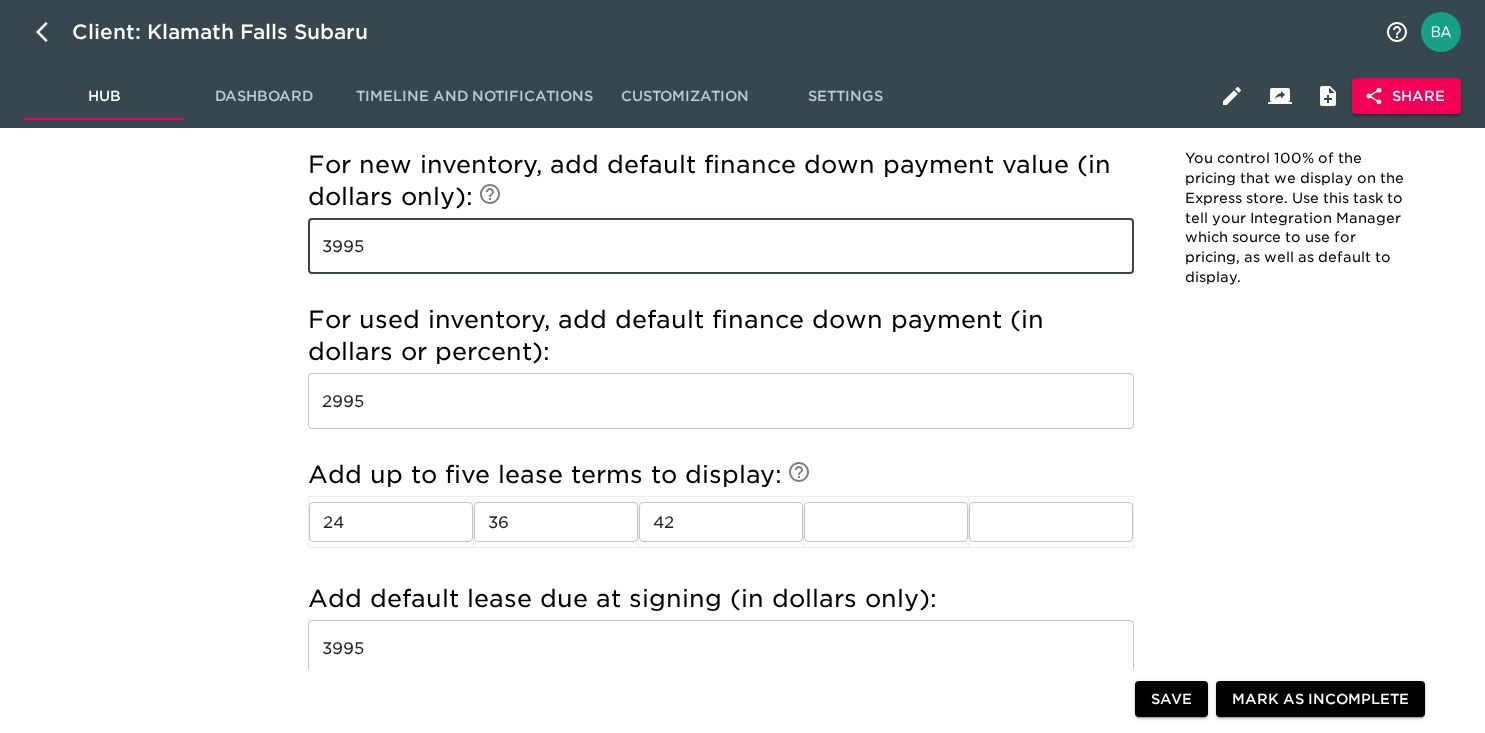 click on "3995" at bounding box center [721, 246] 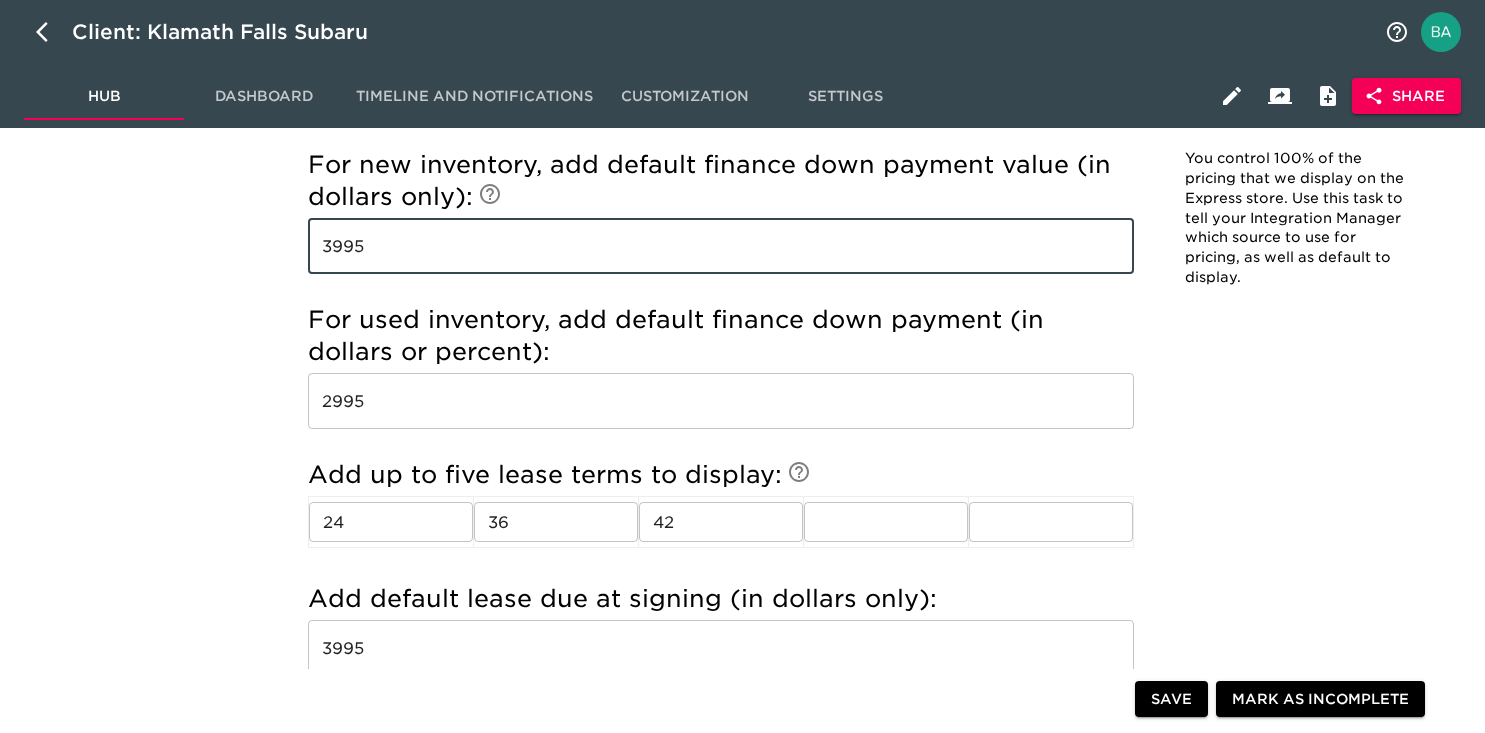 click on "2995" at bounding box center [721, 401] 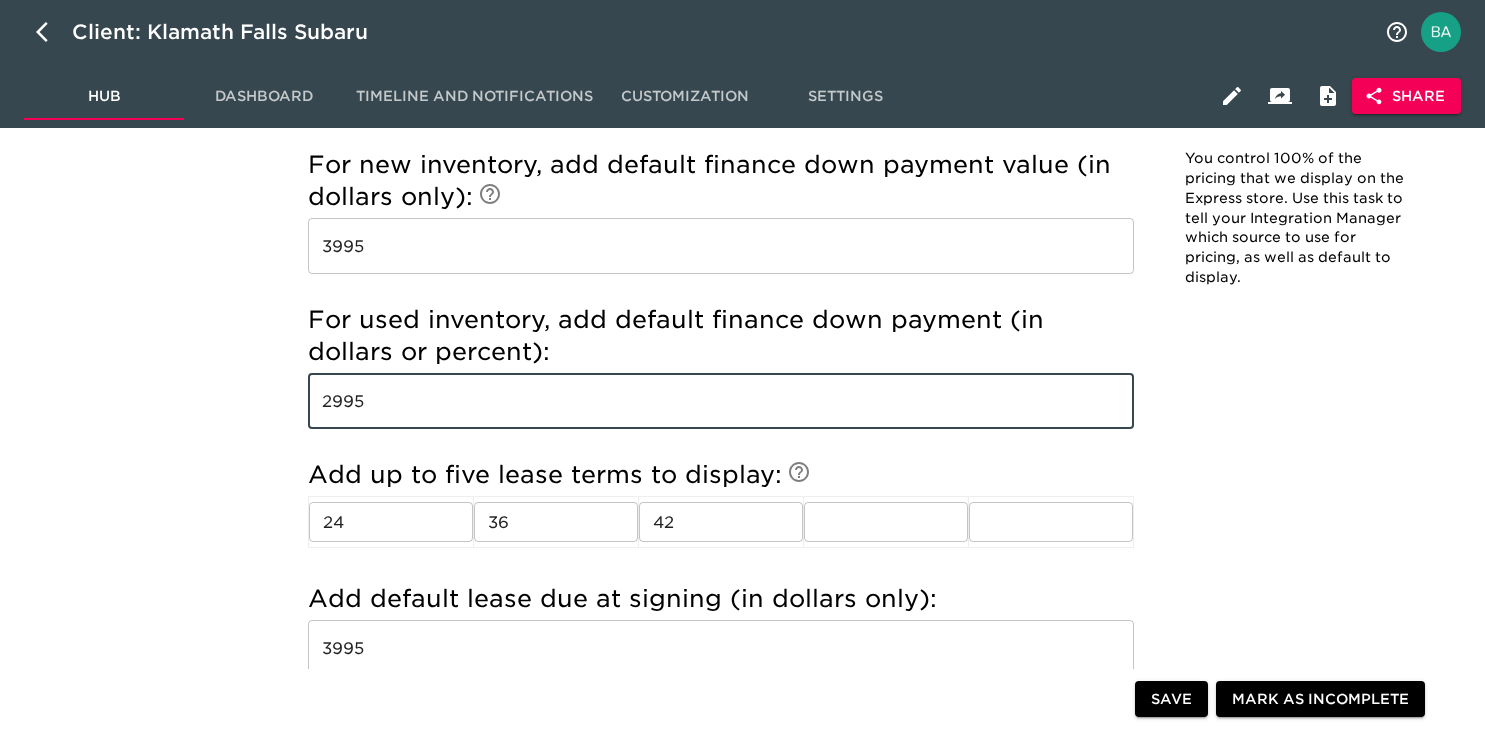 click on "2995" at bounding box center (721, 401) 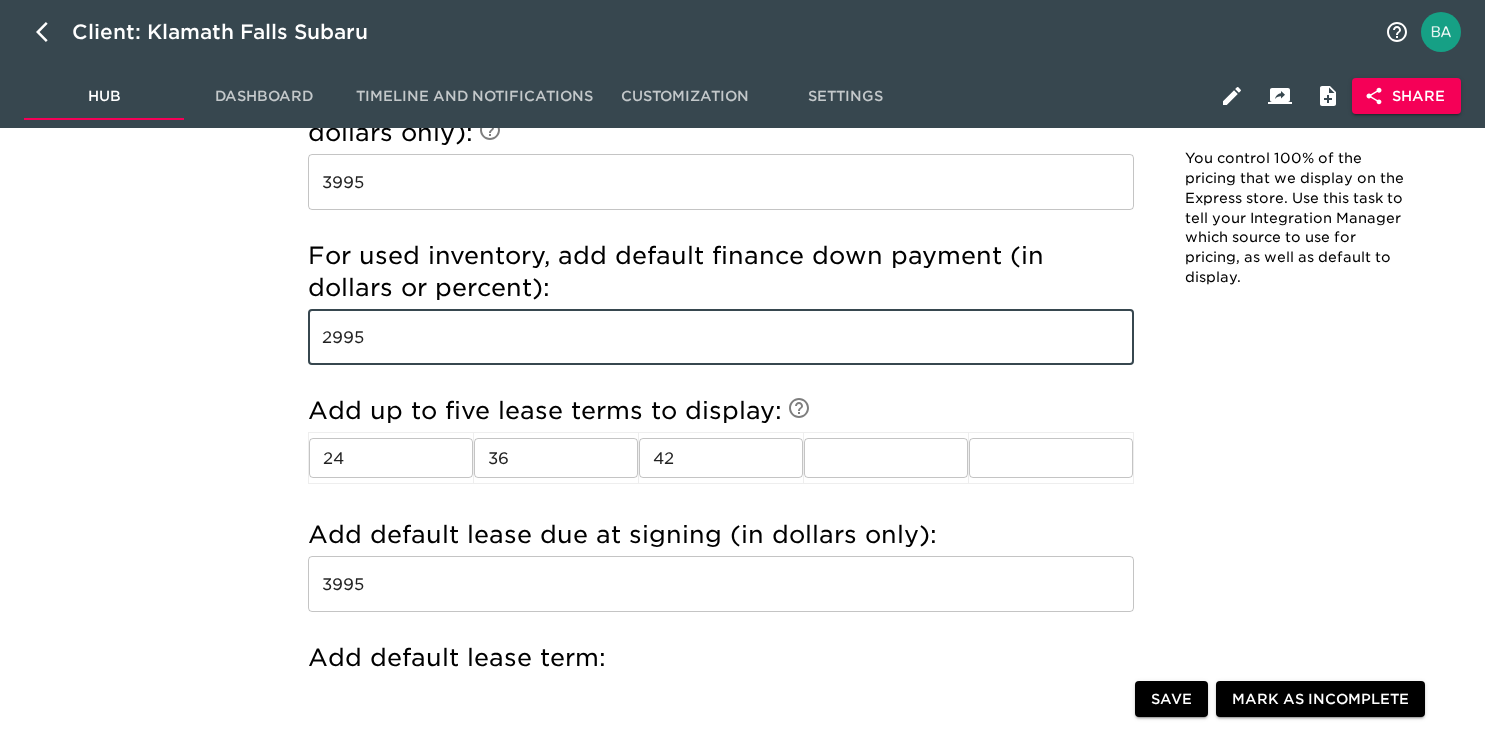 scroll, scrollTop: 2183, scrollLeft: 0, axis: vertical 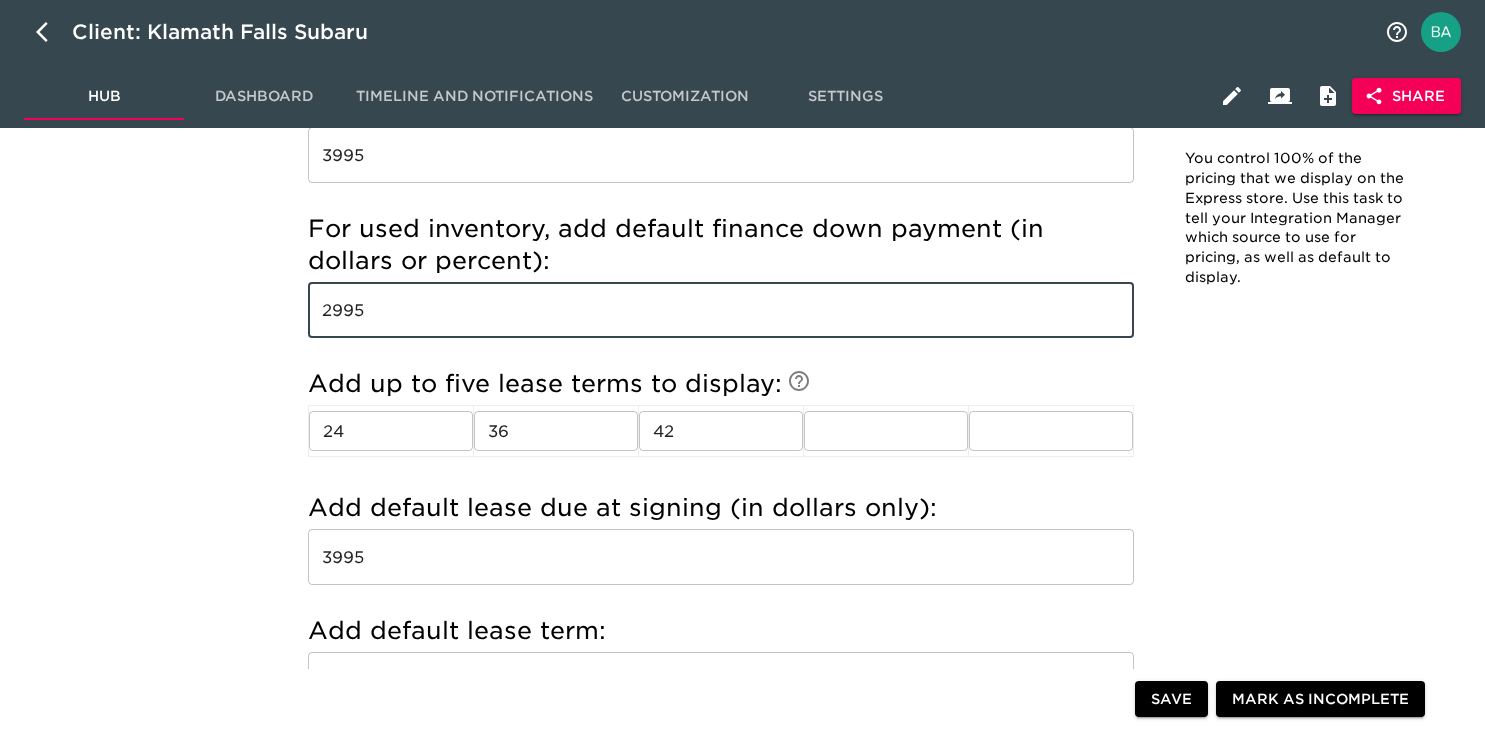 click on "3995" at bounding box center (721, 557) 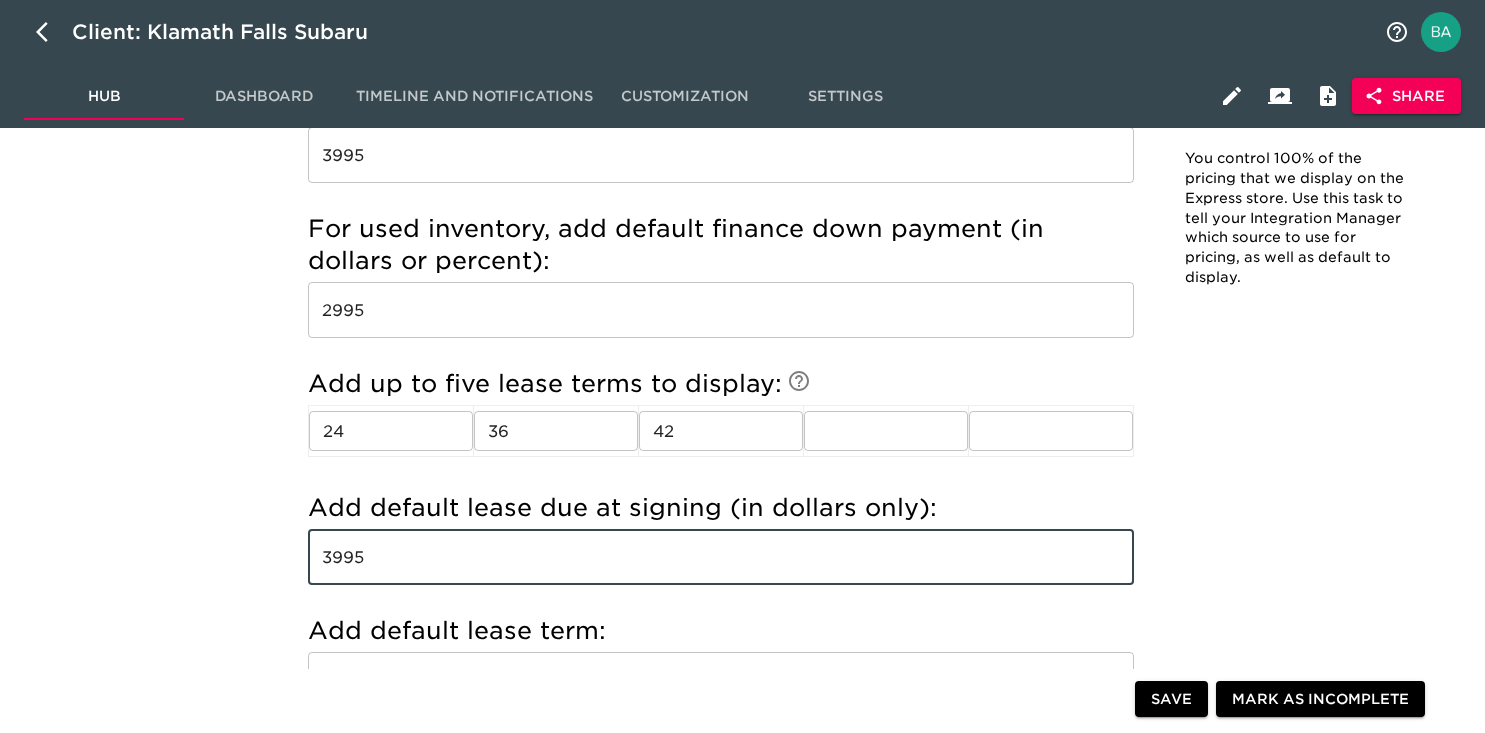 click on "3995" at bounding box center [721, 557] 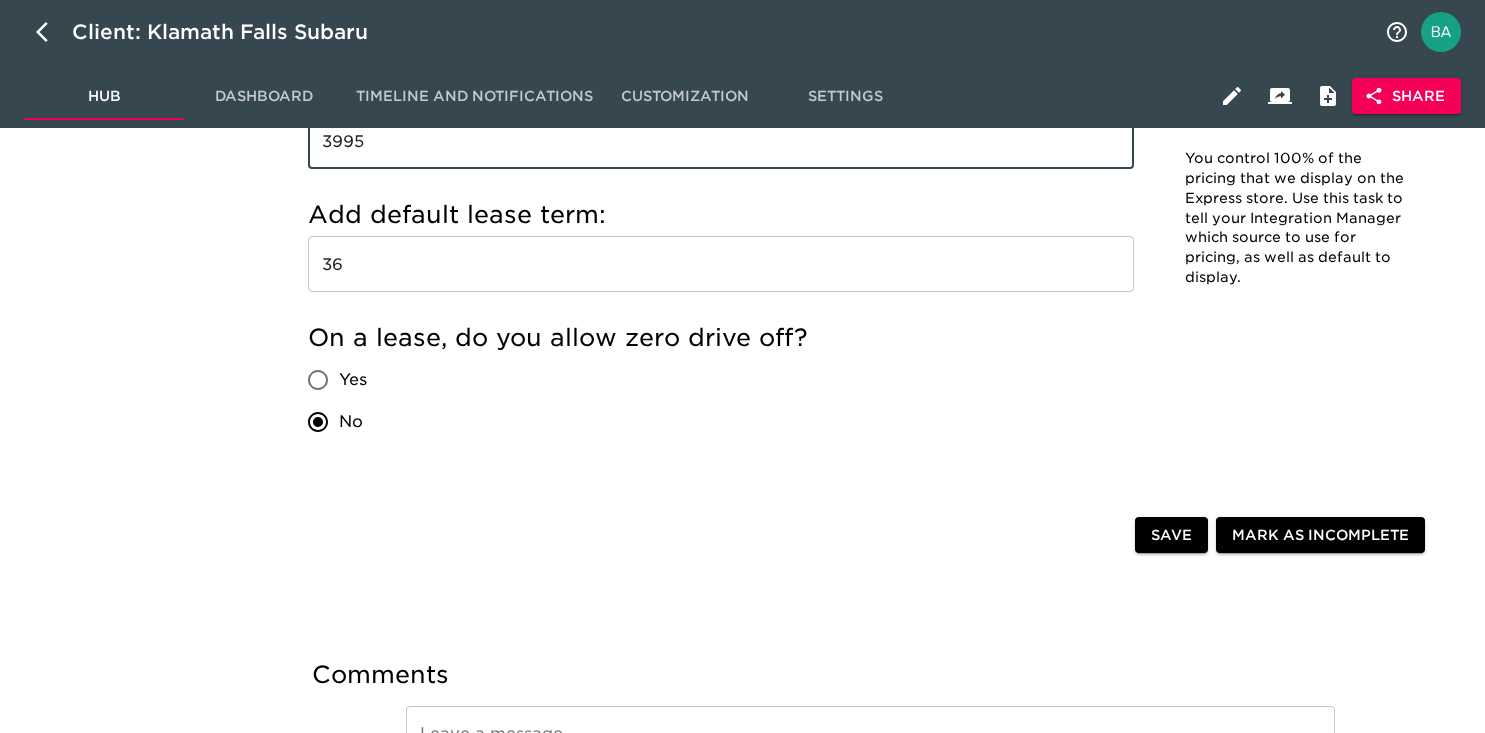 scroll, scrollTop: 2655, scrollLeft: 0, axis: vertical 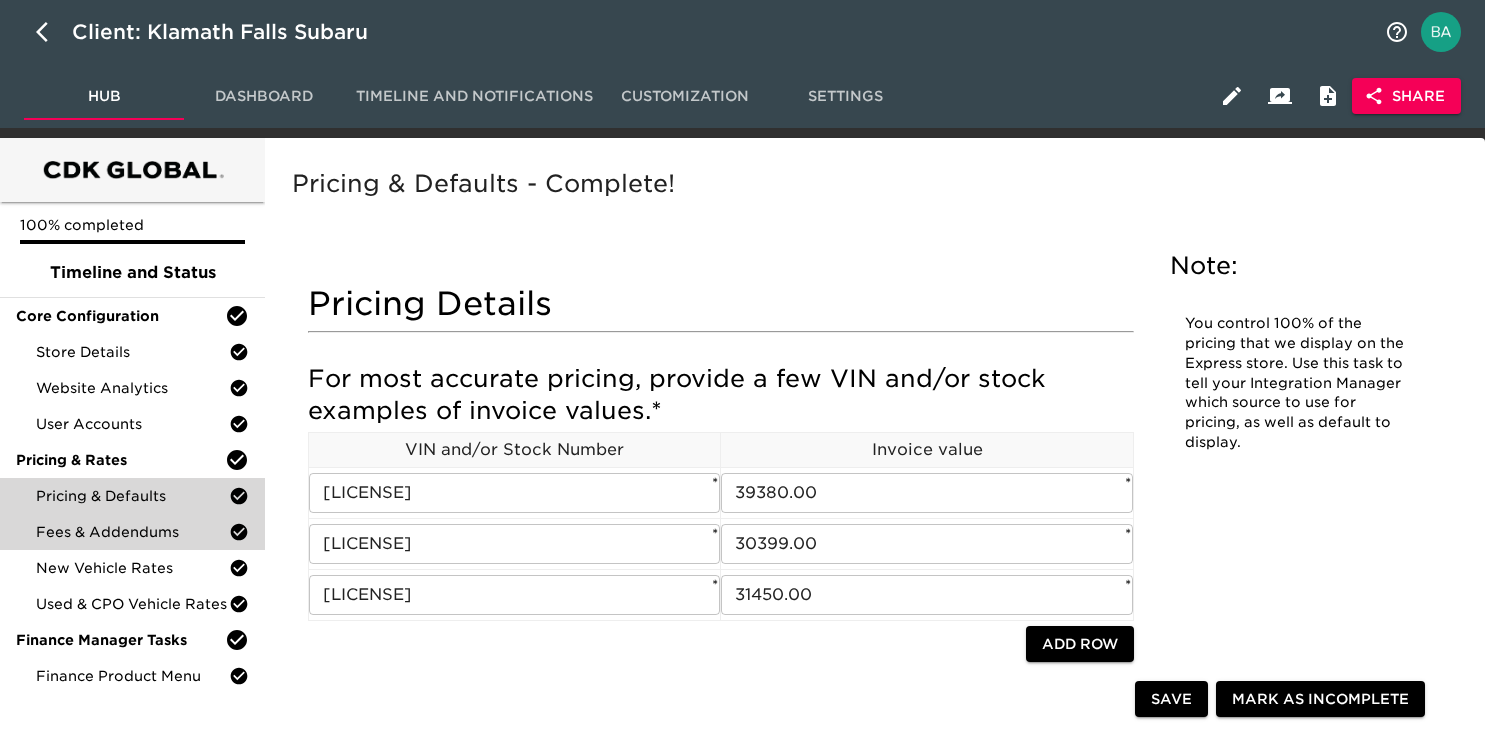 click on "Fees & Addendums" at bounding box center (132, 532) 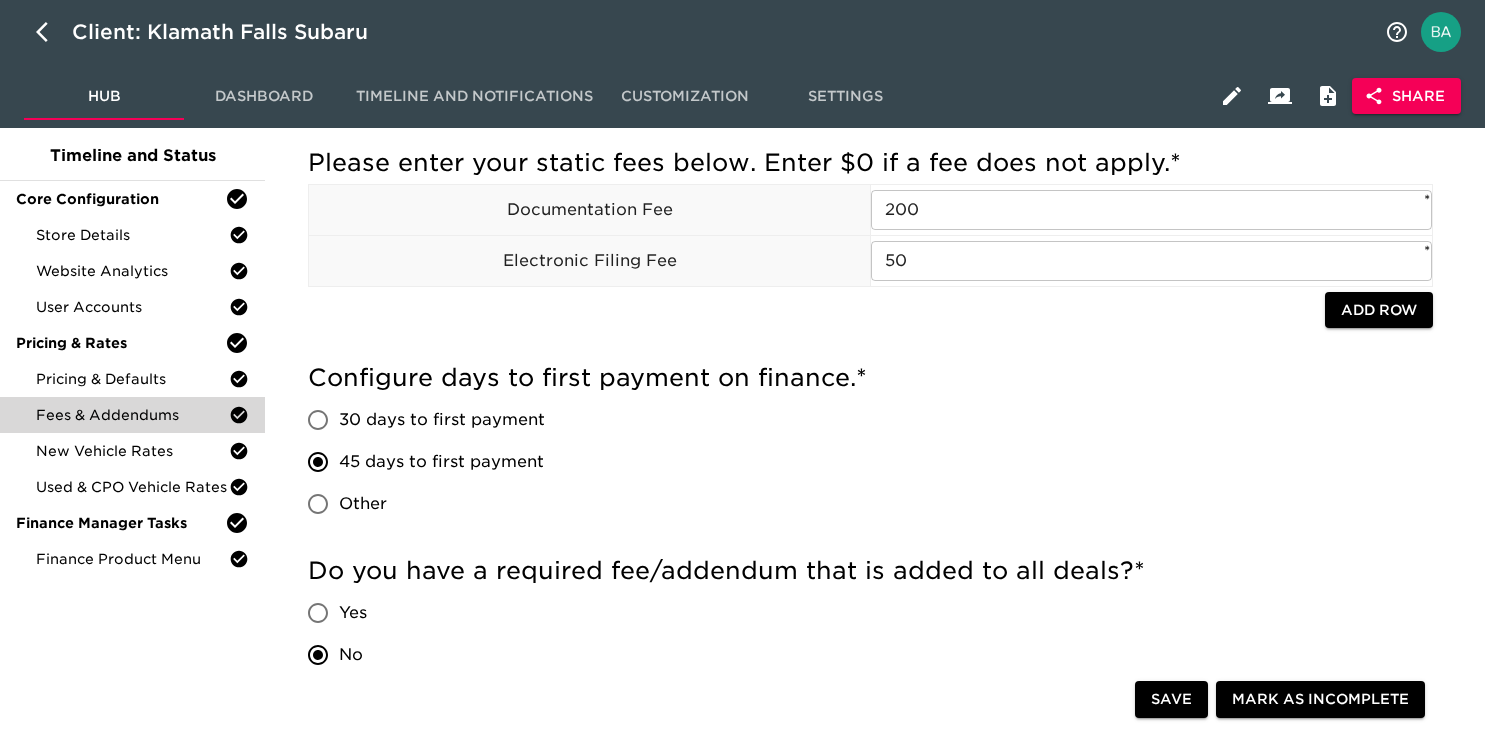 scroll, scrollTop: 126, scrollLeft: 0, axis: vertical 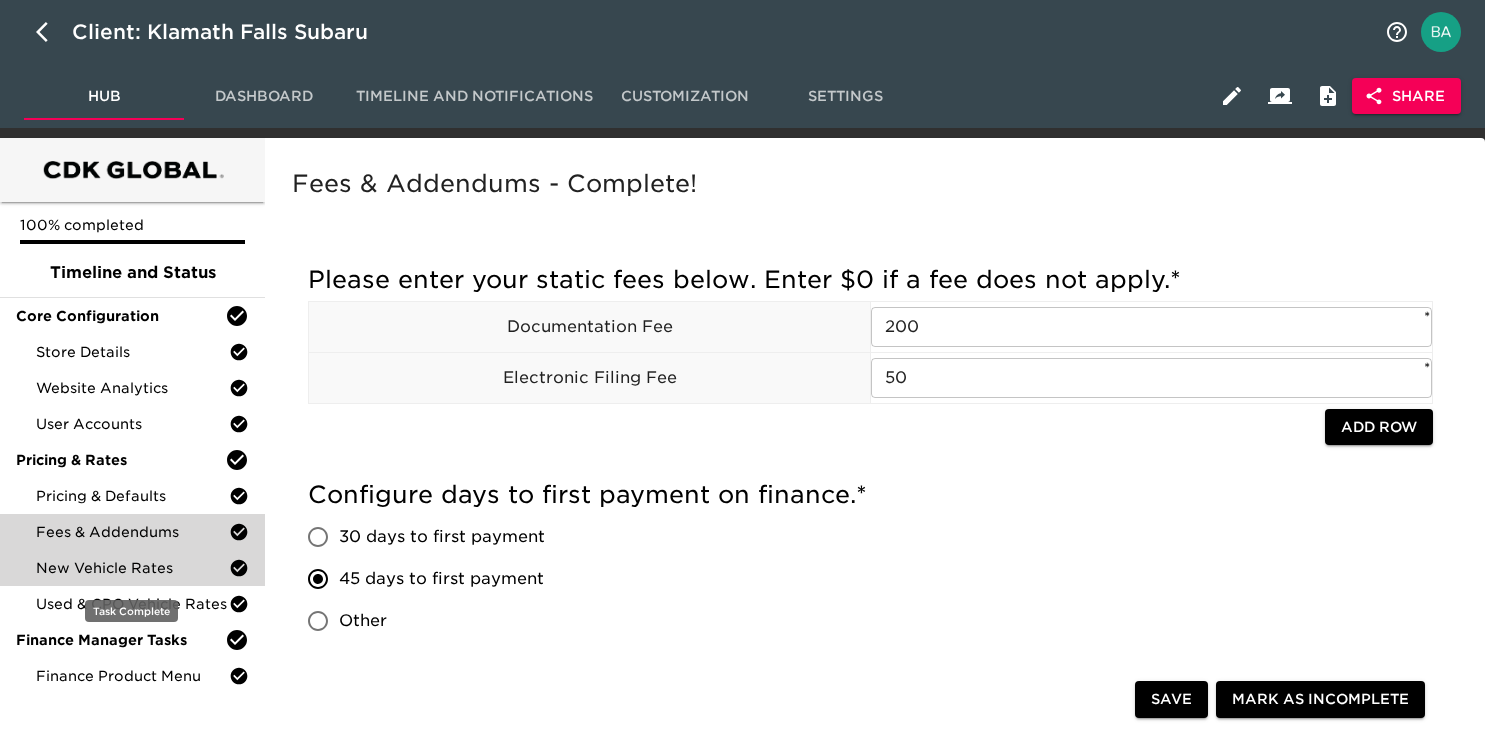 click on "New Vehicle Rates" at bounding box center [132, 568] 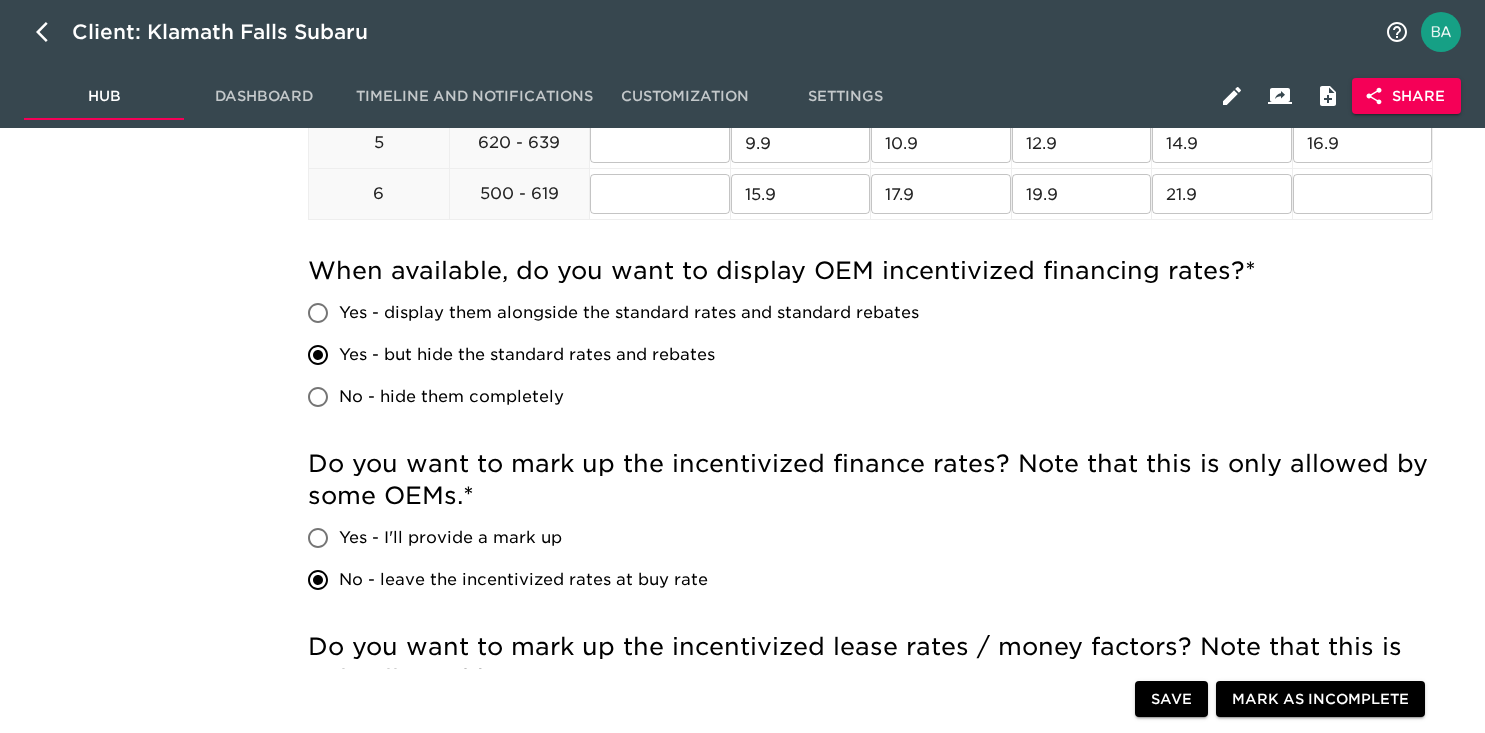 scroll, scrollTop: 1140, scrollLeft: 0, axis: vertical 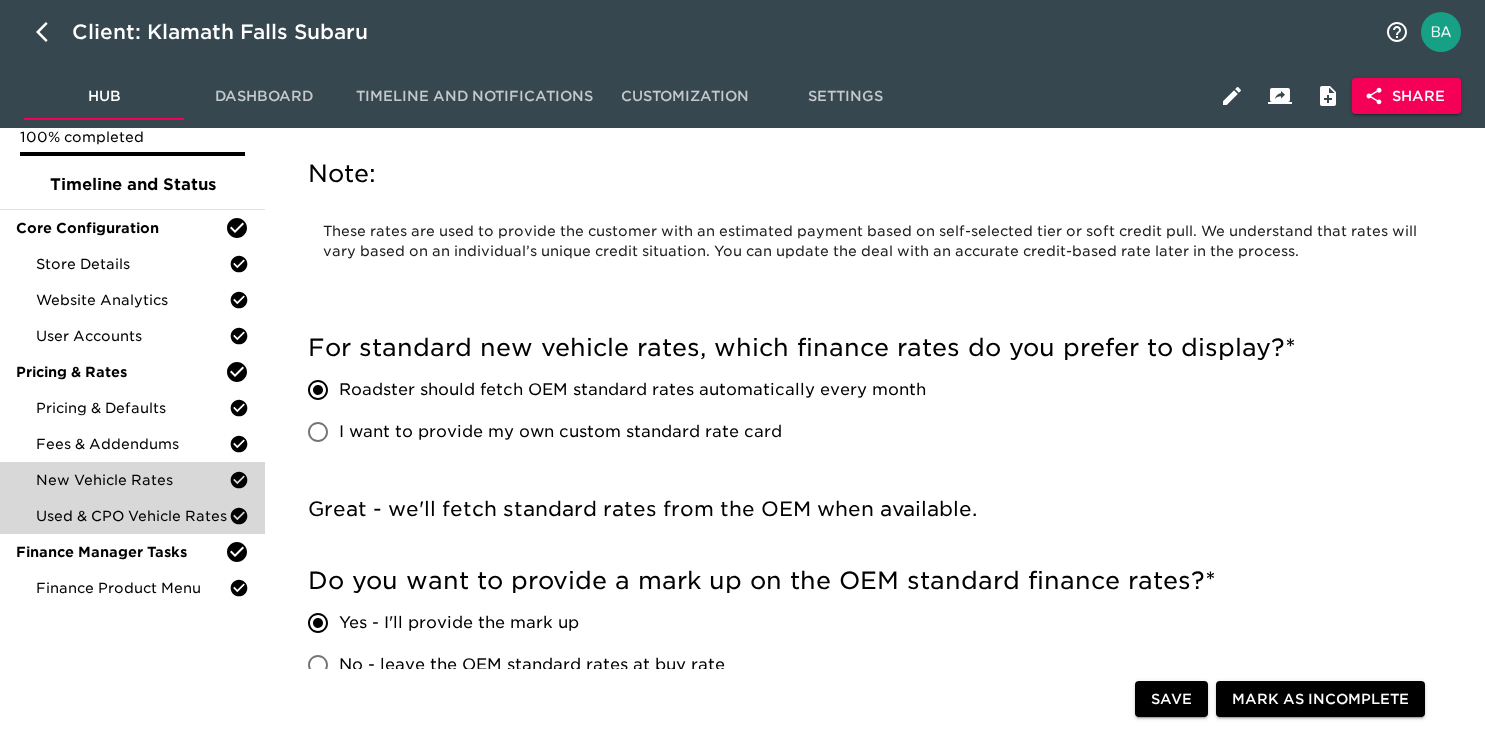 click on "Used & CPO Vehicle Rates" at bounding box center (132, 516) 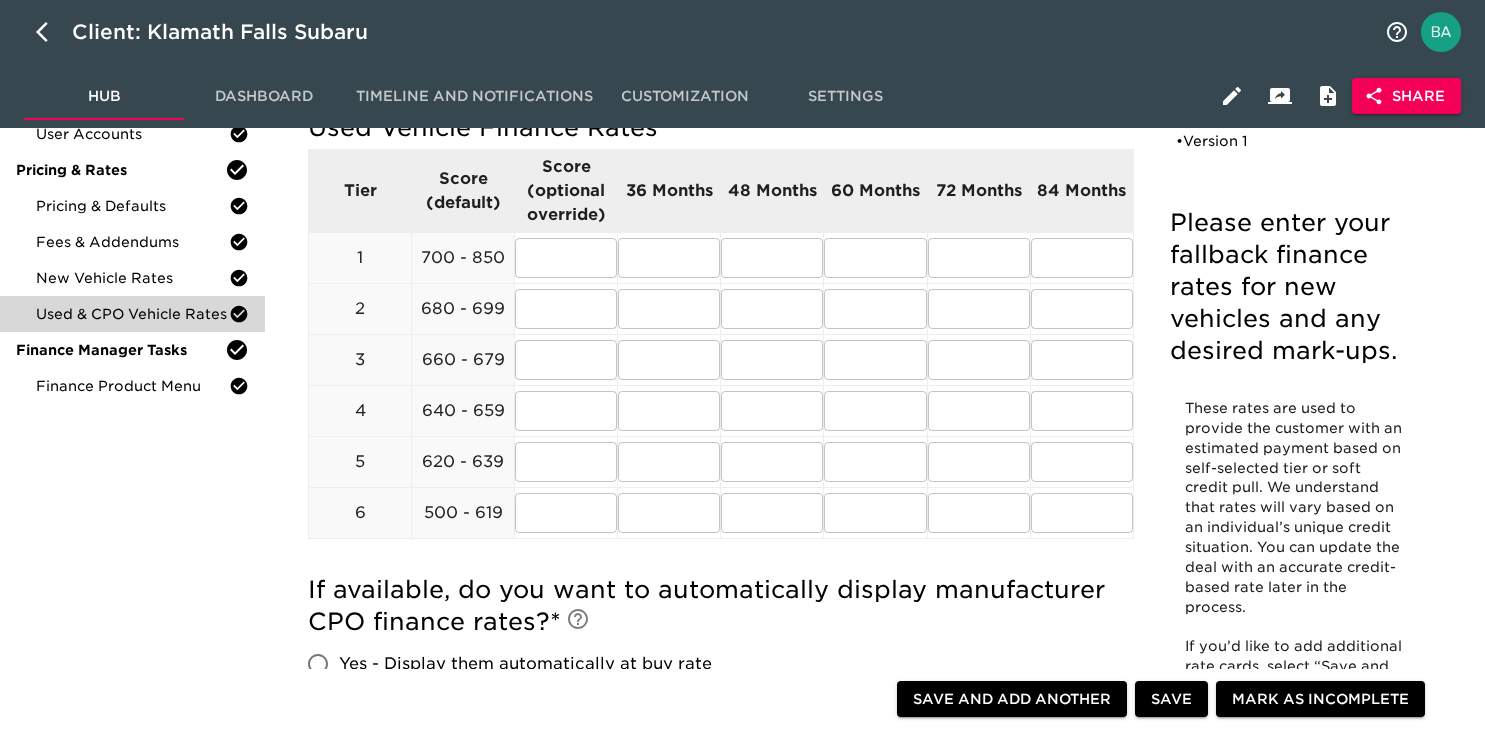 scroll, scrollTop: 0, scrollLeft: 0, axis: both 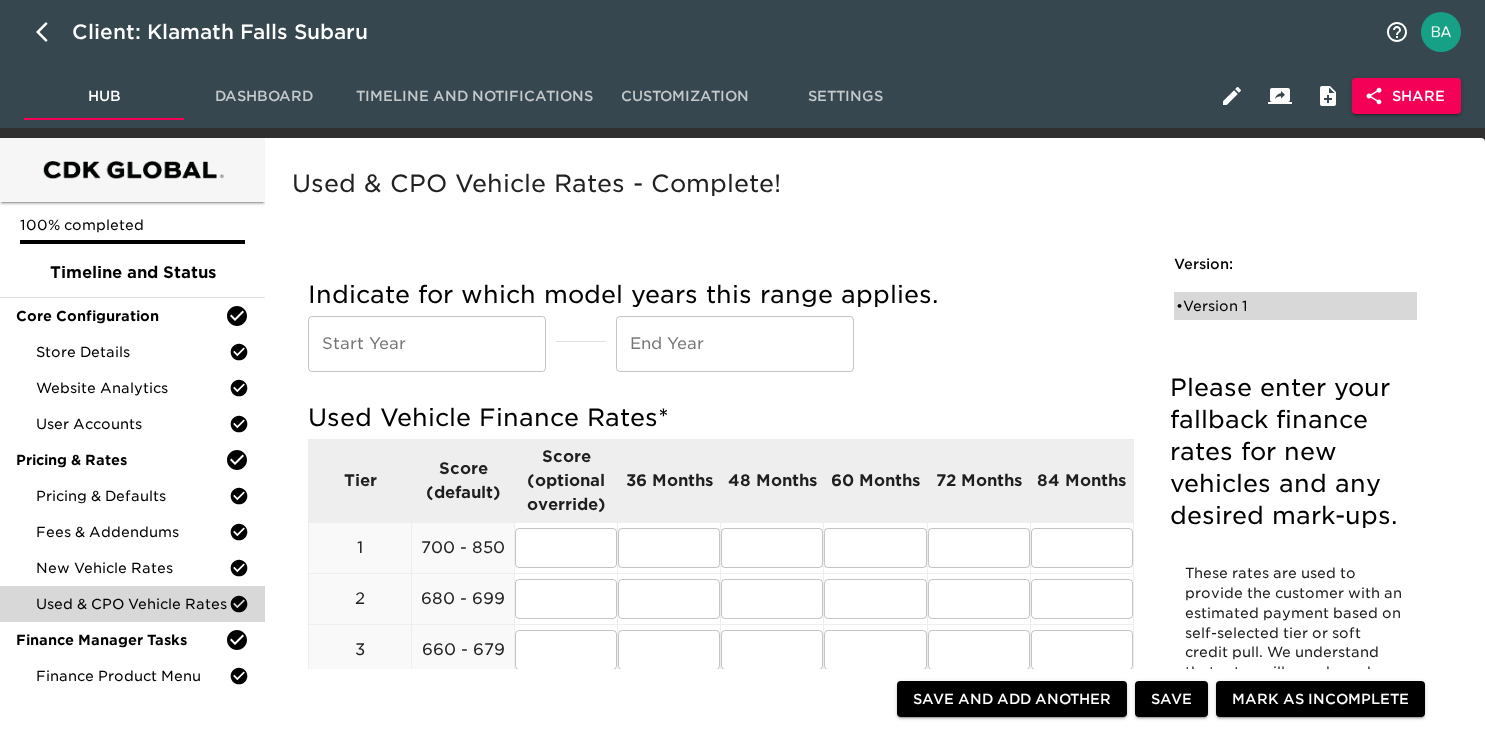 click on "•  Version 1" at bounding box center [1281, 306] 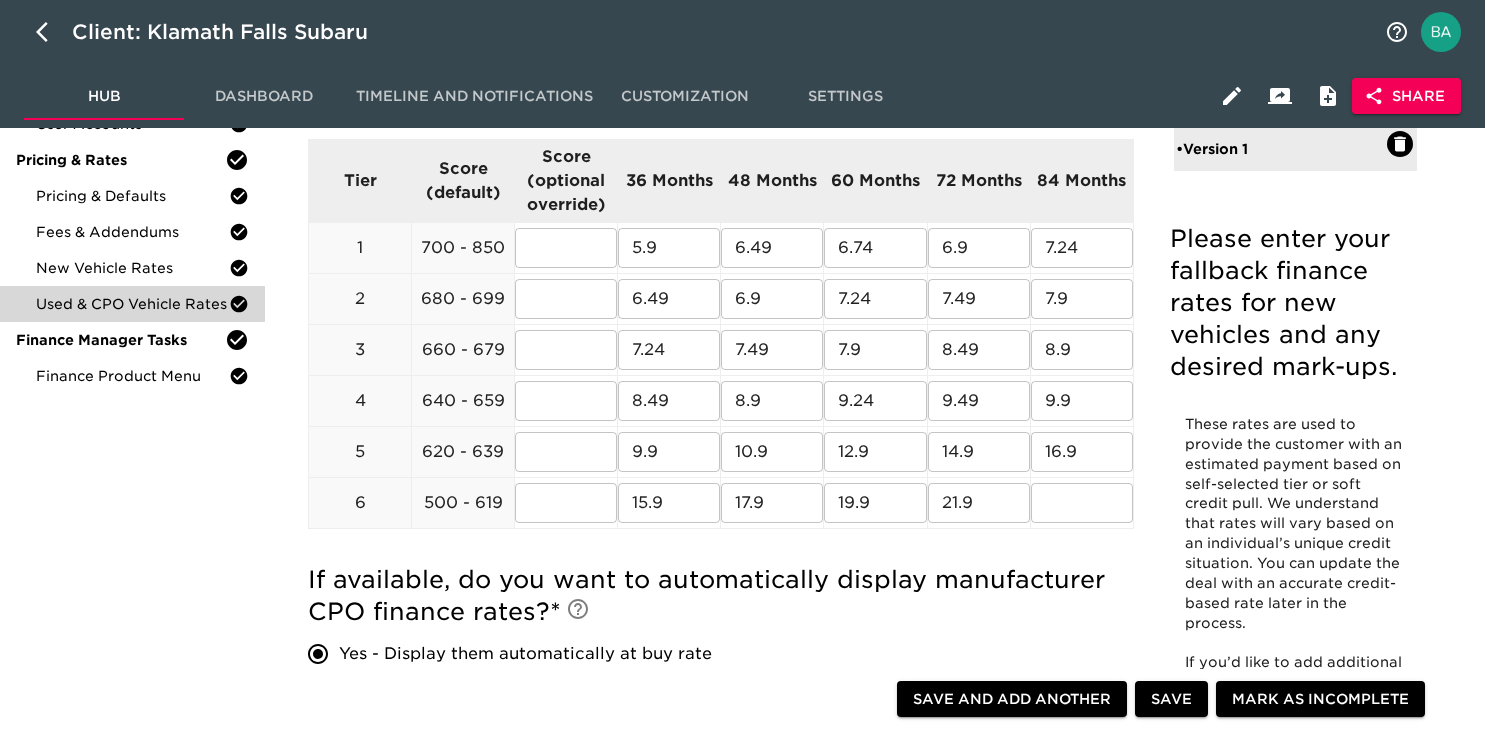 scroll, scrollTop: 0, scrollLeft: 0, axis: both 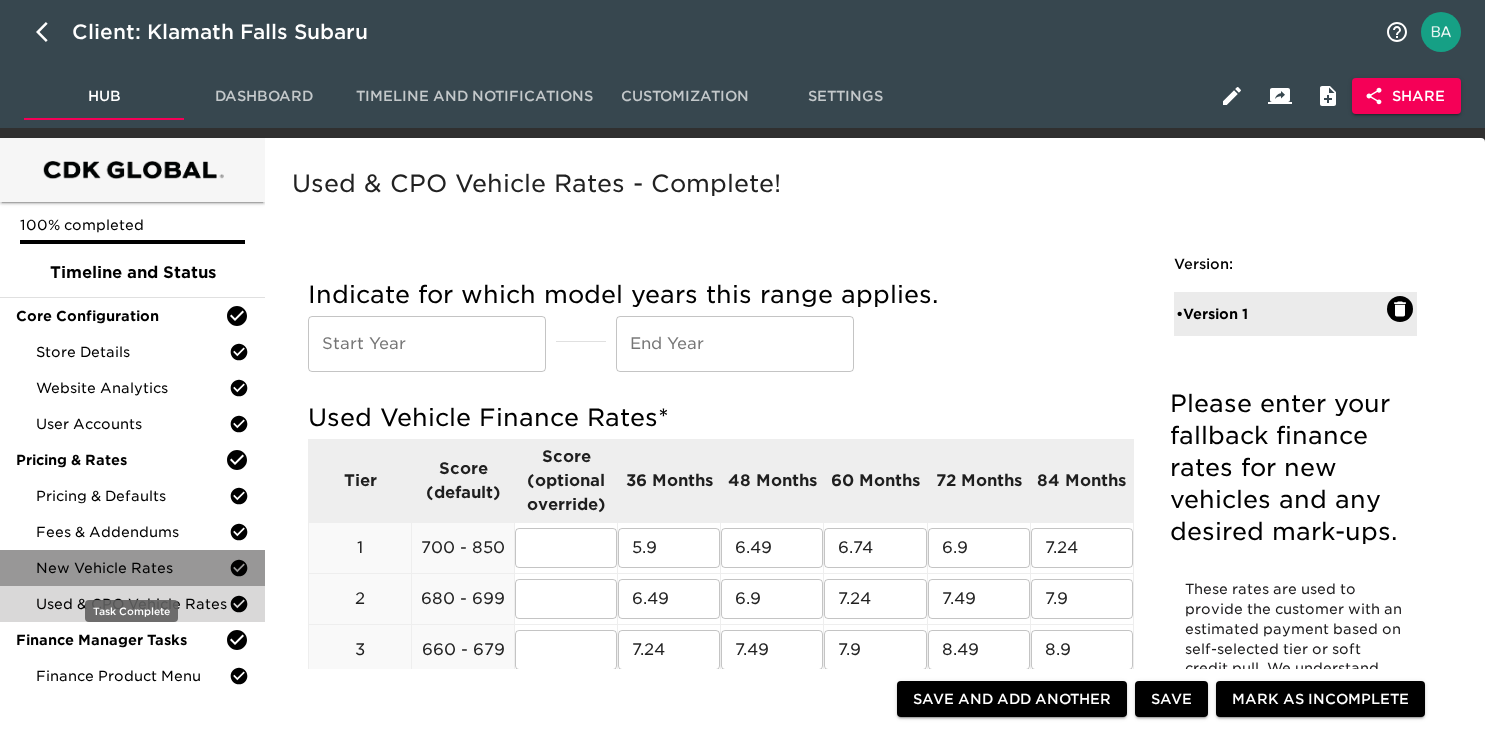 click on "New Vehicle Rates" at bounding box center (132, 568) 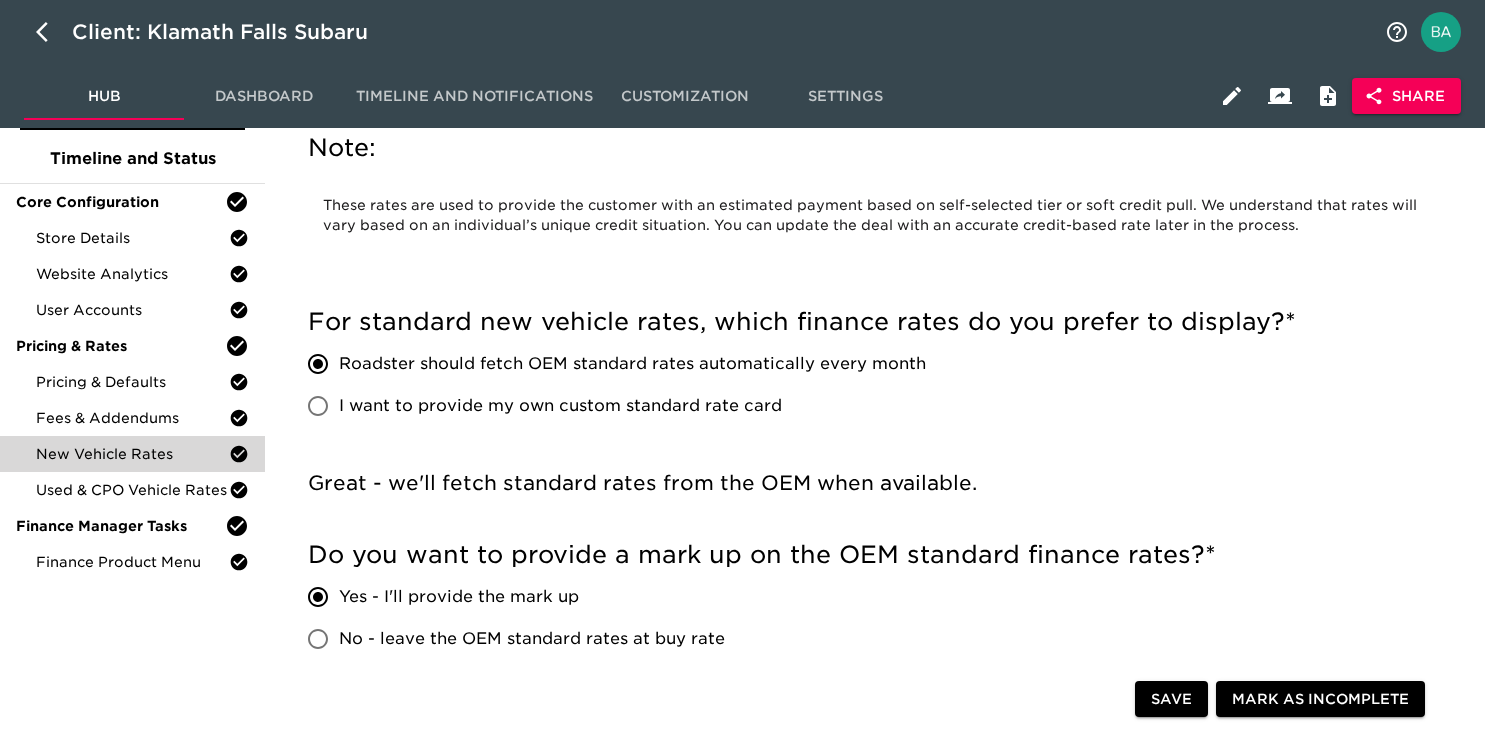 scroll, scrollTop: 232, scrollLeft: 0, axis: vertical 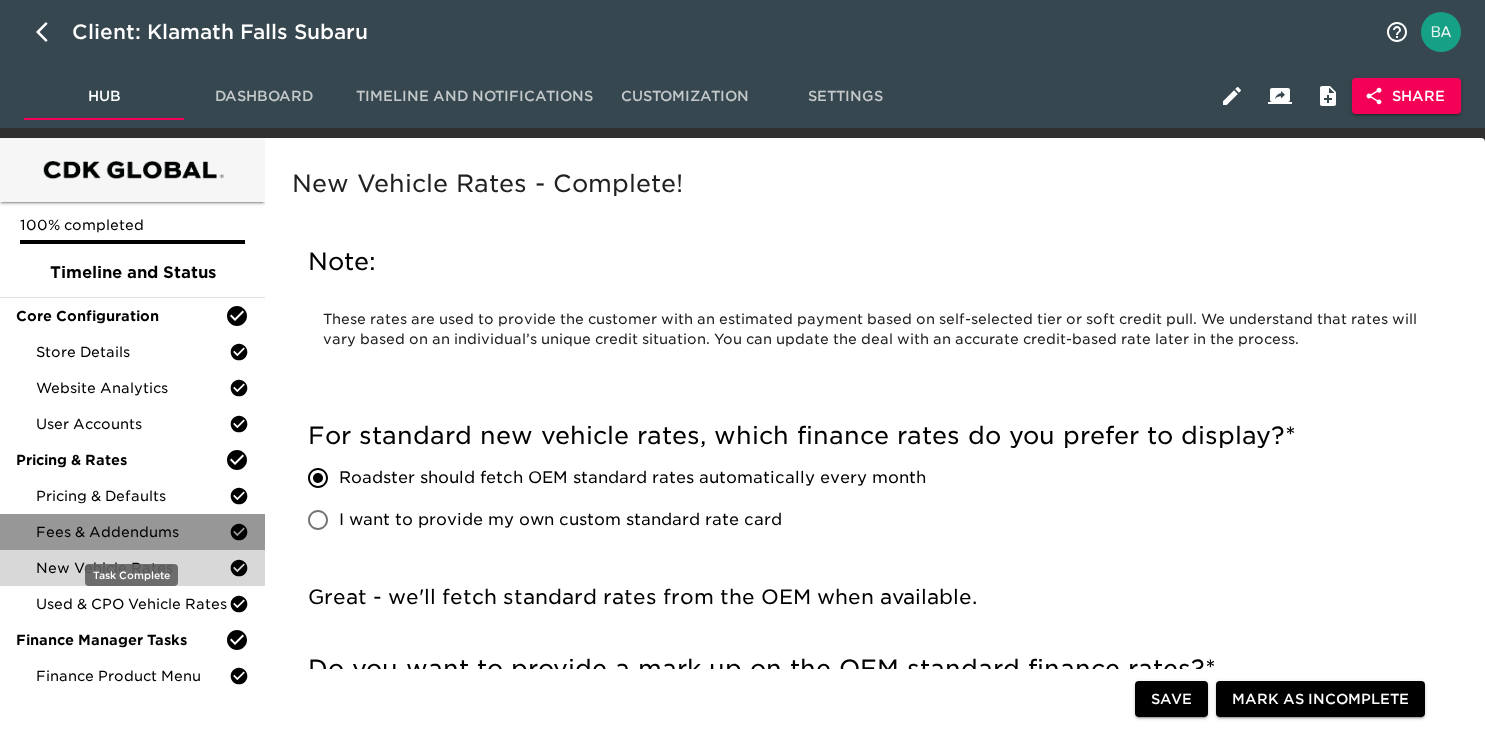 click on "Fees & Addendums" at bounding box center [132, 532] 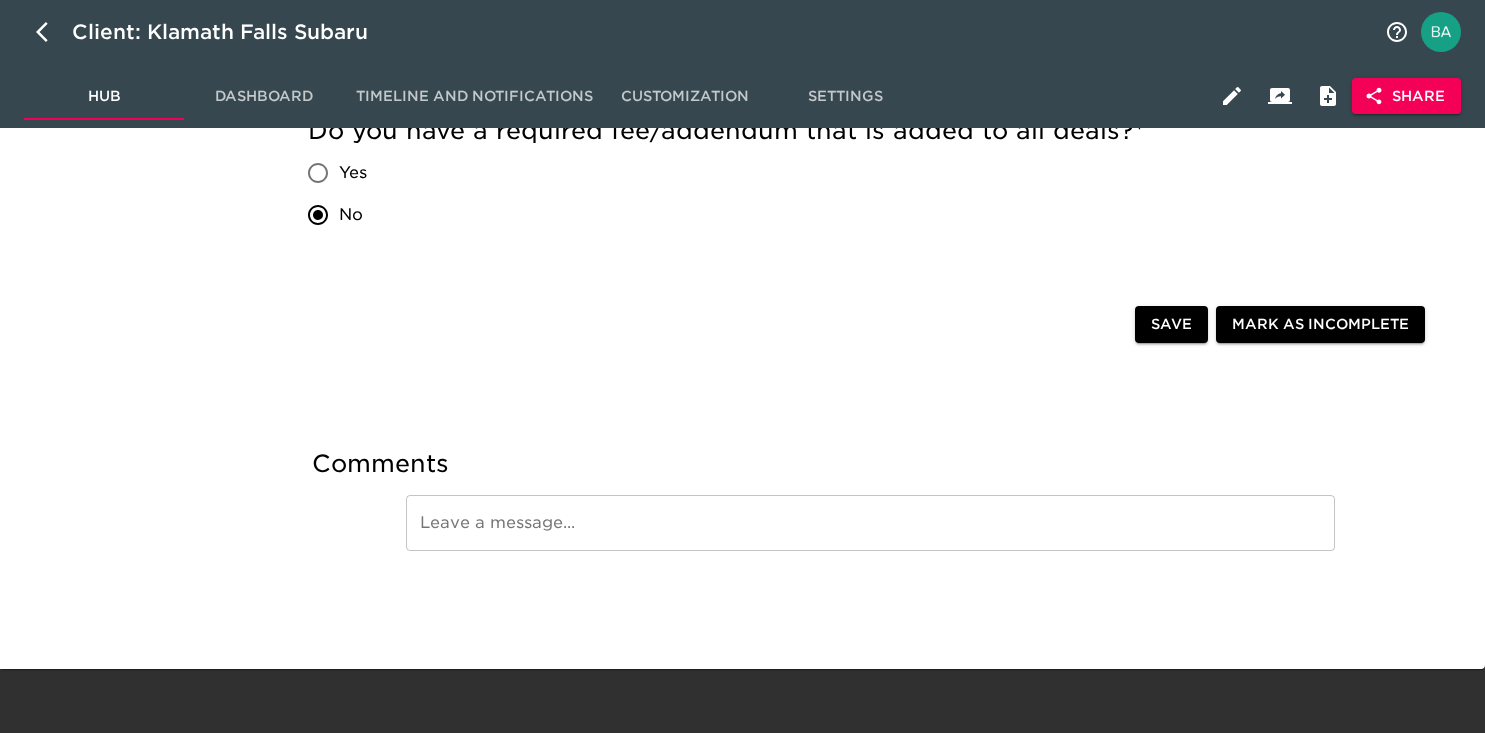 scroll, scrollTop: 0, scrollLeft: 0, axis: both 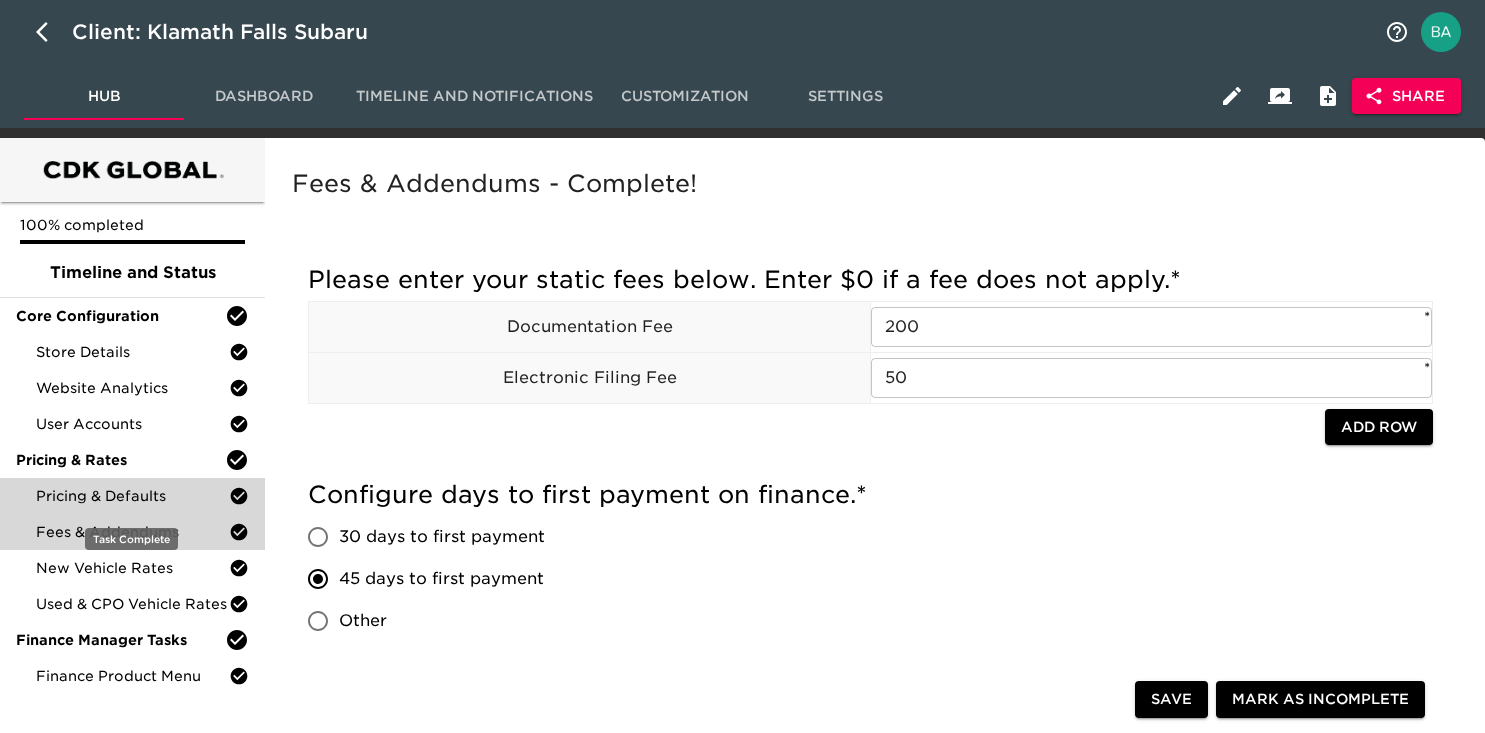 click on "Pricing & Defaults" at bounding box center [132, 496] 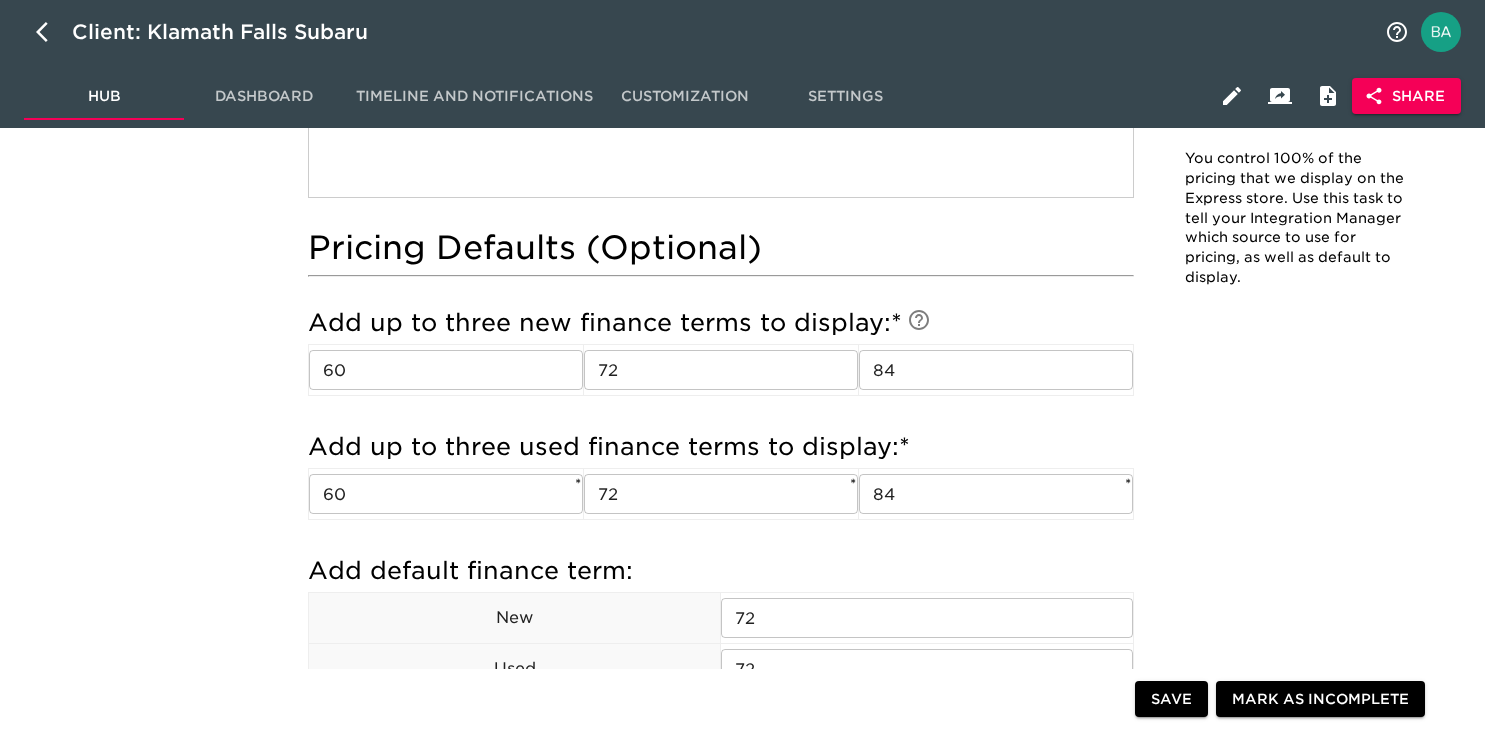 scroll, scrollTop: 1513, scrollLeft: 0, axis: vertical 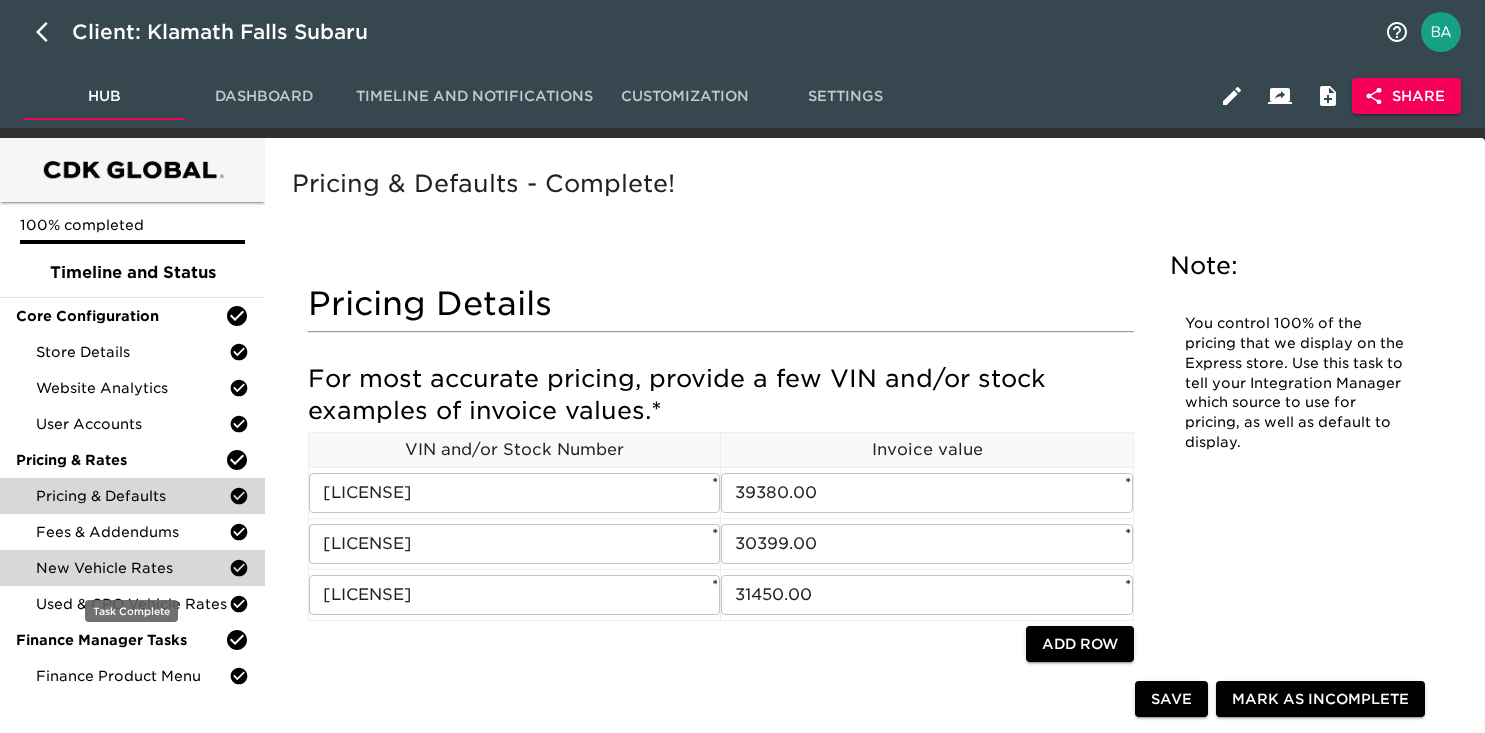 click on "New Vehicle Rates" at bounding box center (132, 568) 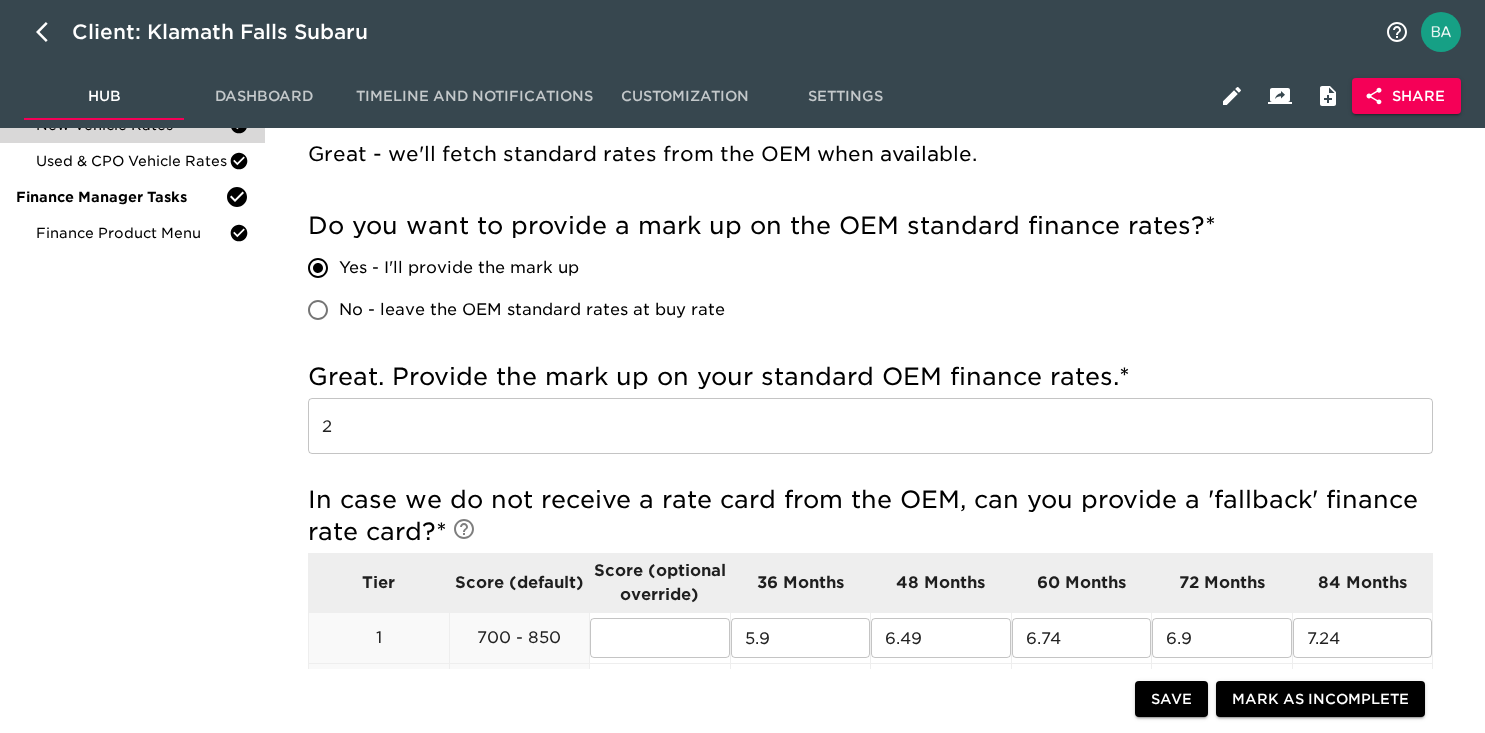 scroll, scrollTop: 447, scrollLeft: 0, axis: vertical 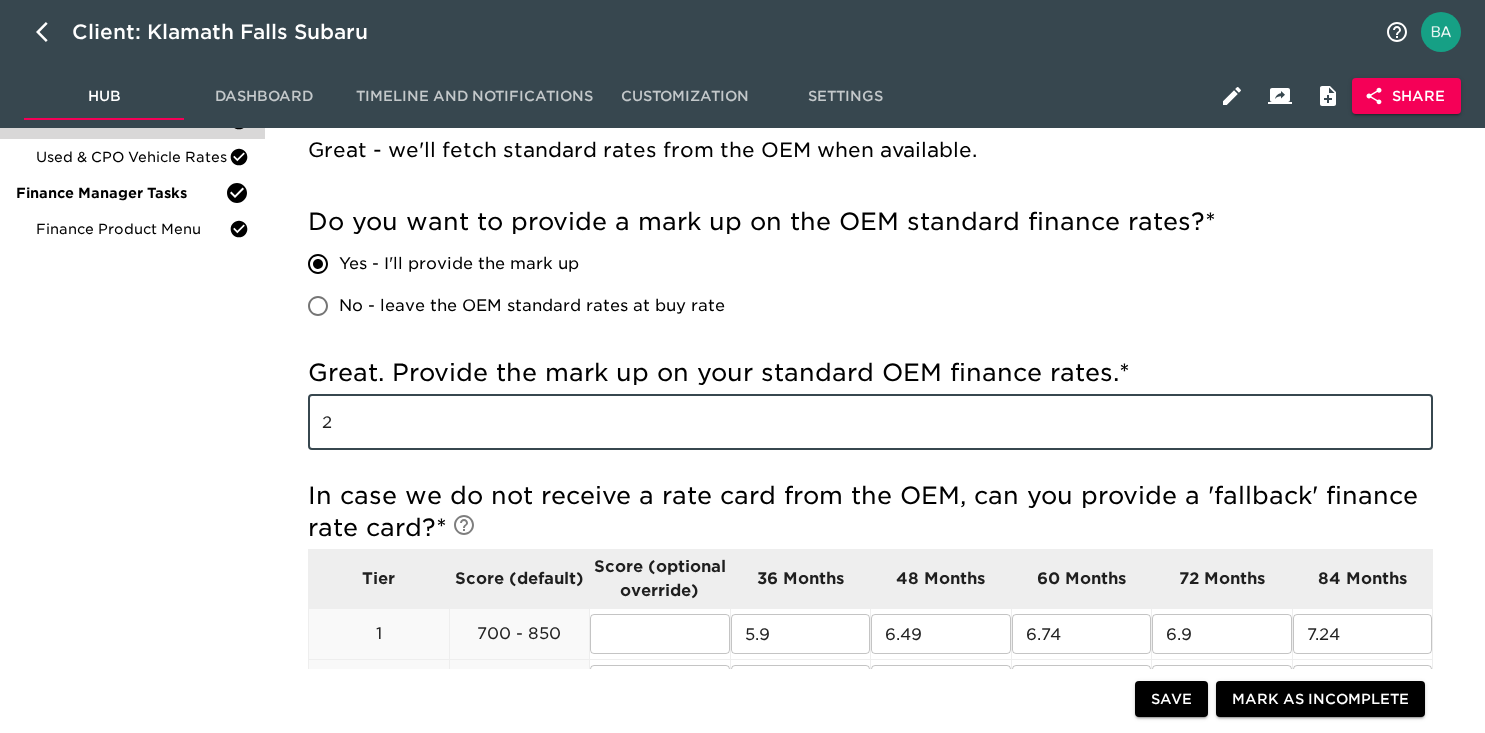click on "2" at bounding box center (870, 422) 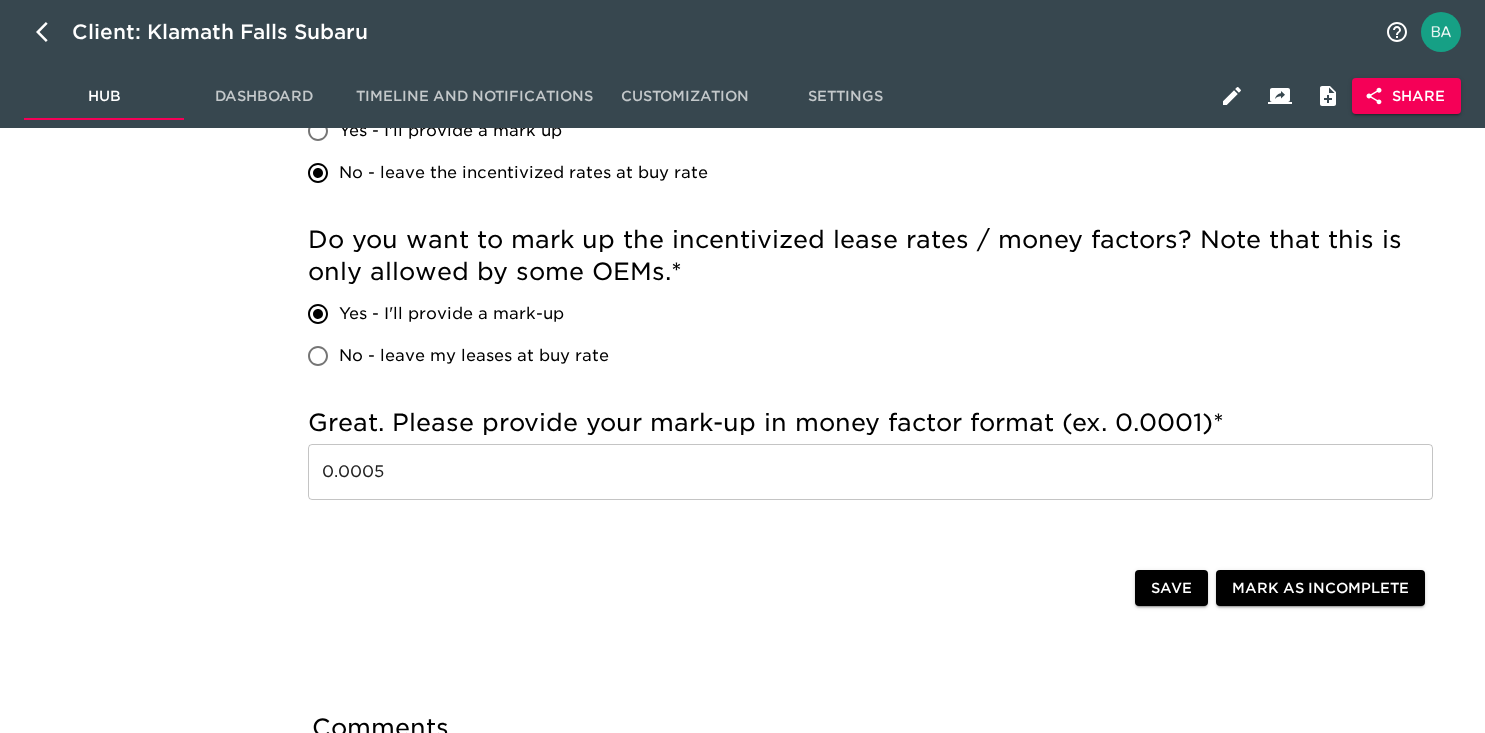 scroll, scrollTop: 1553, scrollLeft: 0, axis: vertical 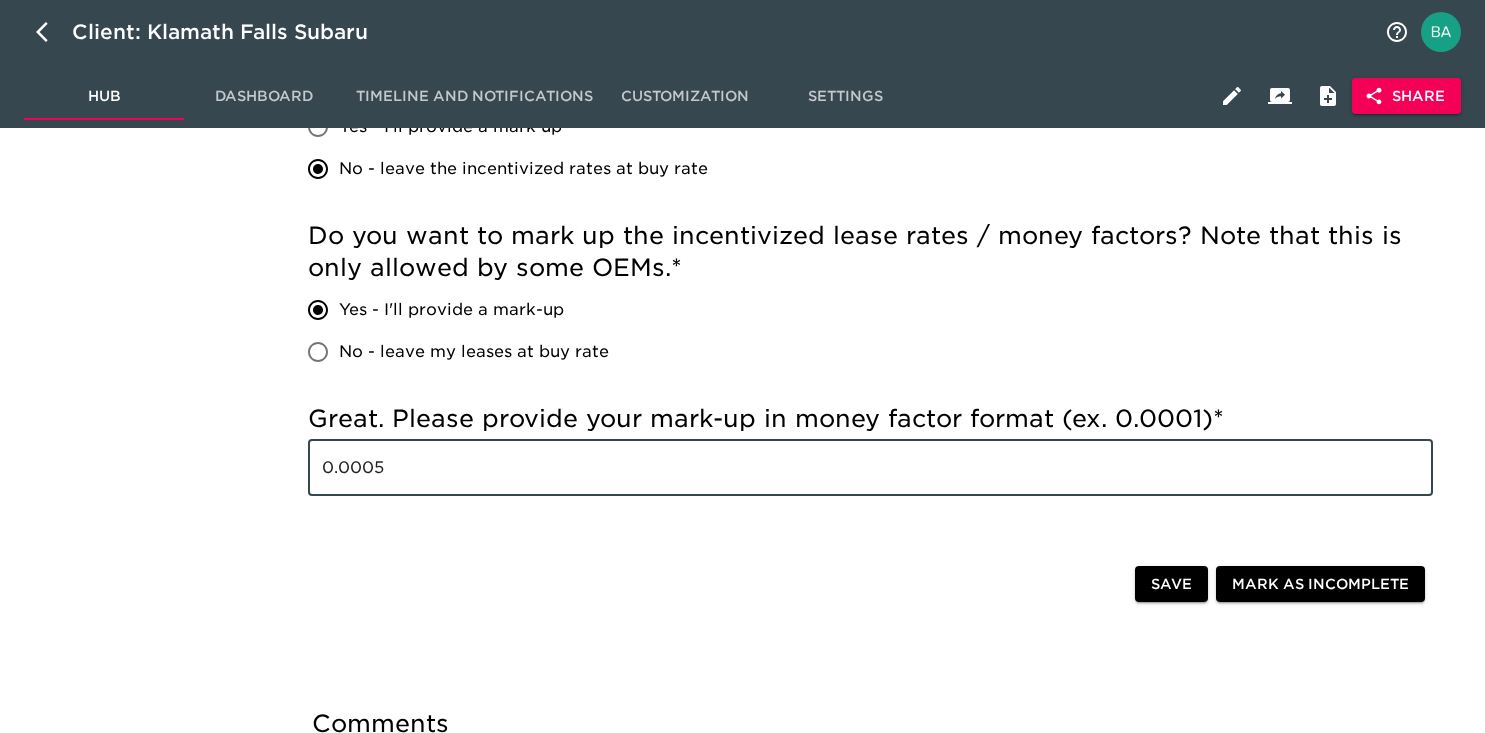 click on "0.0005" at bounding box center [870, 468] 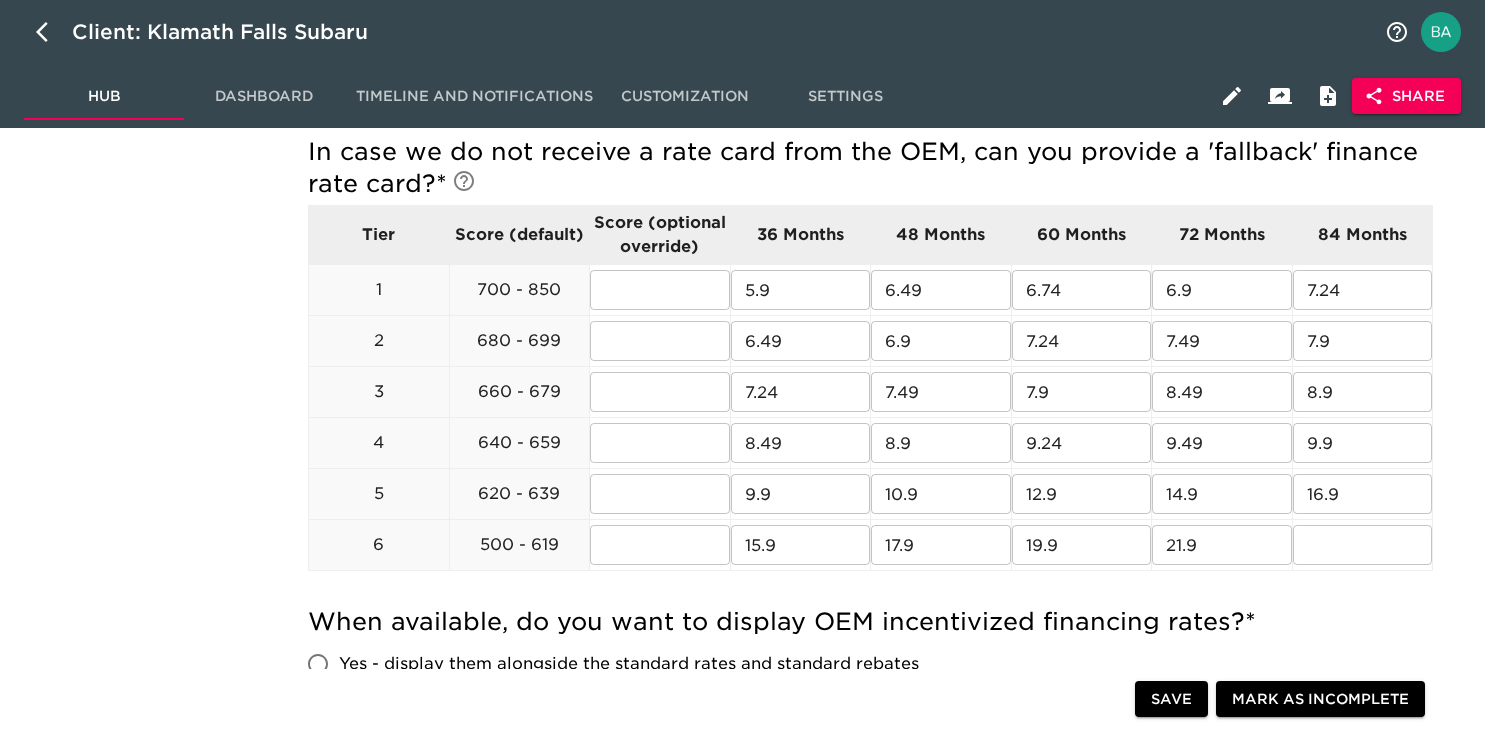 scroll, scrollTop: 783, scrollLeft: 0, axis: vertical 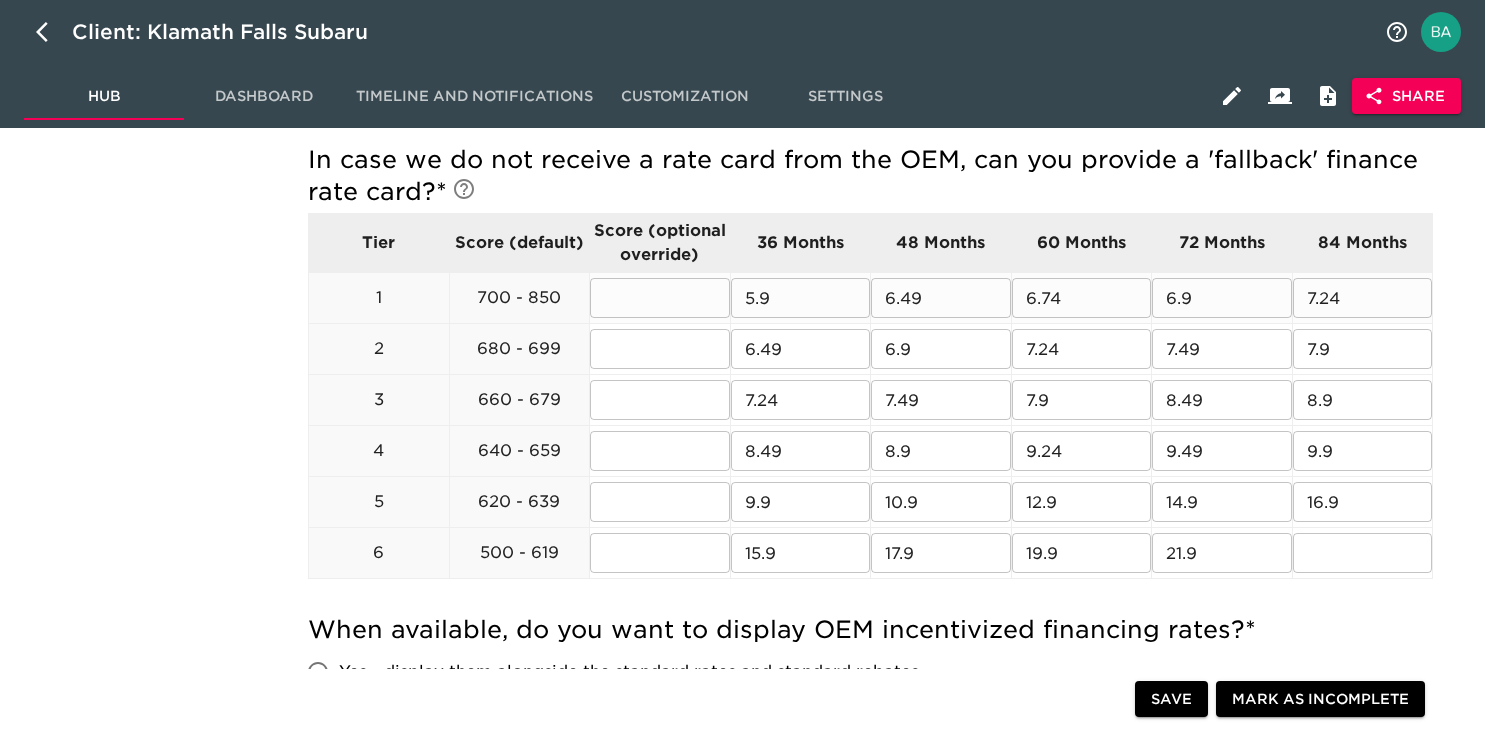 click on "5.9" at bounding box center (801, 298) 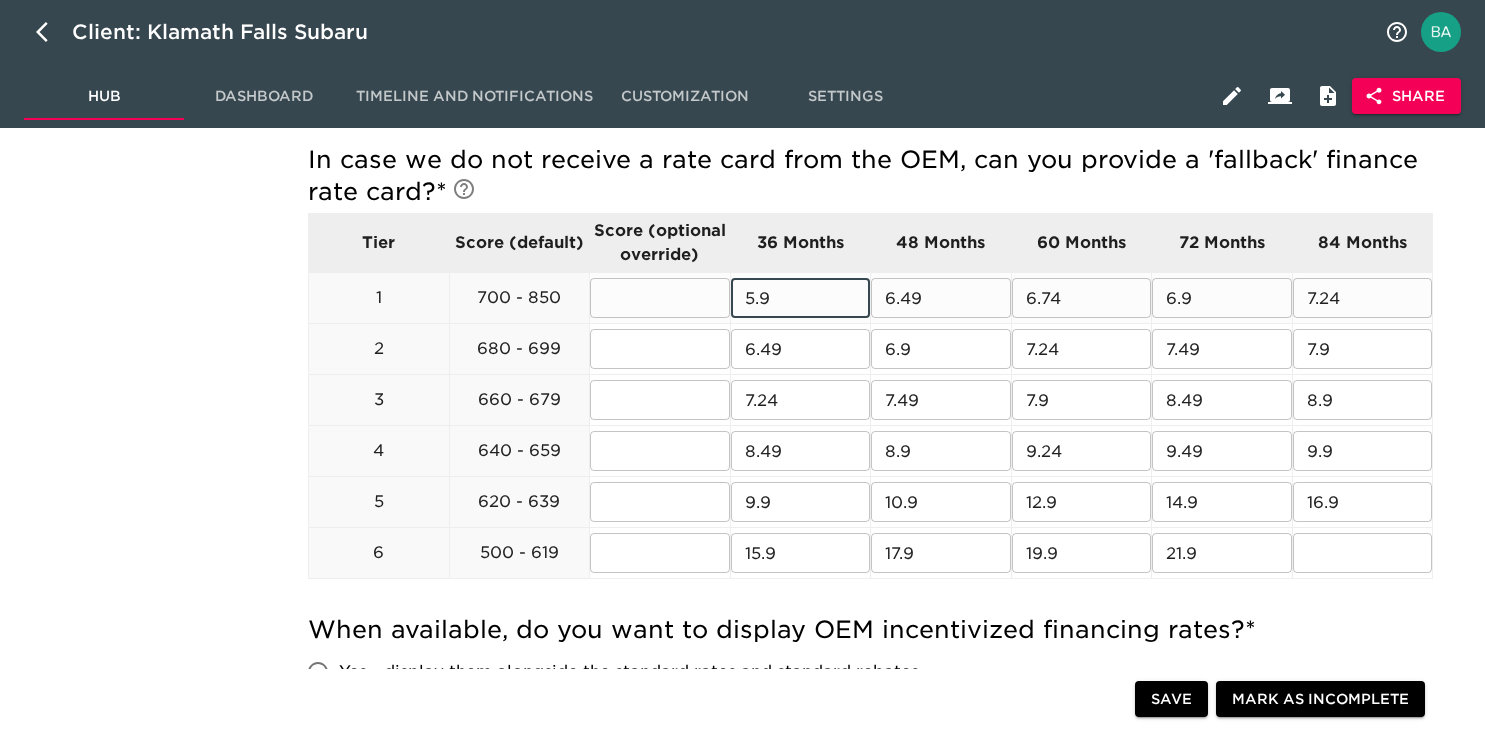 click on "5.9" at bounding box center (801, 298) 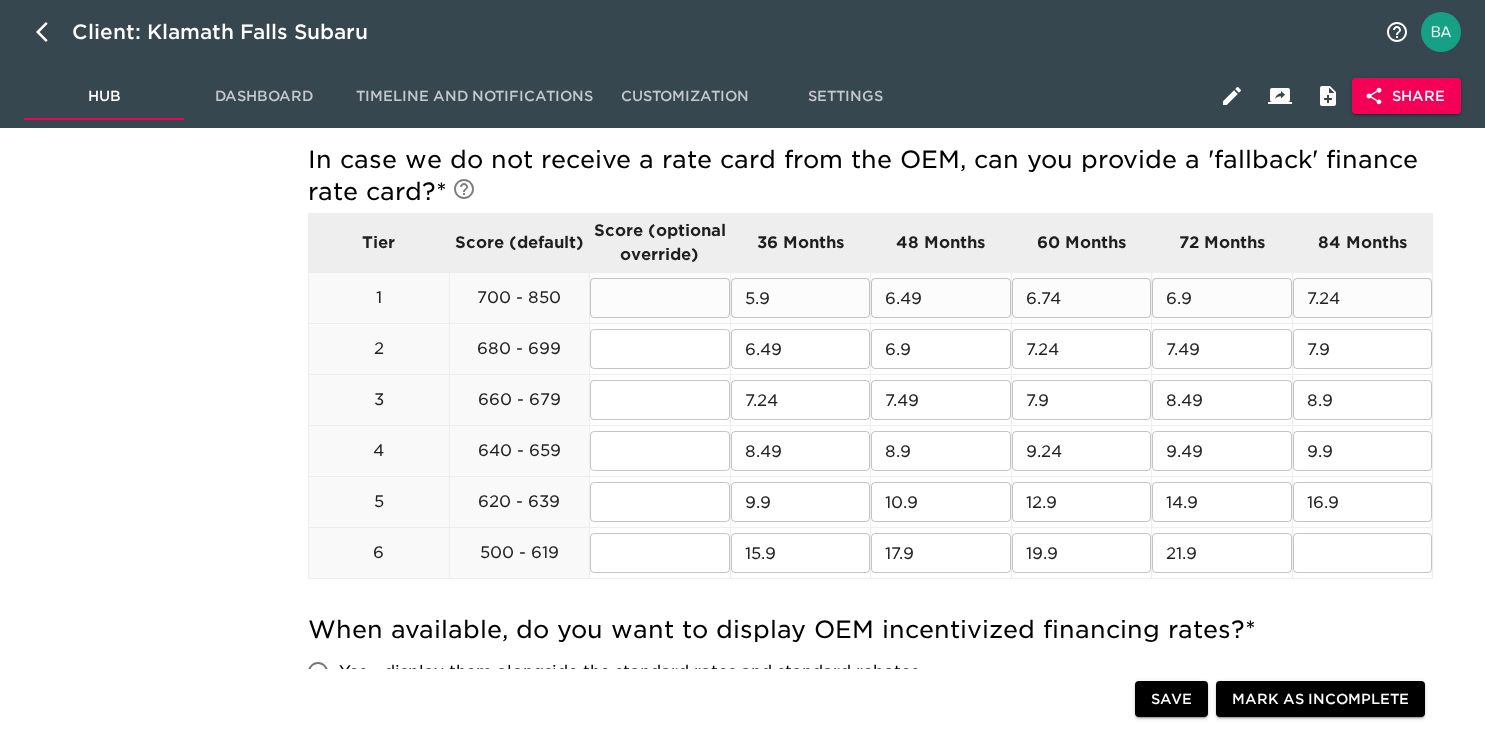 click on "5.9" at bounding box center (801, 298) 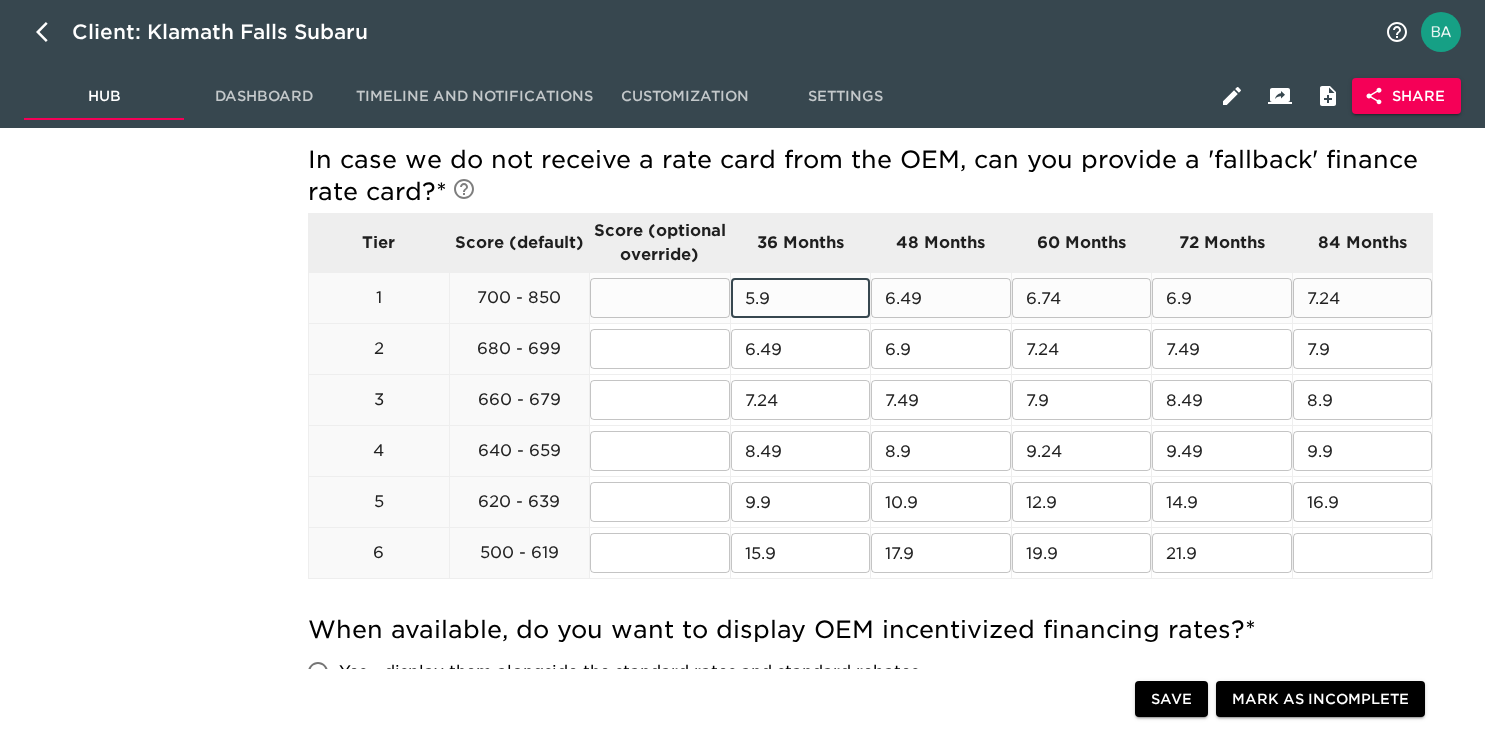 click on "5.9" at bounding box center [801, 298] 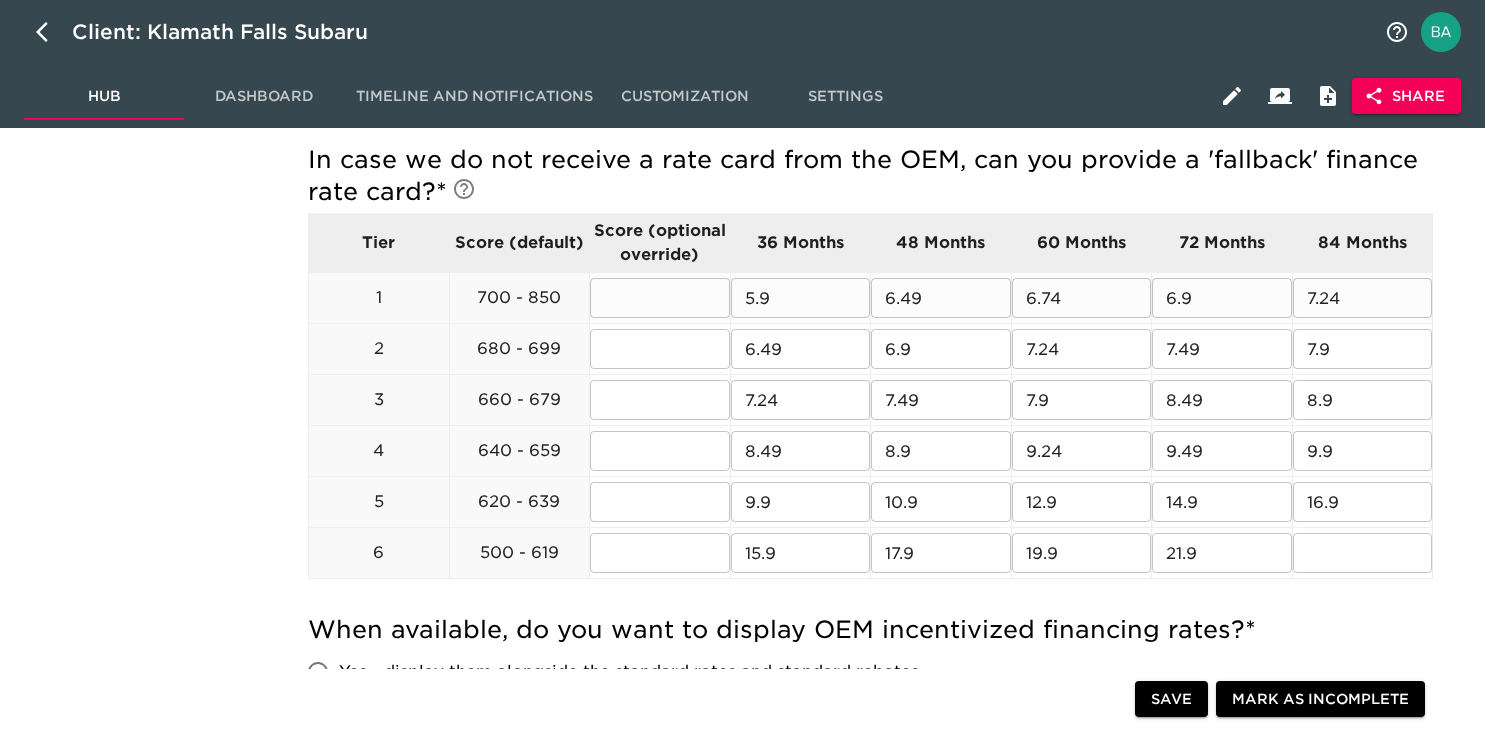 click on "6.49" at bounding box center (941, 298) 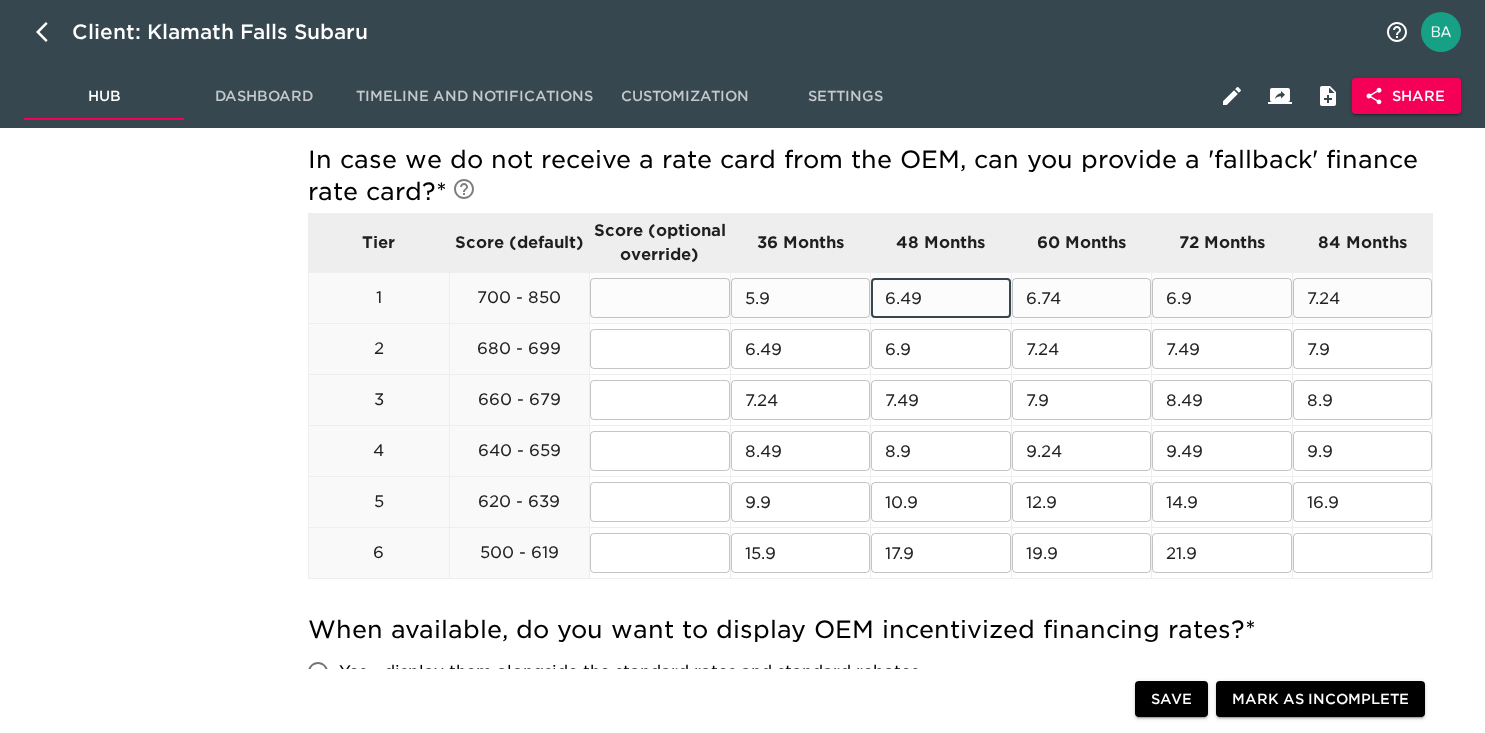 click on "6.49" at bounding box center [941, 298] 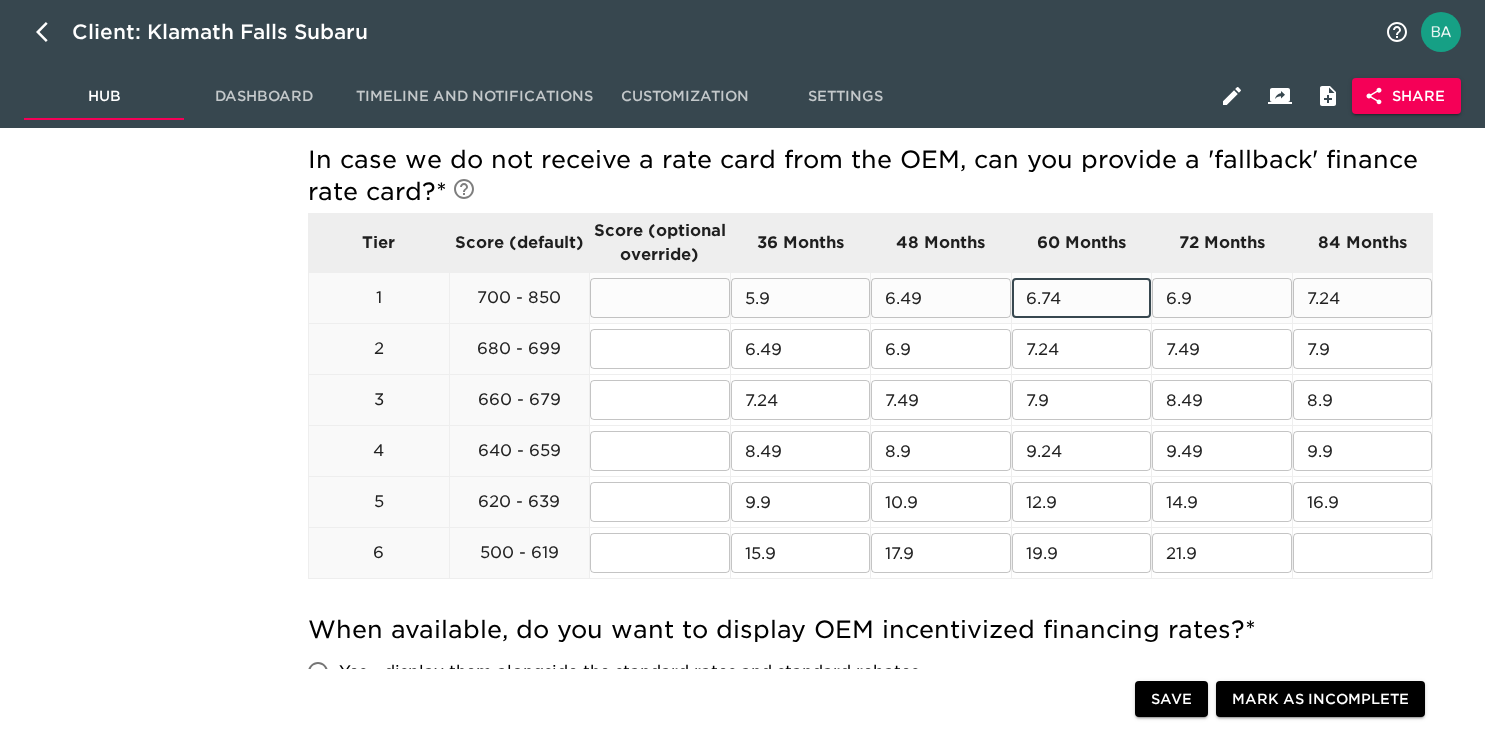 click on "6.74" at bounding box center (1082, 298) 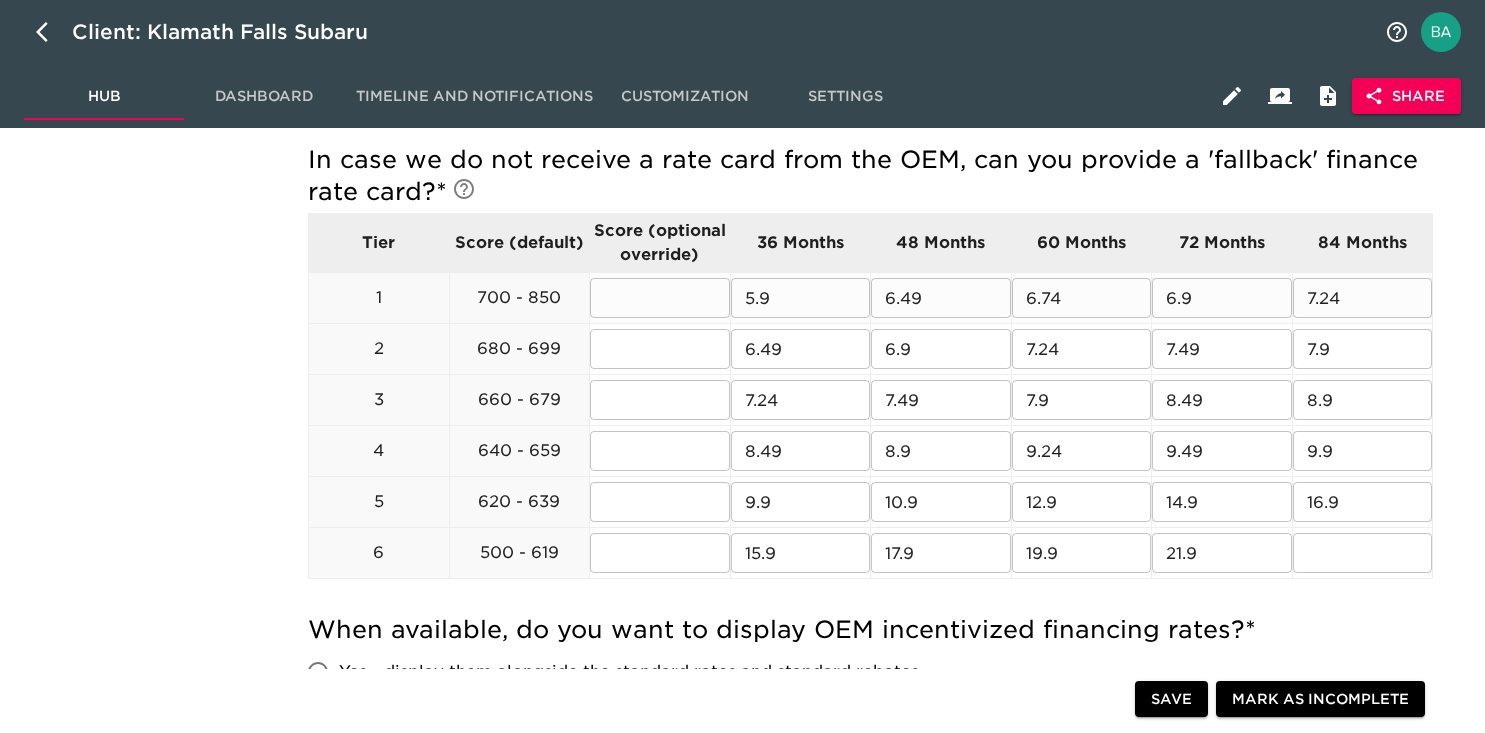 click on "6.9" at bounding box center (1222, 298) 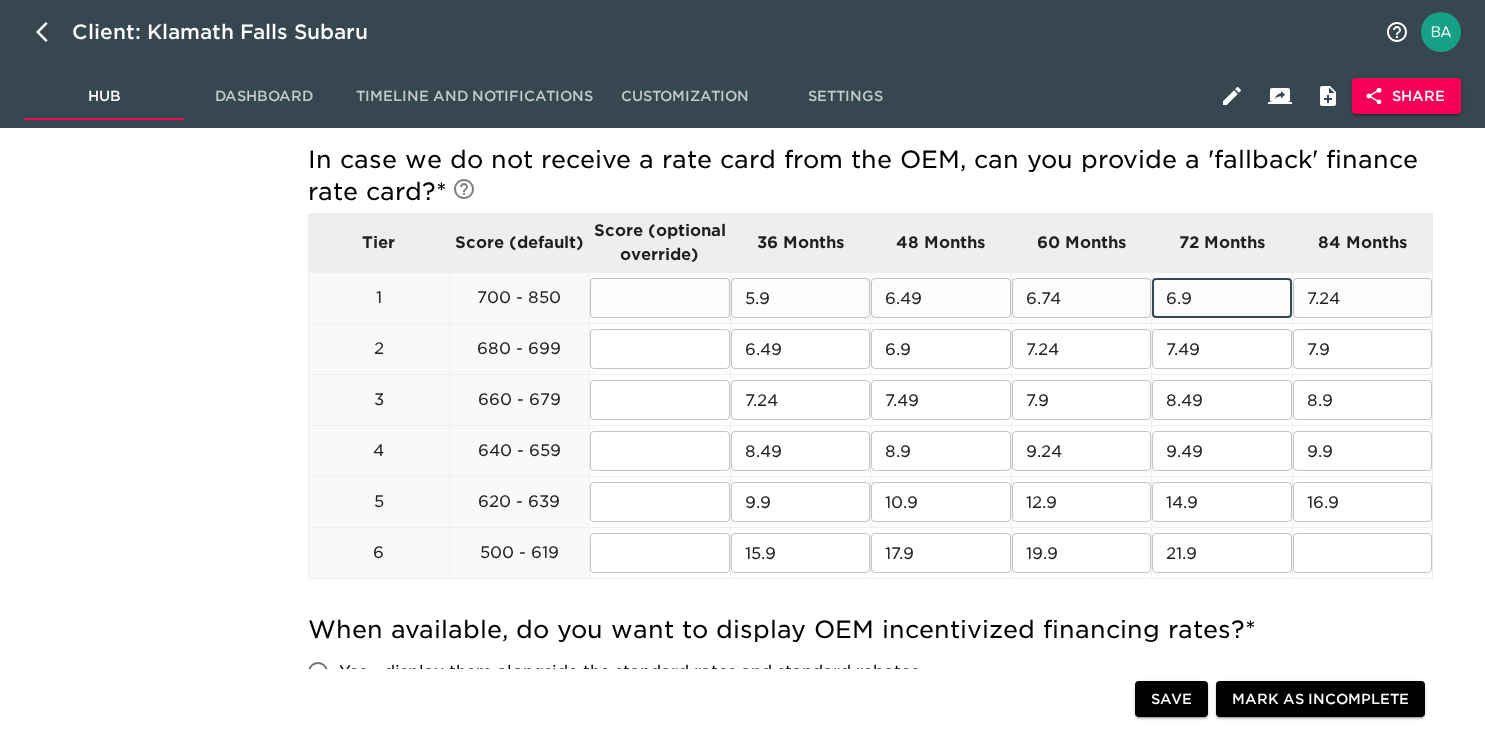 click on "6.9" at bounding box center [1222, 298] 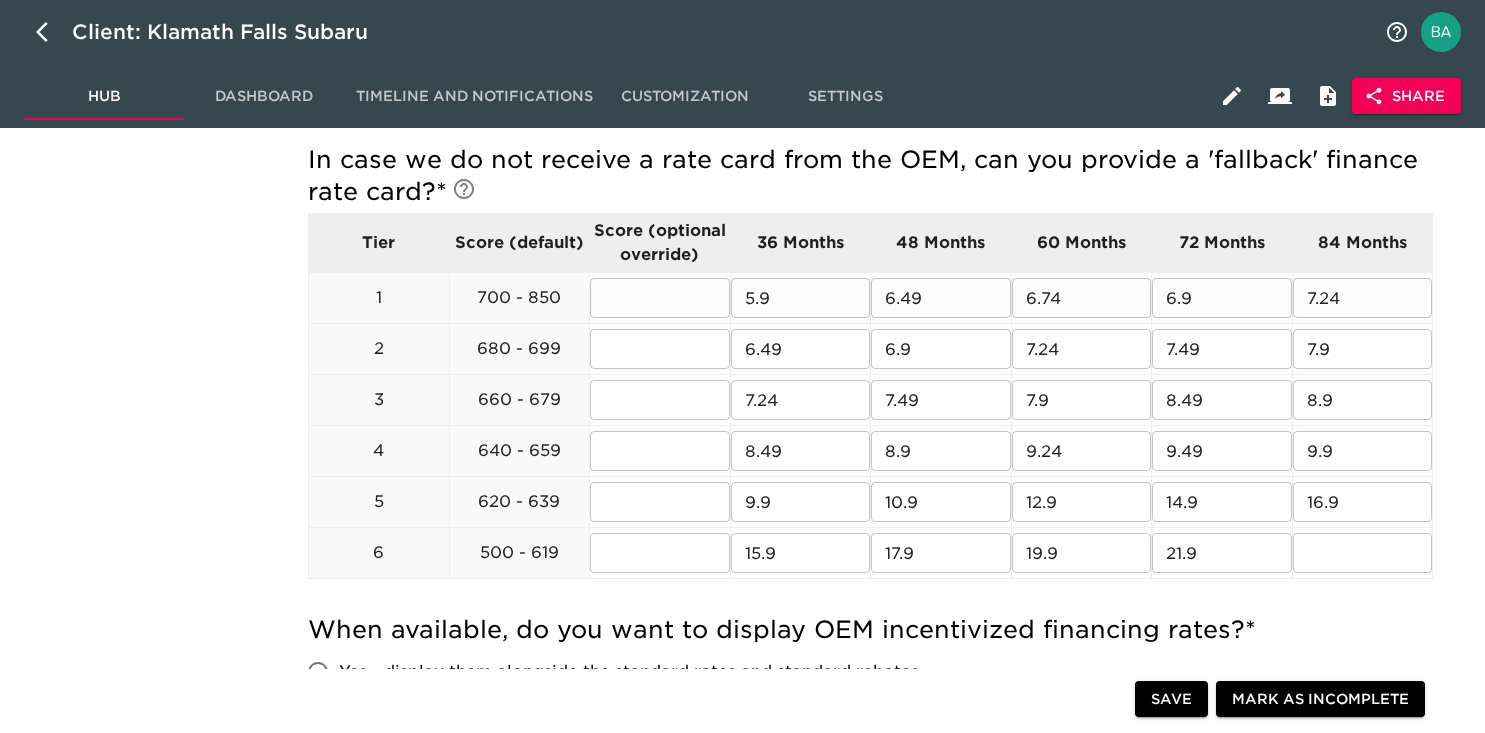 click on "7.24" at bounding box center [1363, 298] 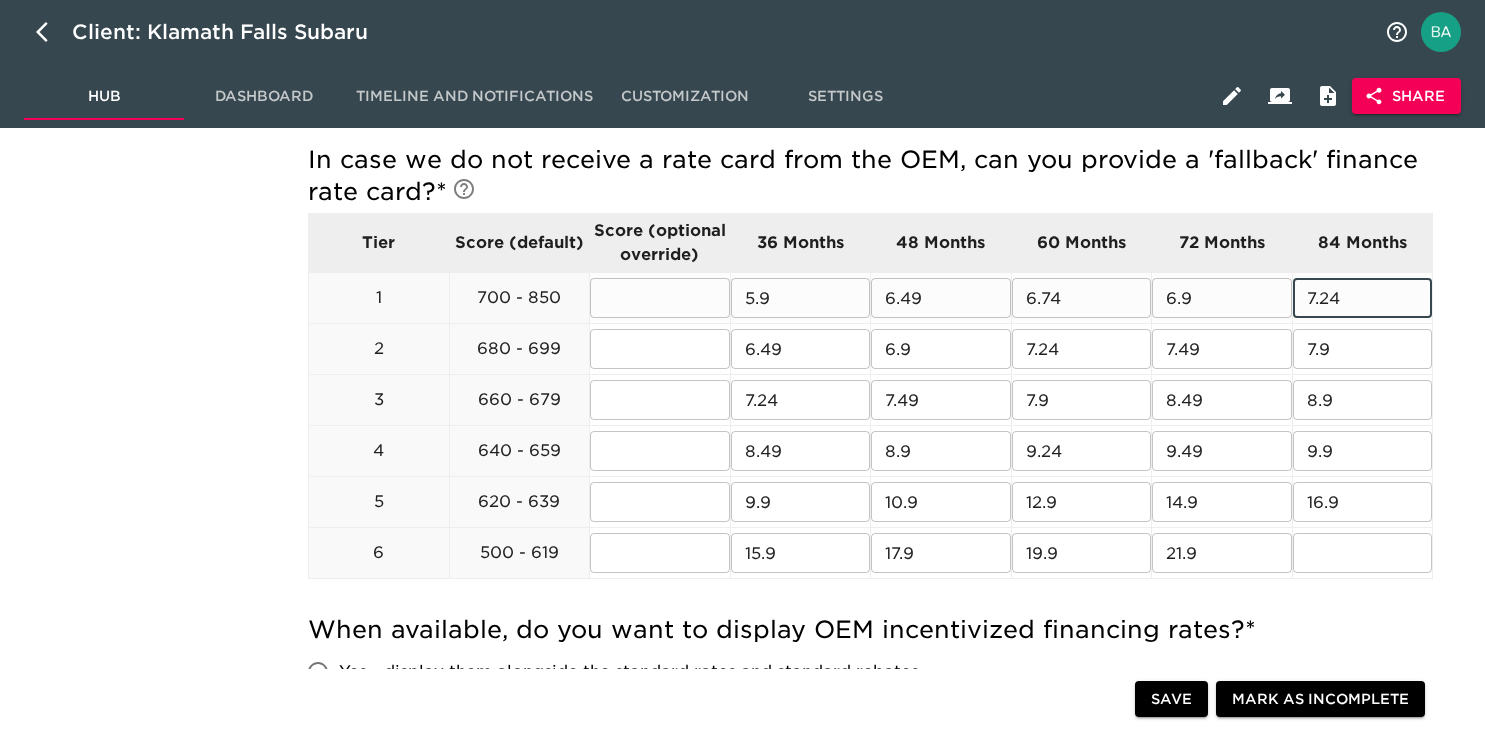 click on "7.24" at bounding box center [1363, 298] 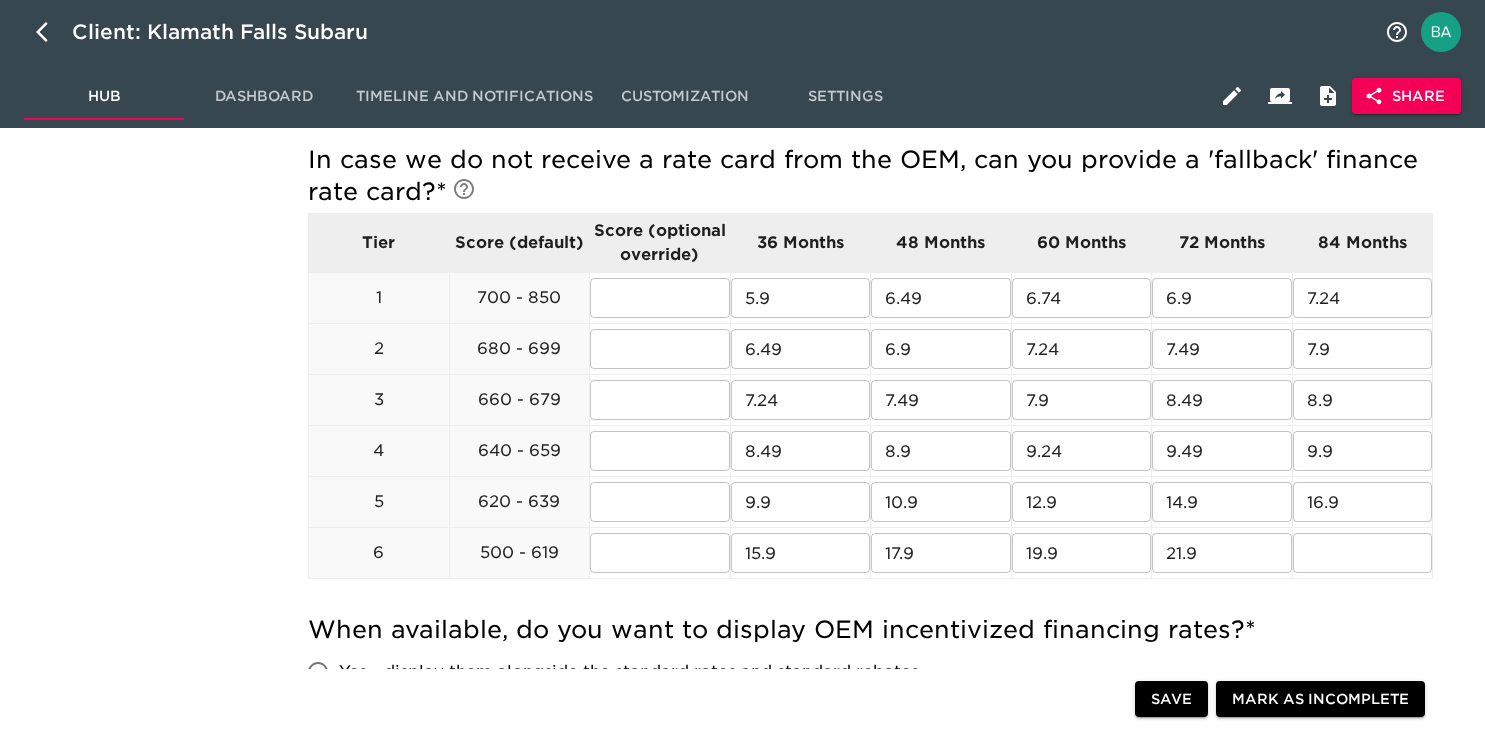 click at bounding box center [732, 396] 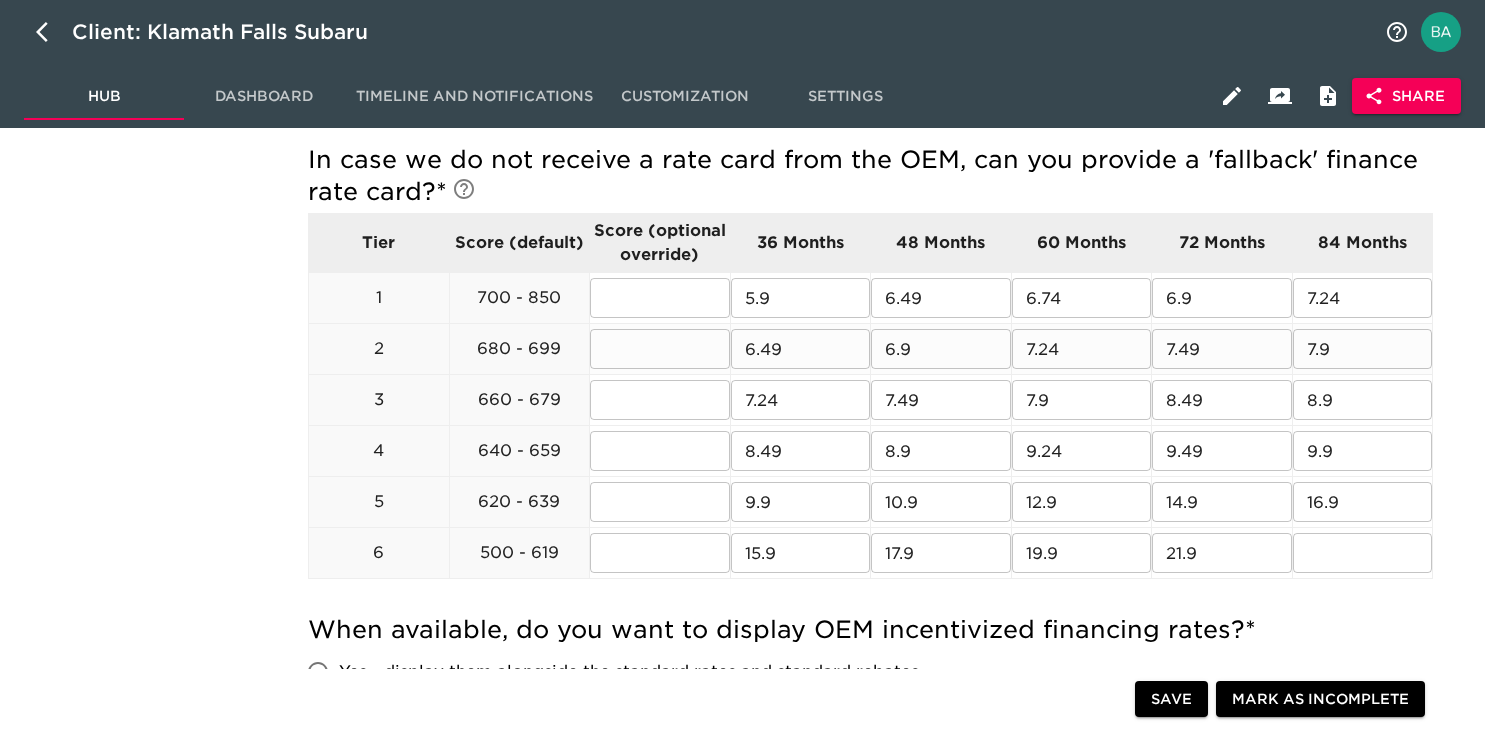 click on "6.49" at bounding box center [801, 349] 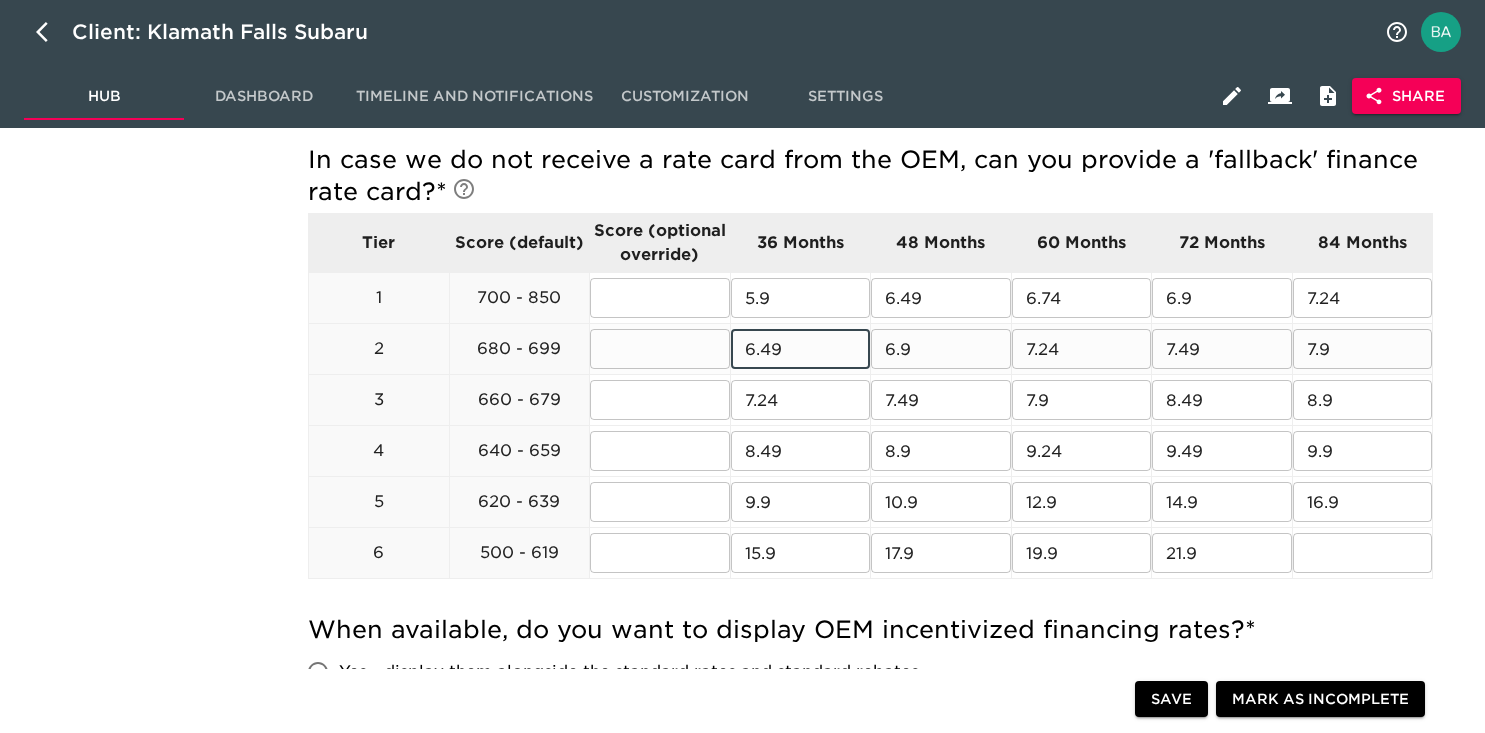 click on "6.49" at bounding box center (801, 349) 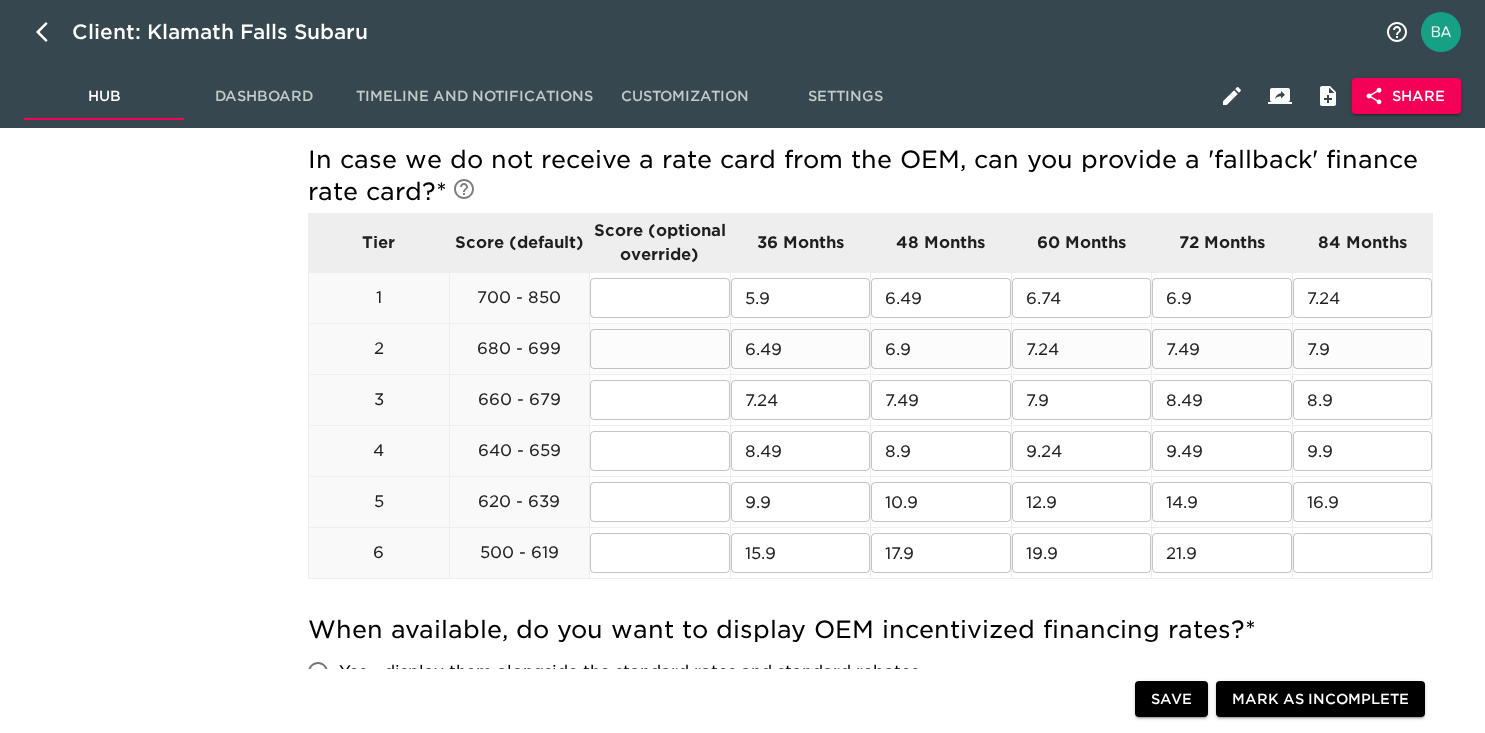 click on "6.9" at bounding box center [941, 349] 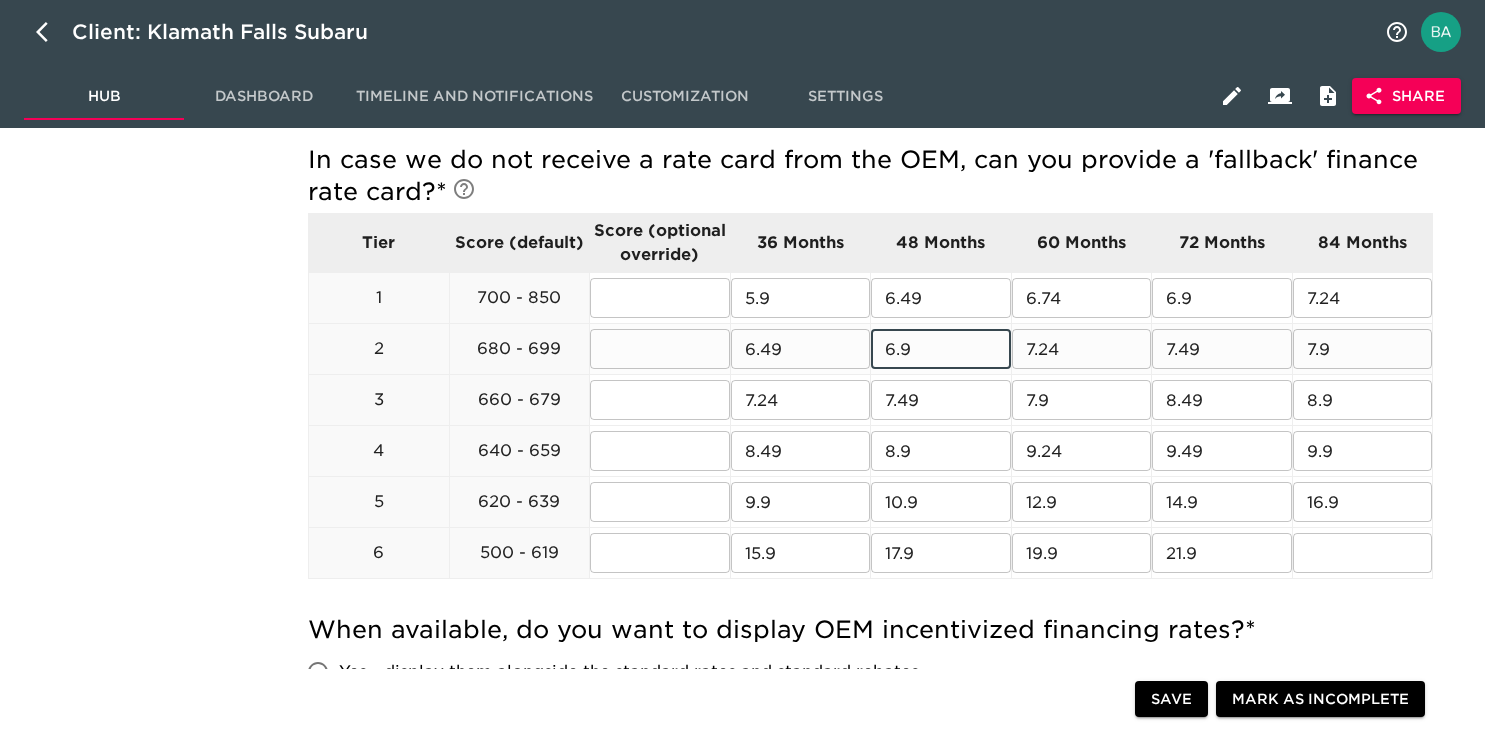 click on "6.9" at bounding box center [941, 349] 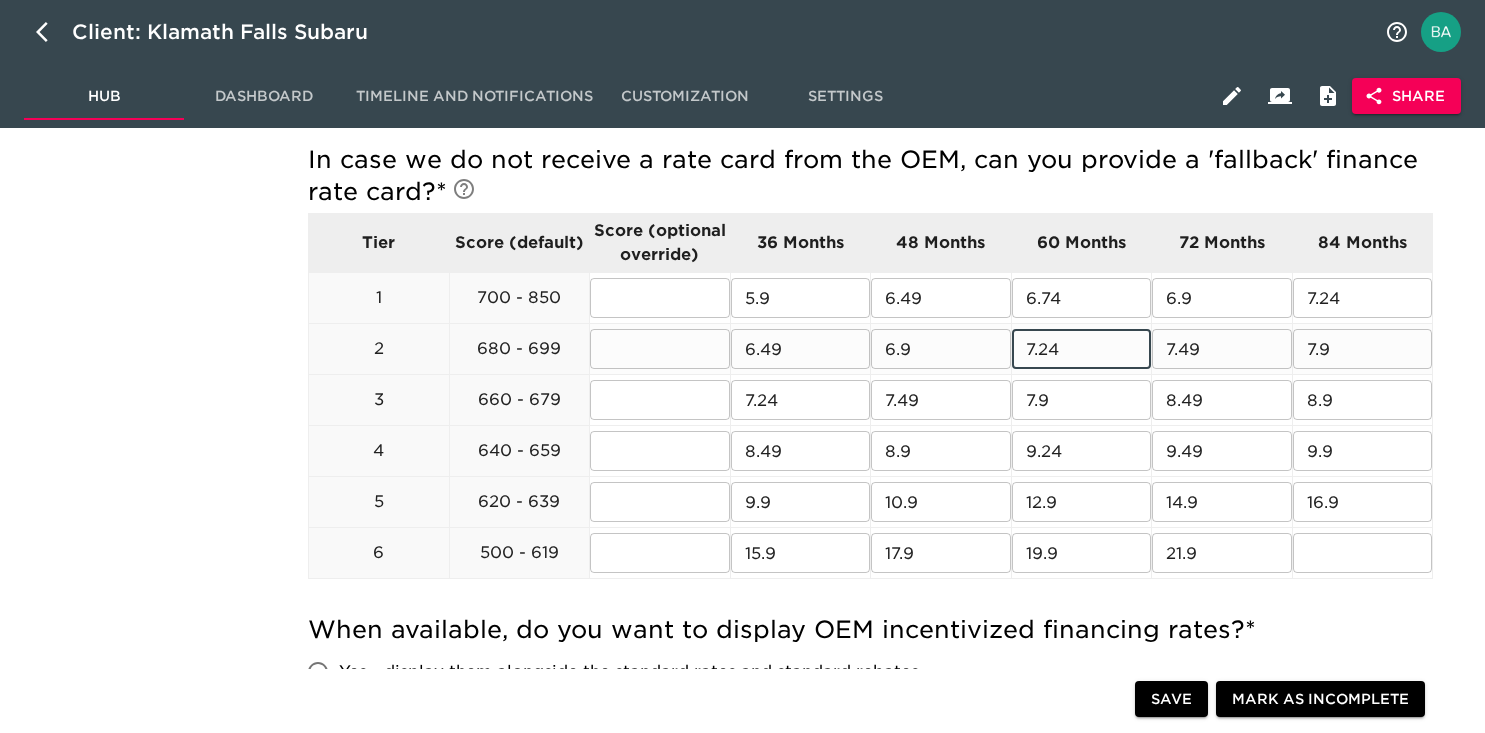 click on "7.24" at bounding box center [1082, 349] 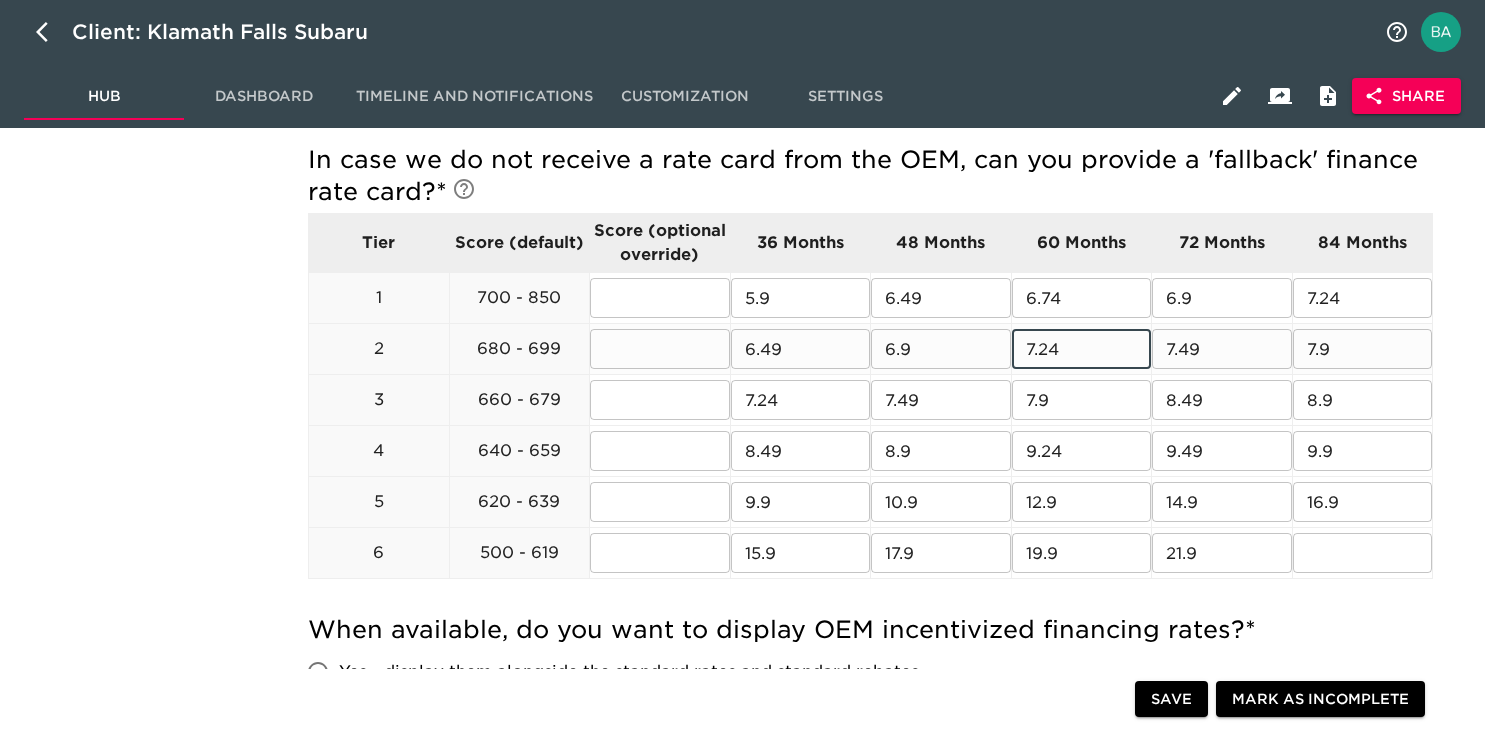 click on "7.24" at bounding box center (1082, 349) 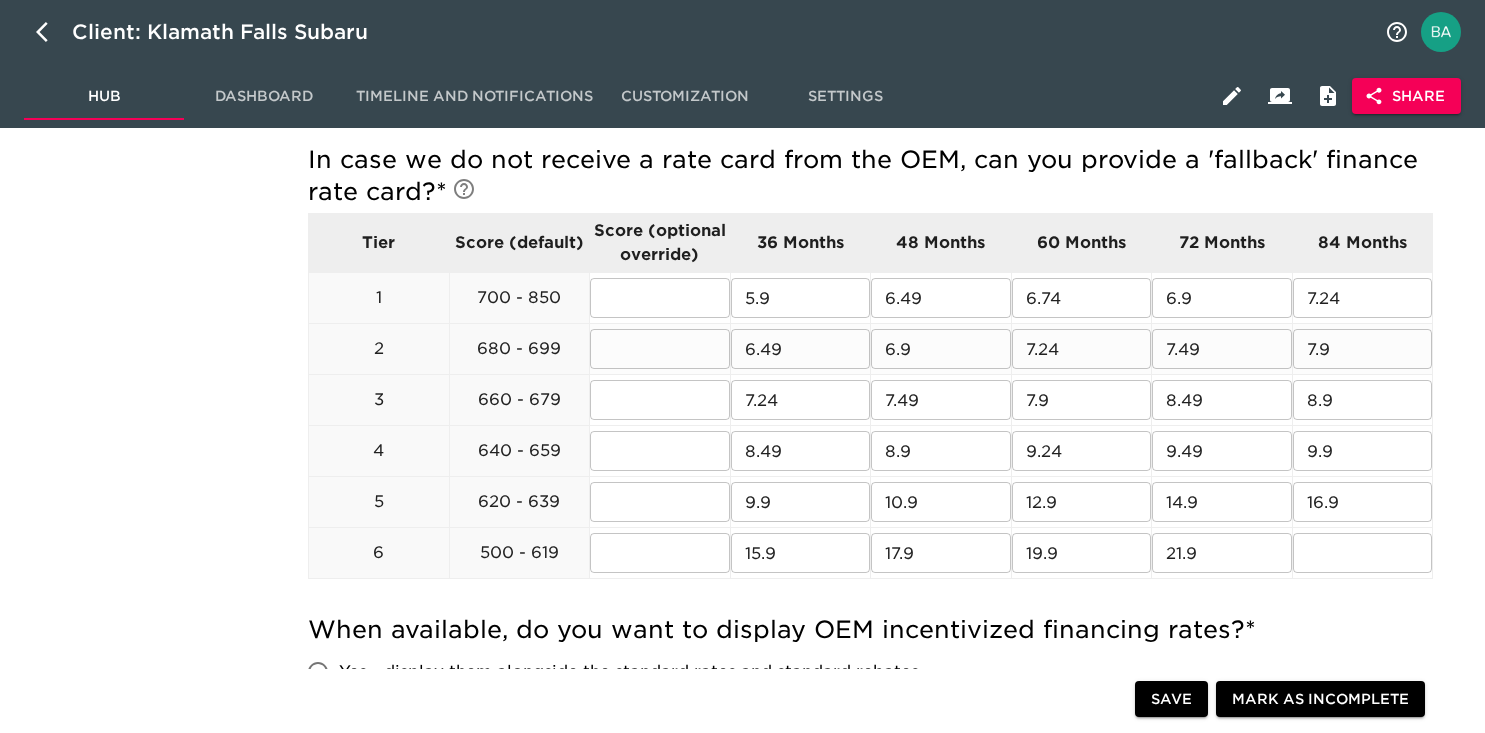 click on "7.49" at bounding box center [1222, 349] 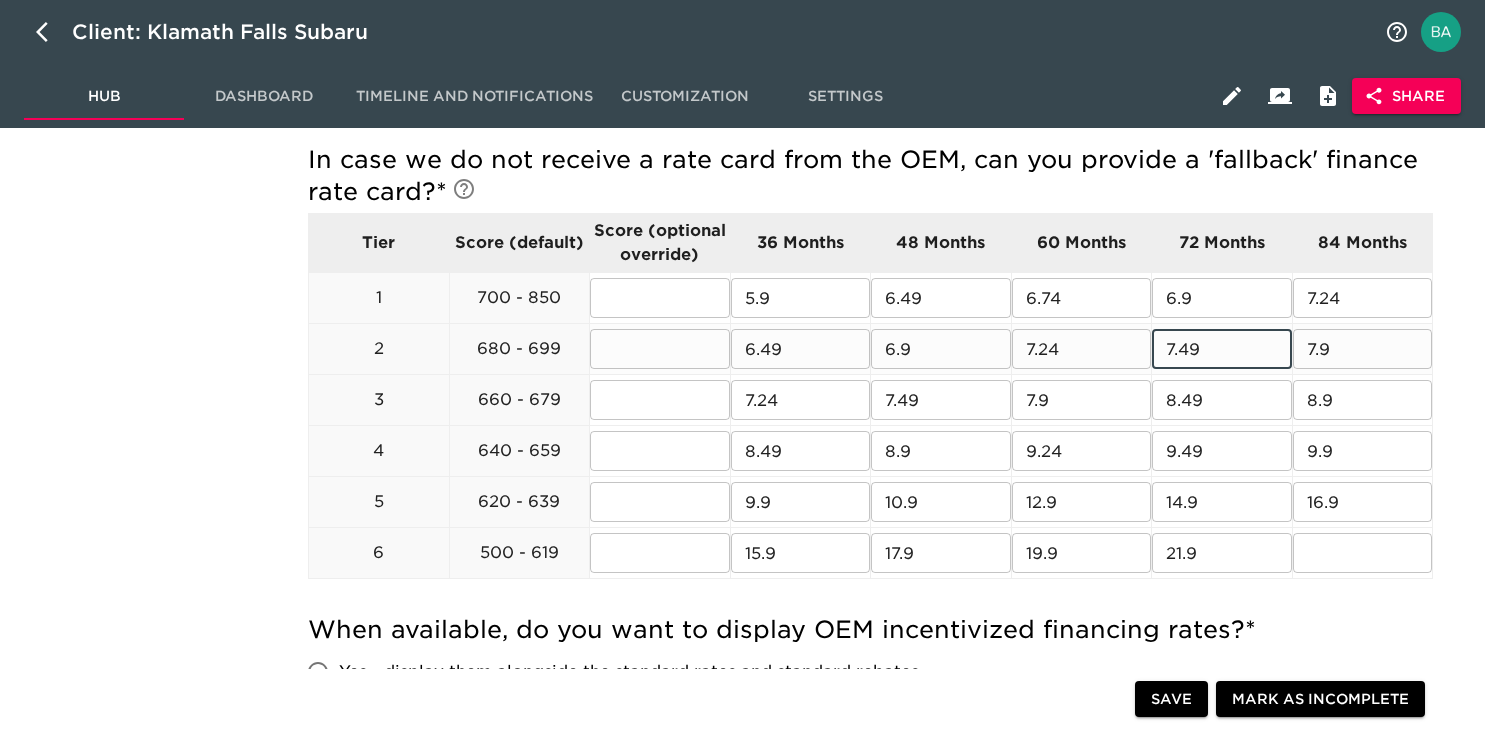 click on "7.49" at bounding box center [1222, 349] 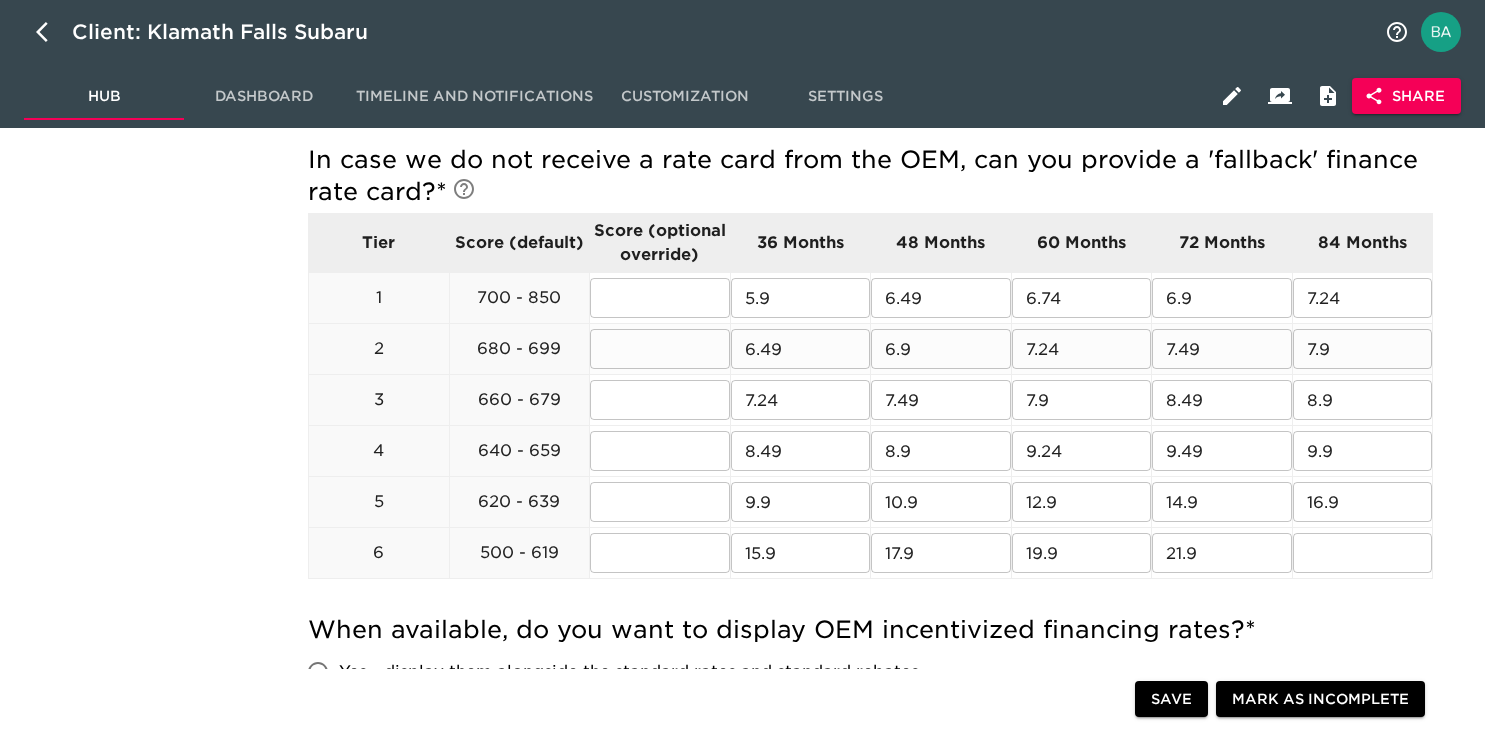 click on "7.9" at bounding box center (1363, 349) 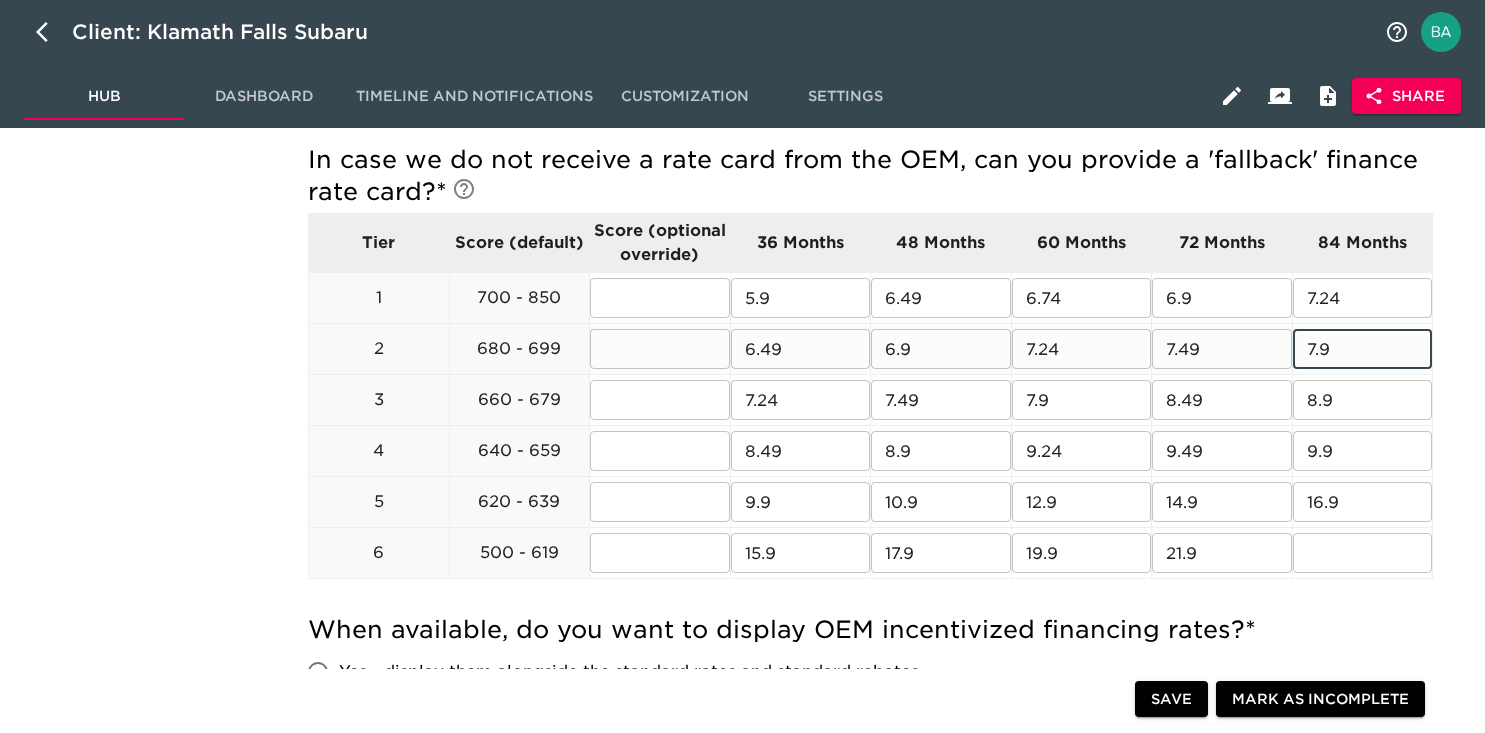 click on "7.9" at bounding box center (1363, 349) 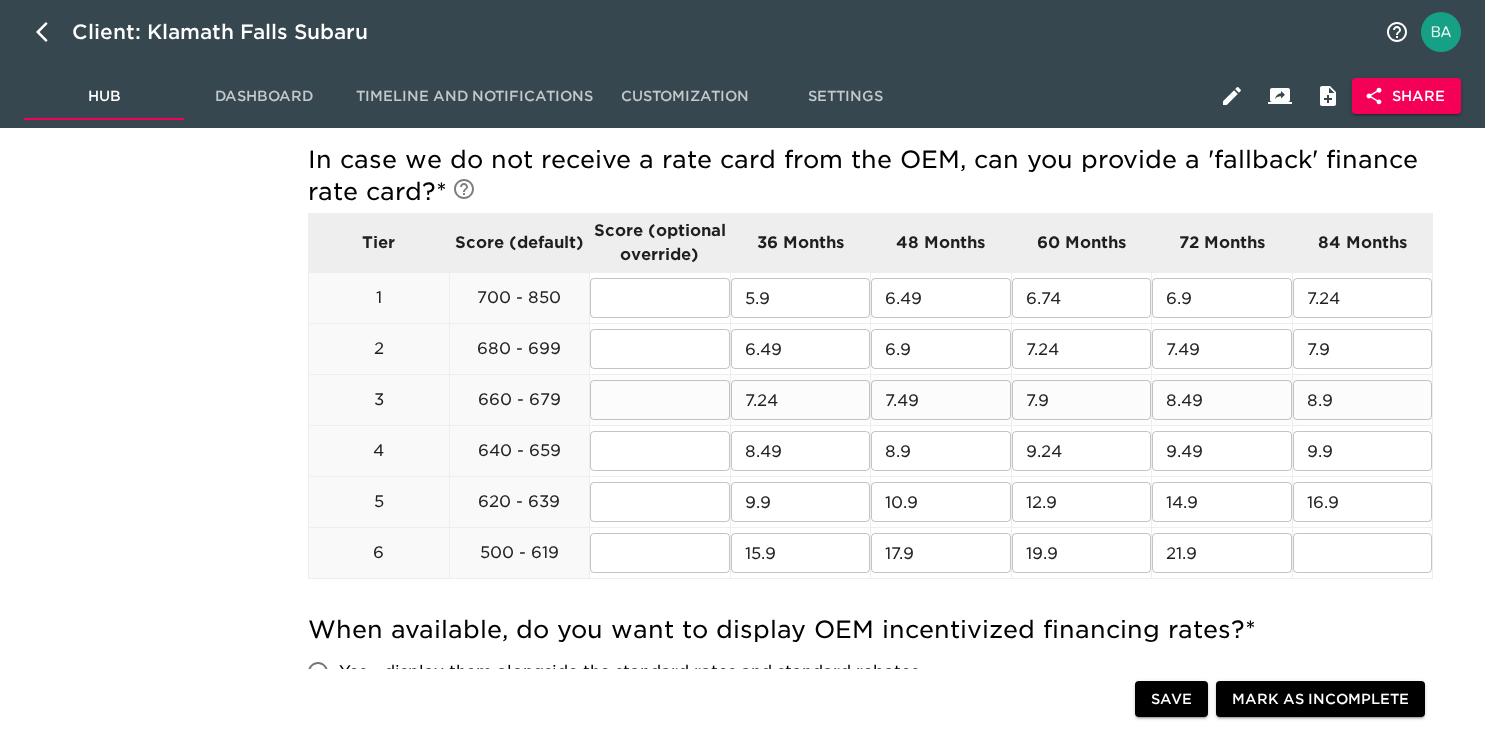 click on "7.24" at bounding box center (801, 400) 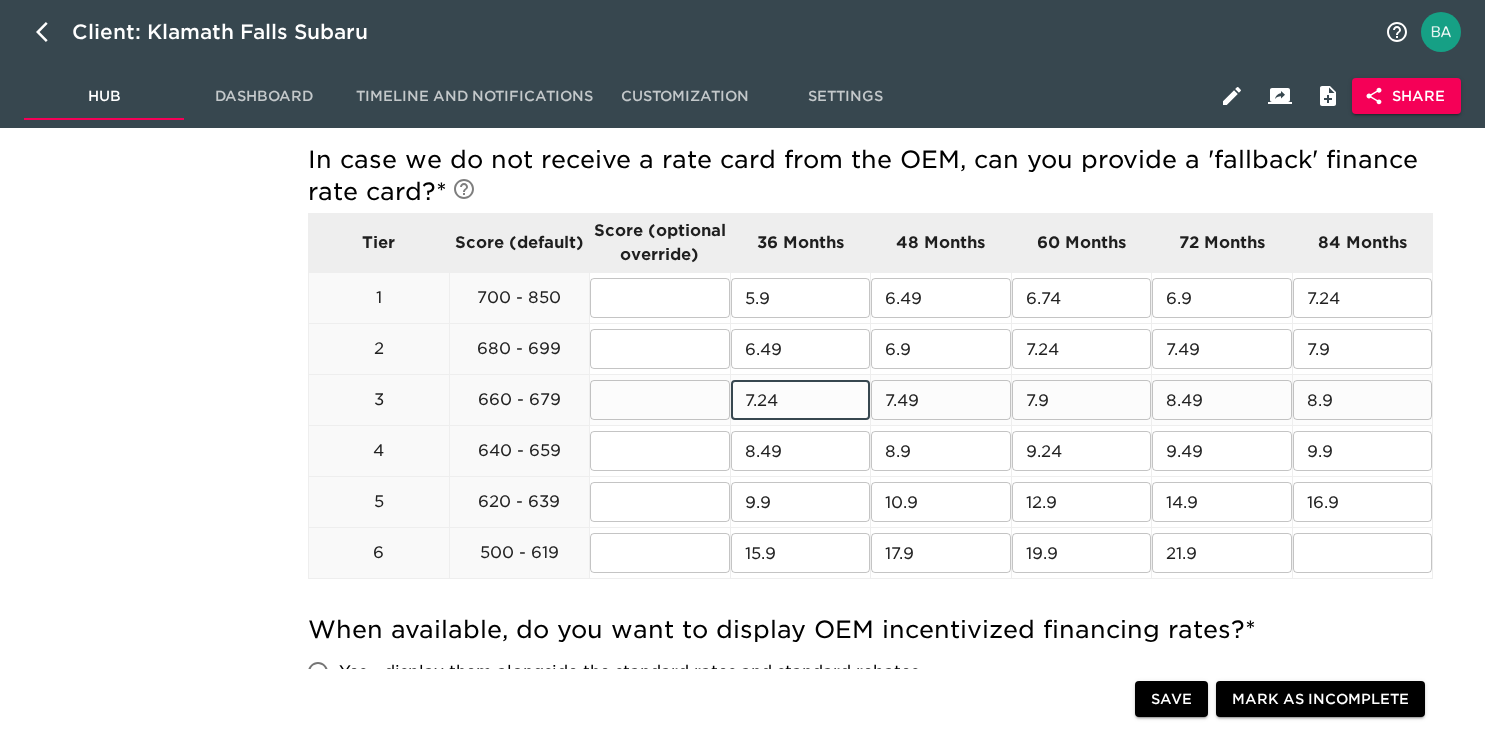 click on "7.24" at bounding box center [801, 400] 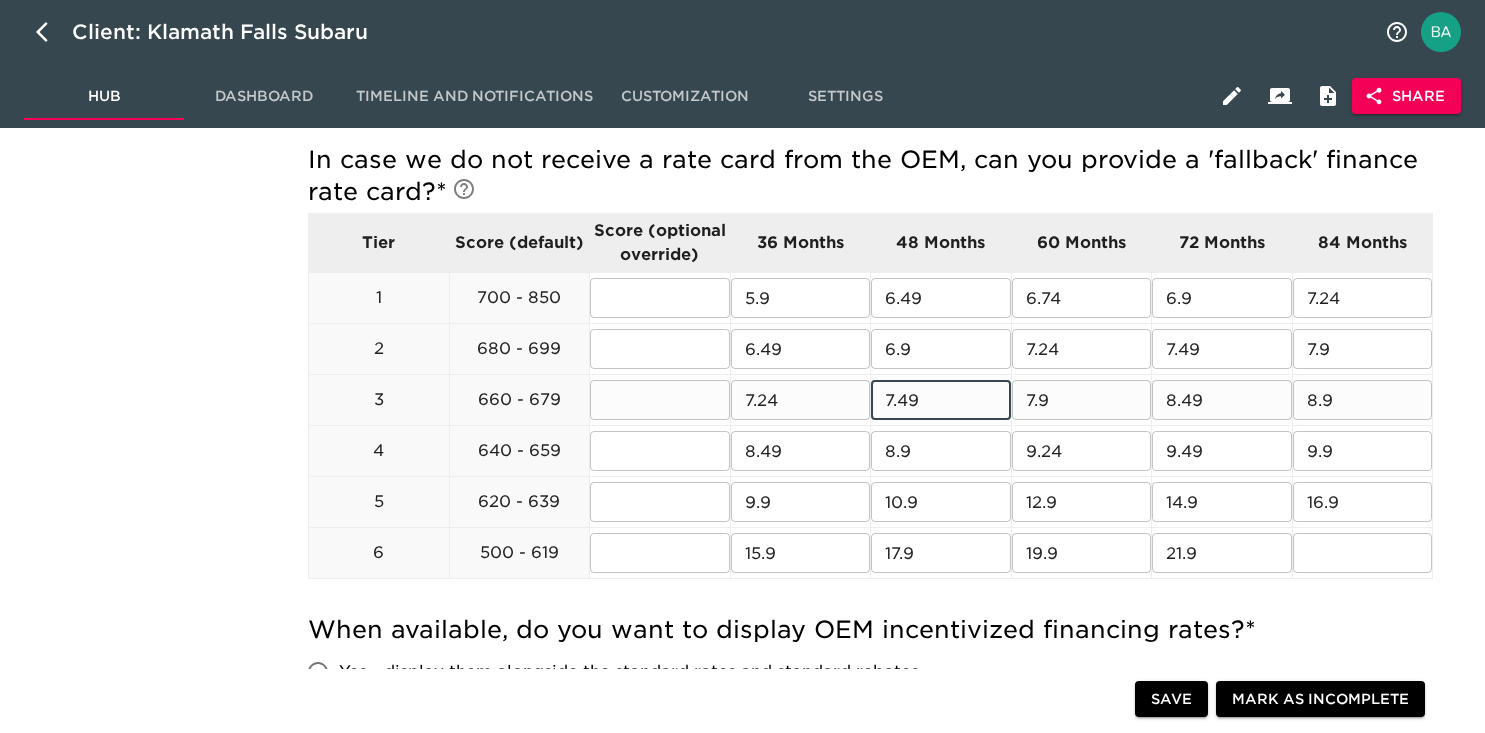 click on "7.49" at bounding box center [941, 400] 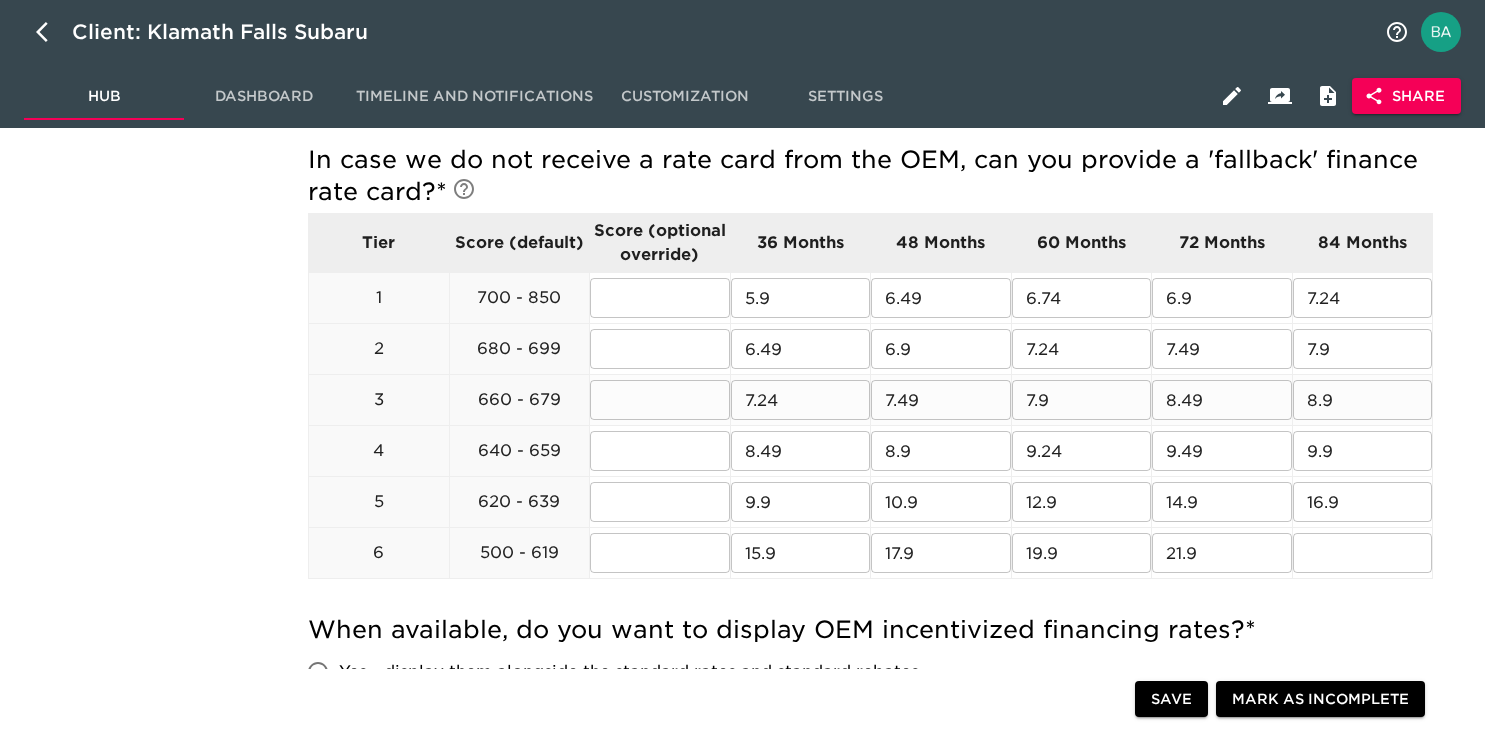 click on "7.9" at bounding box center [1082, 400] 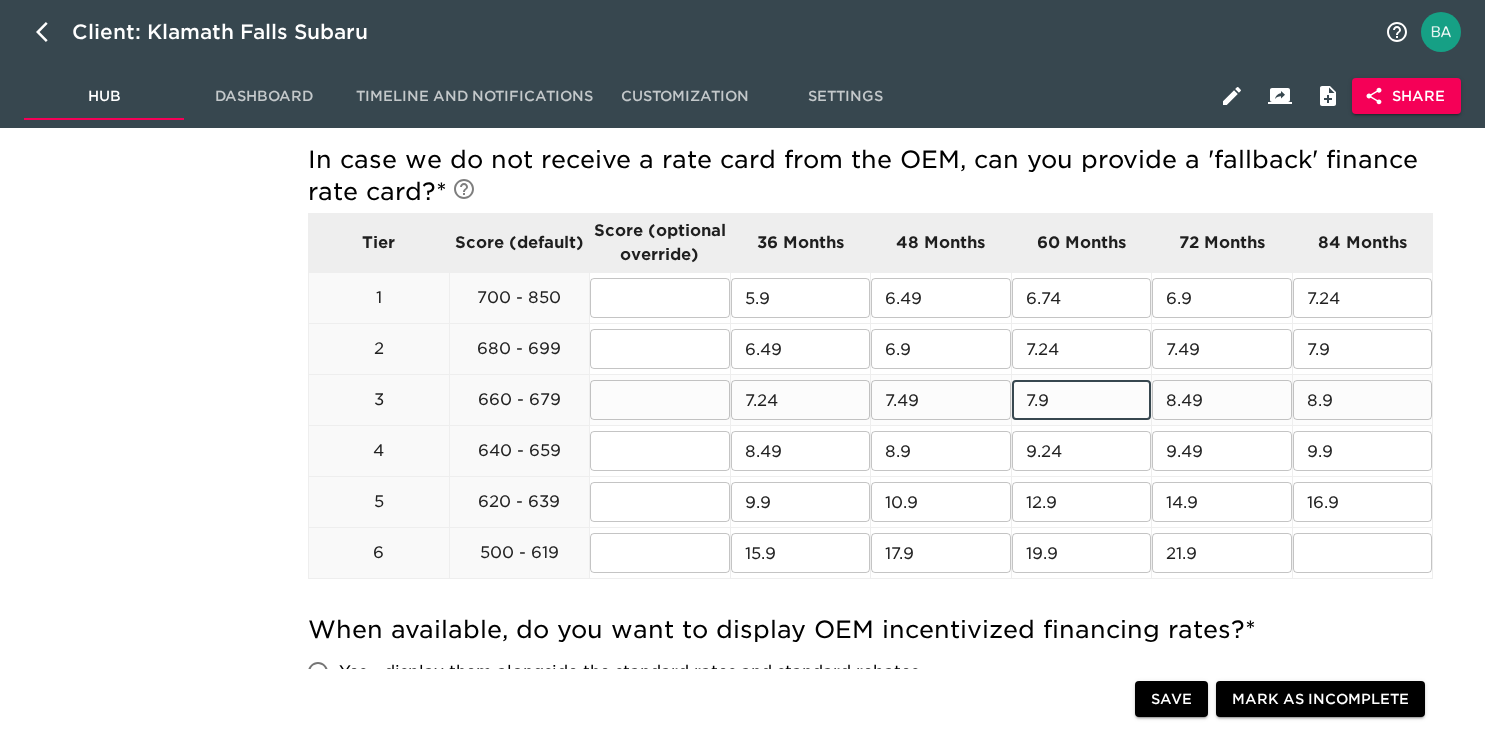 click on "7.9" at bounding box center (1082, 400) 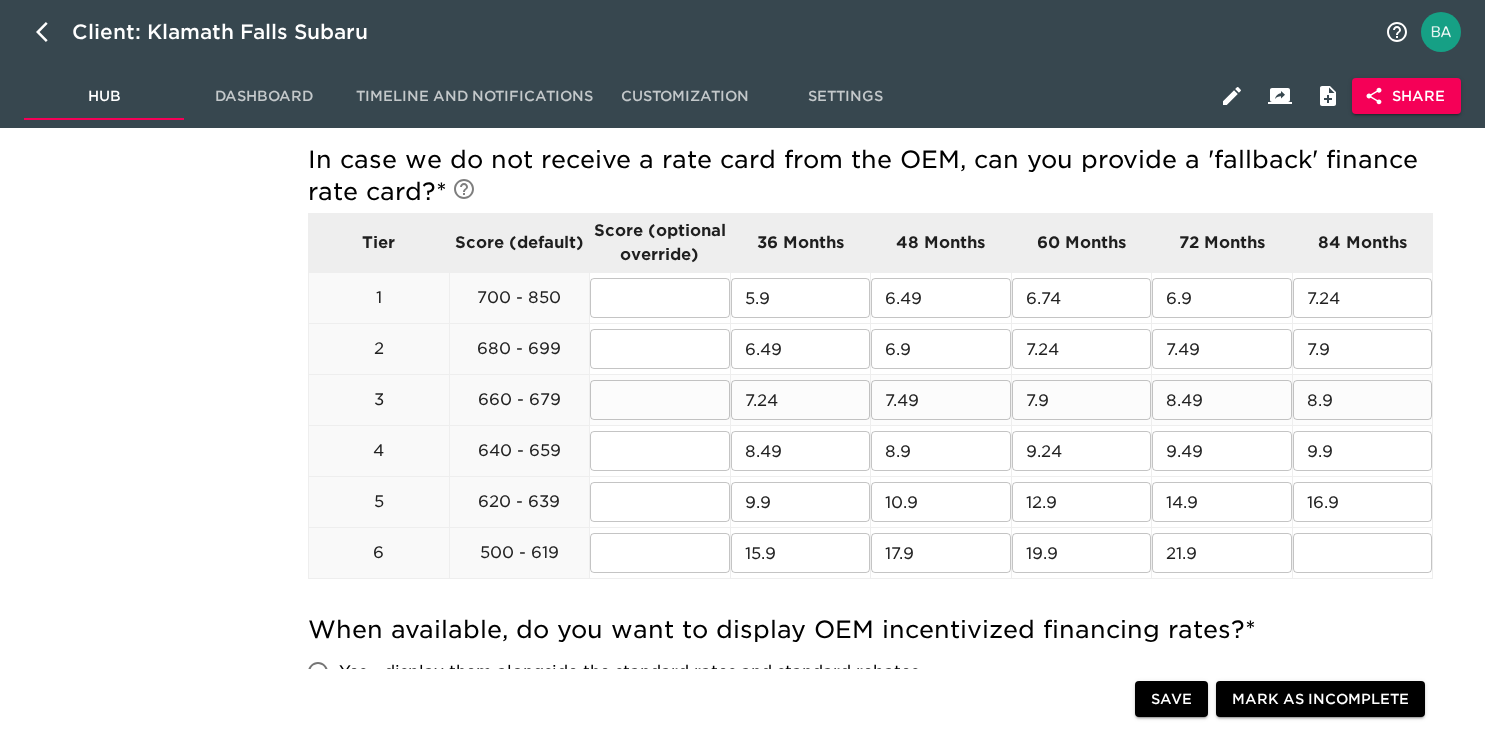 click on "8.49" at bounding box center [1222, 400] 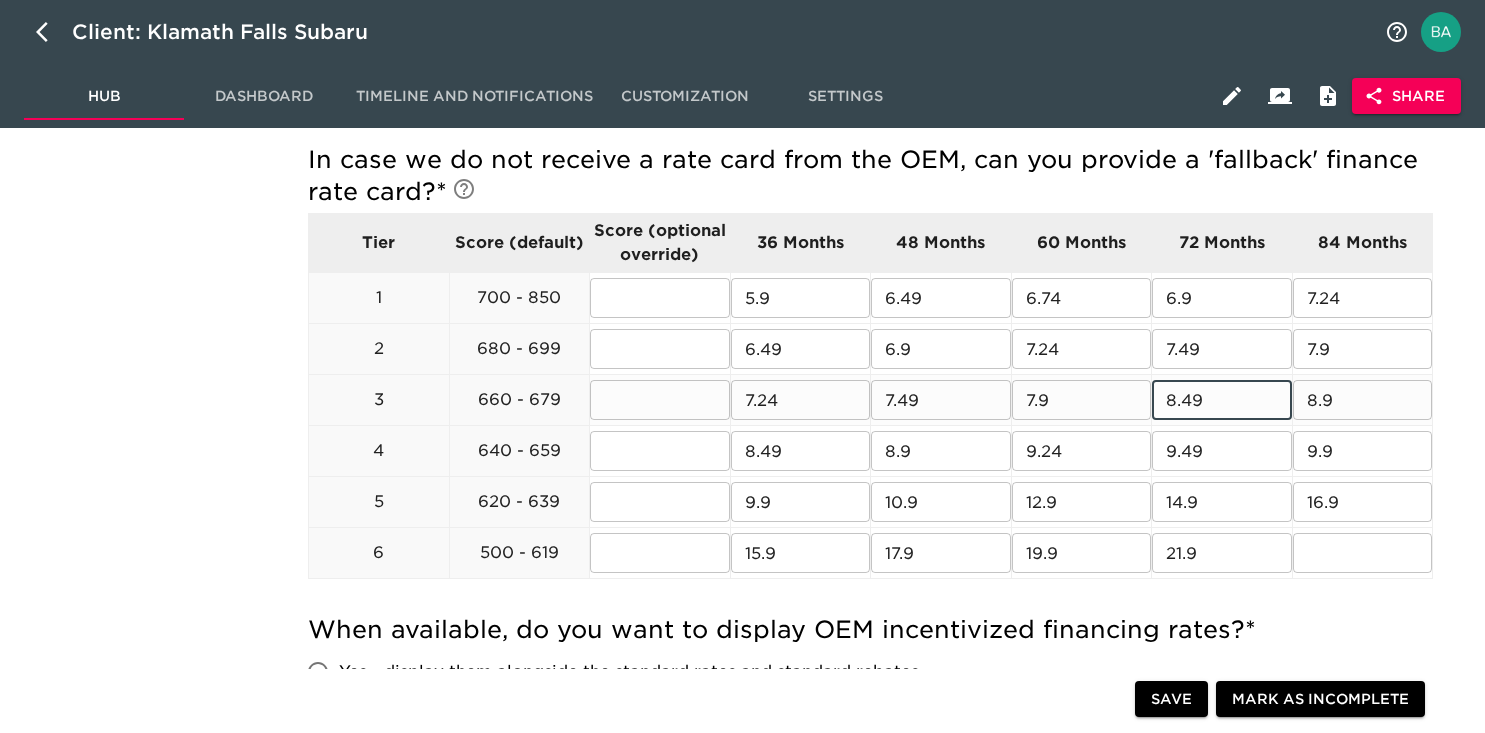 click on "8.49" at bounding box center (1222, 400) 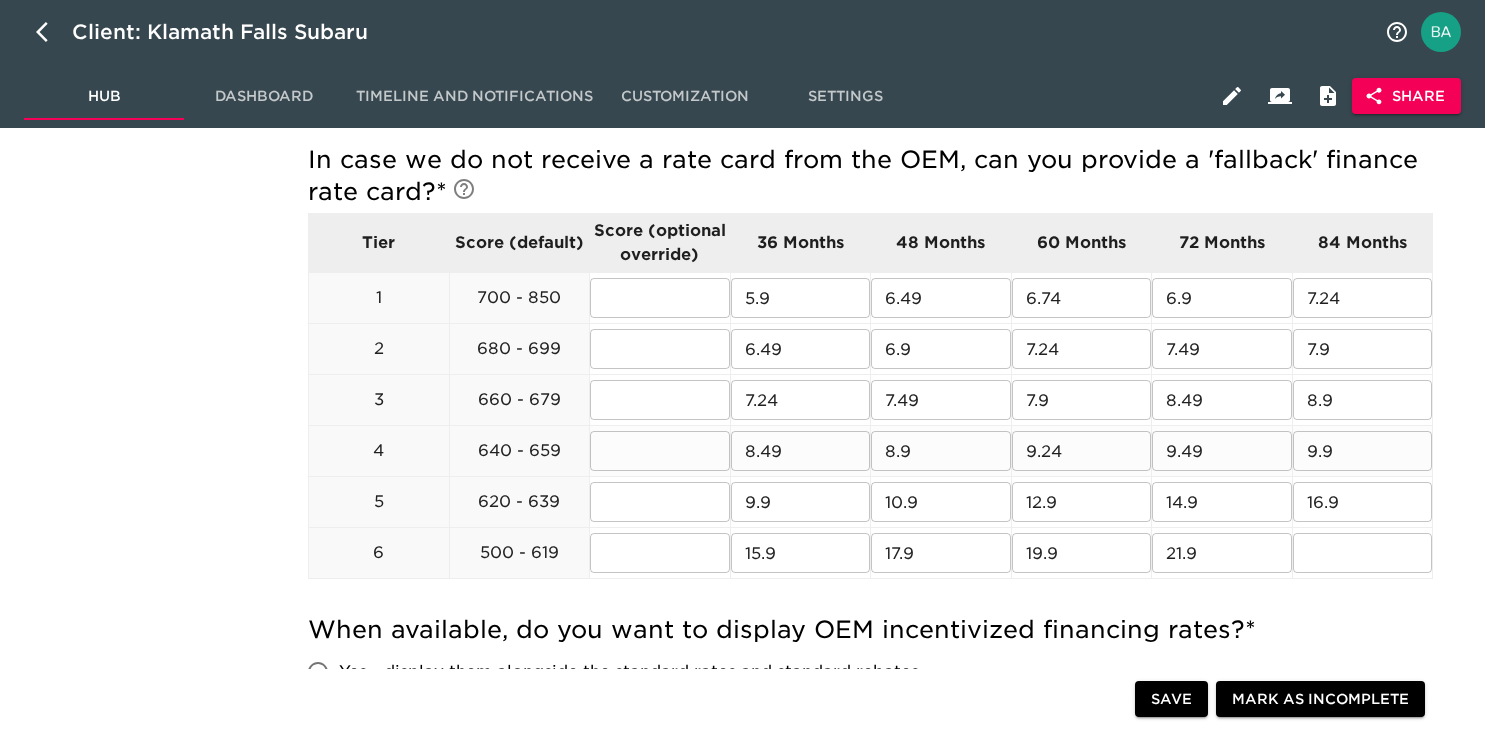 click on "8.49" at bounding box center [801, 451] 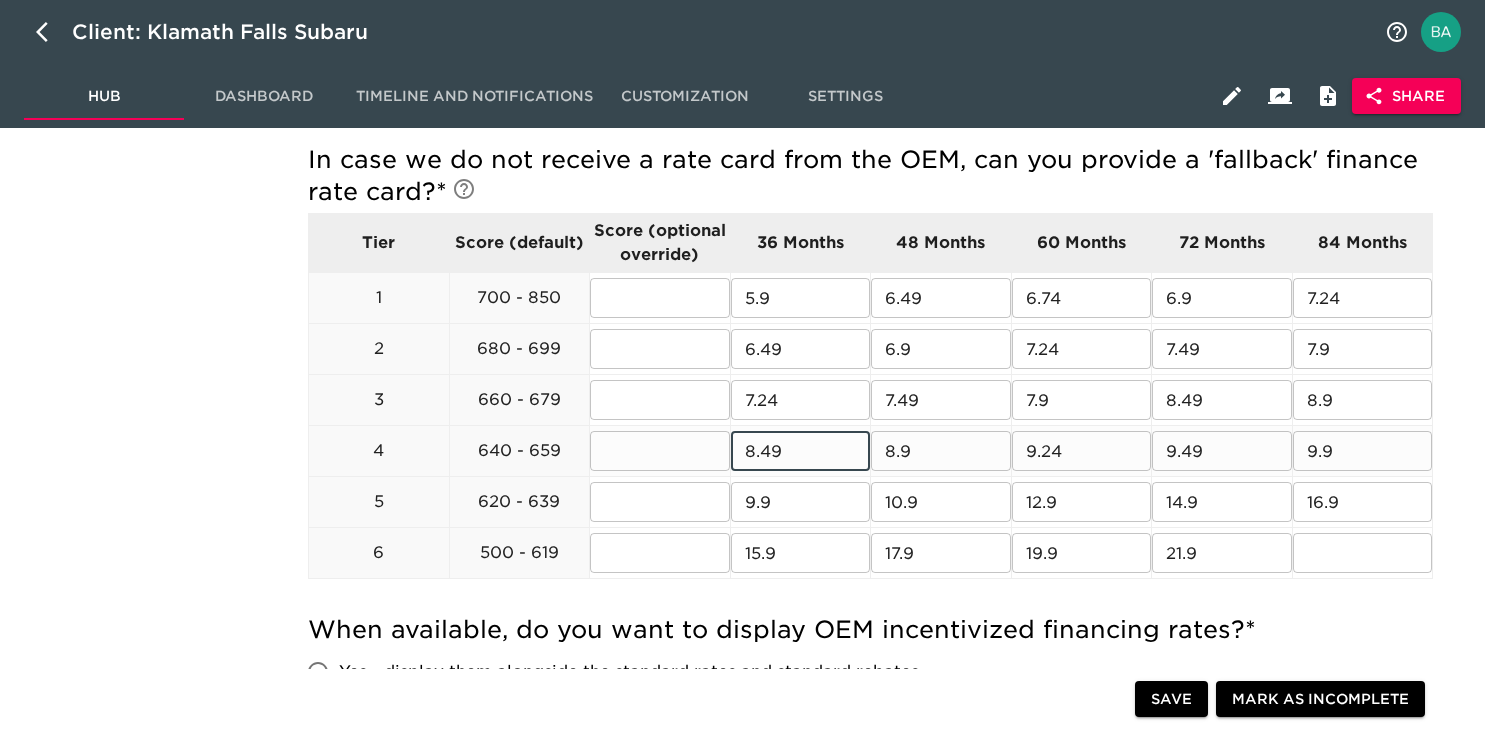 click on "8.49" at bounding box center (801, 451) 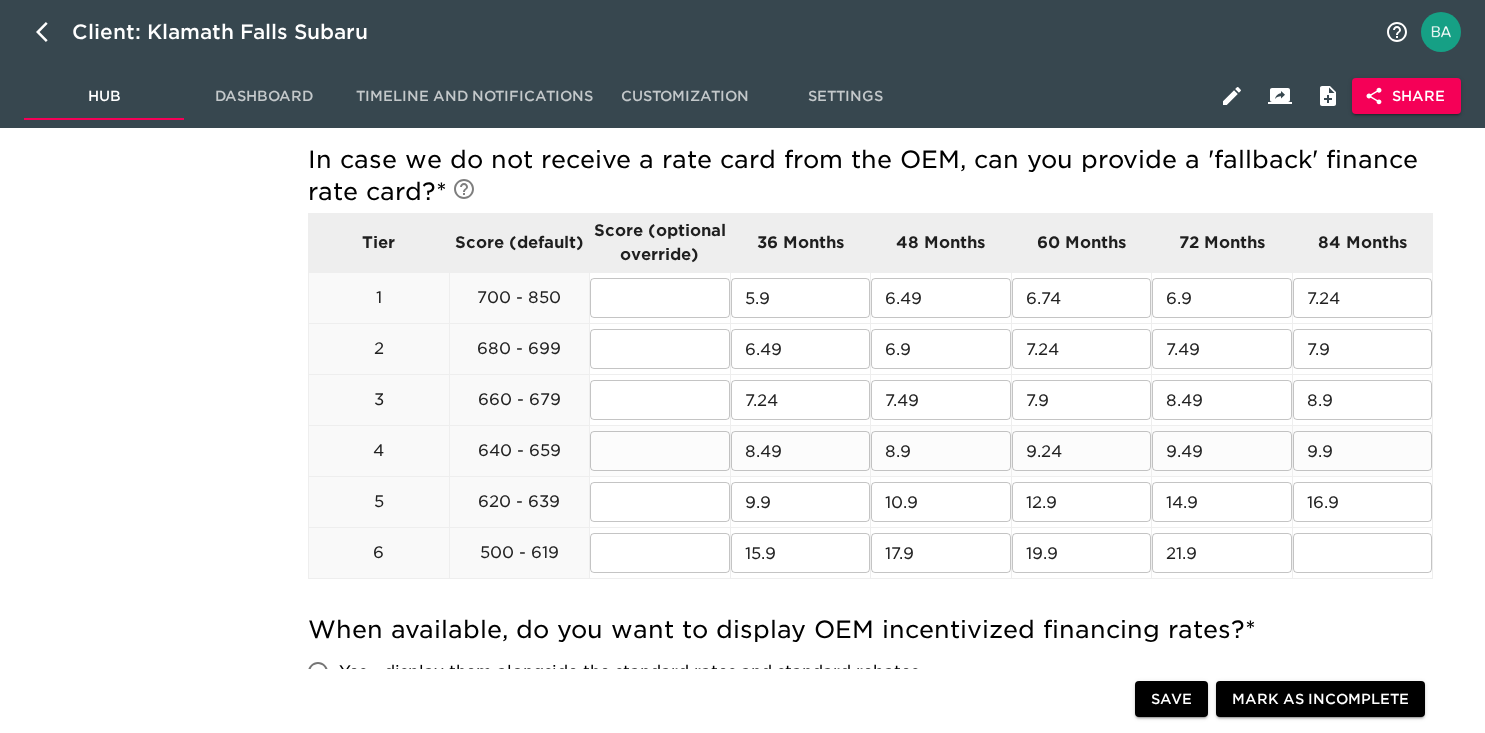 click on "8.9" at bounding box center (941, 451) 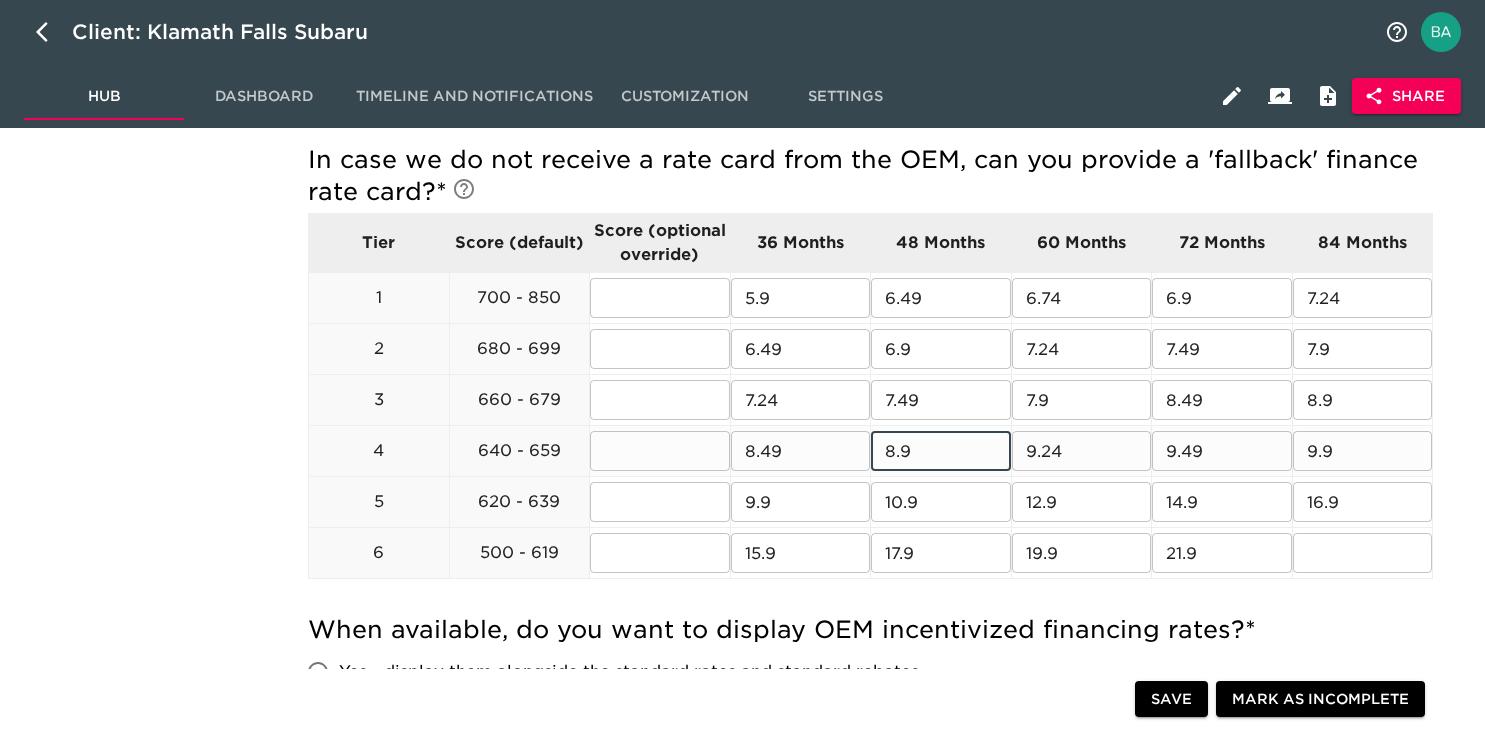 click on "8.9" at bounding box center (941, 451) 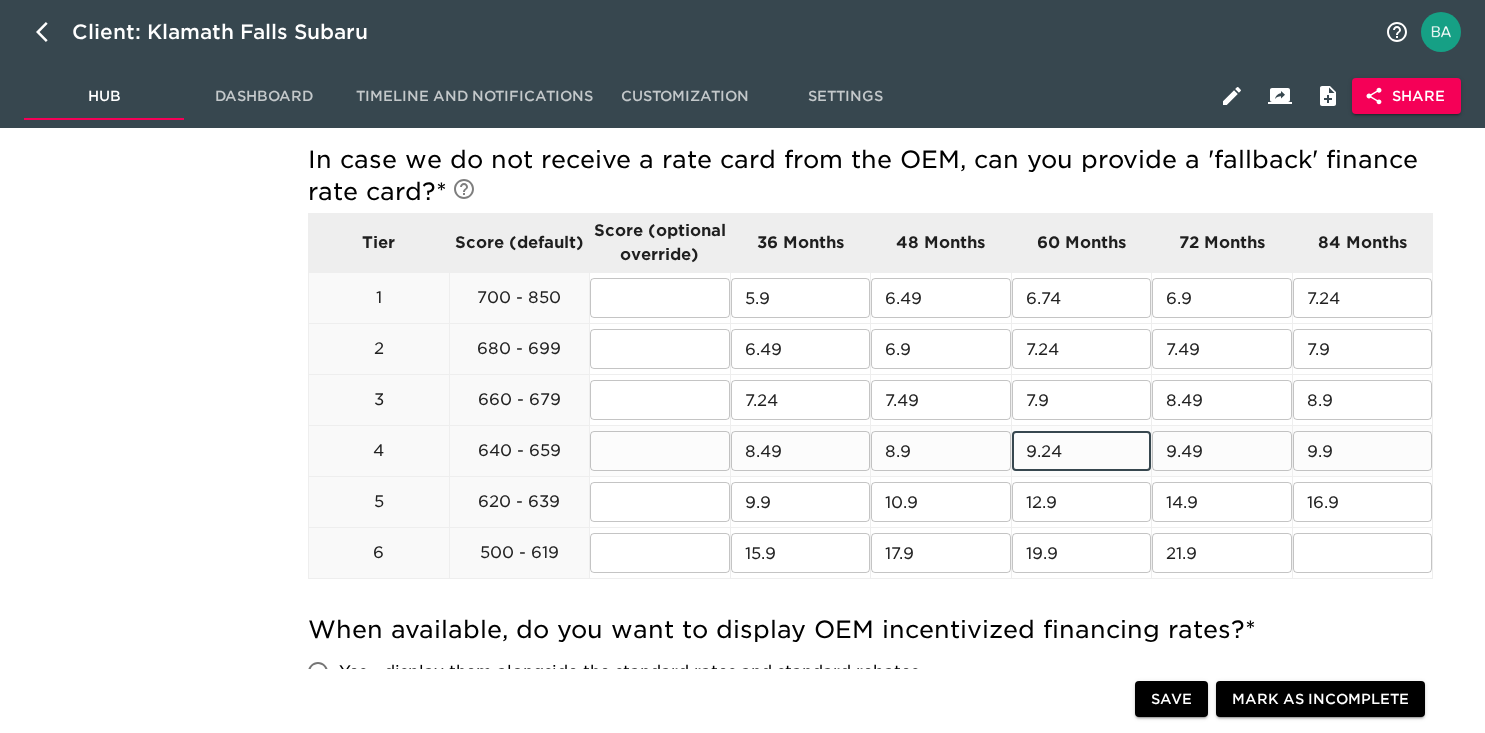 click on "9.24" at bounding box center [1082, 451] 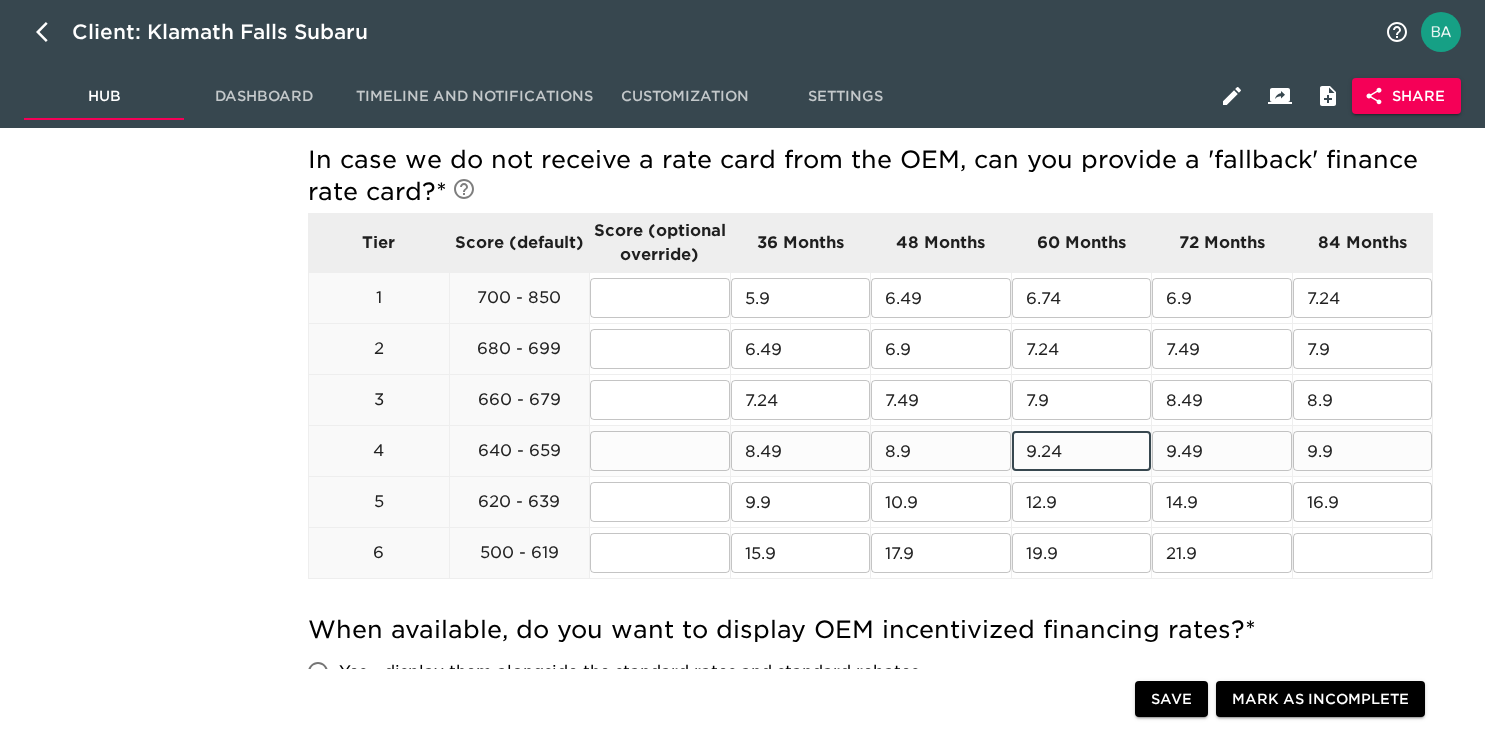 click on "9.24" at bounding box center (1082, 451) 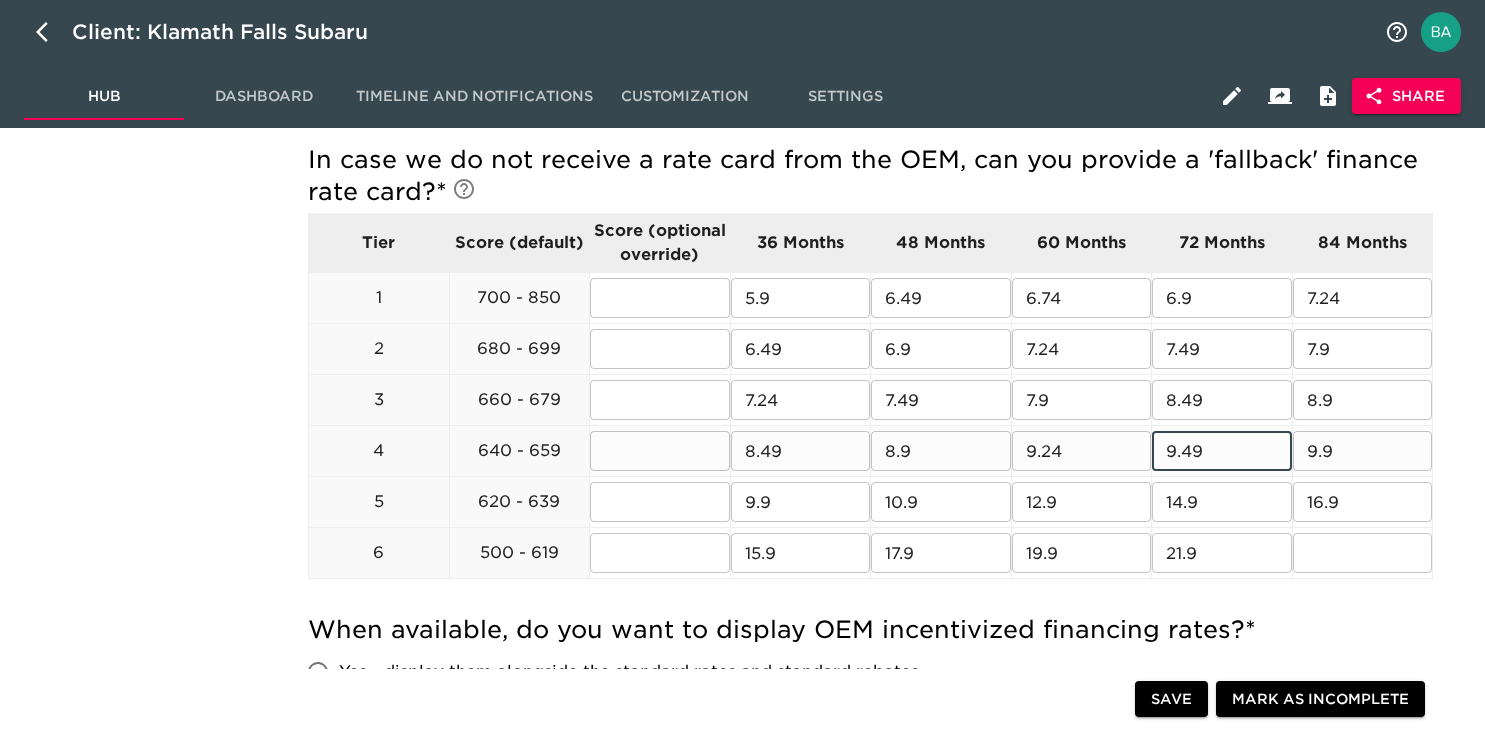 click on "9.49" at bounding box center (1222, 451) 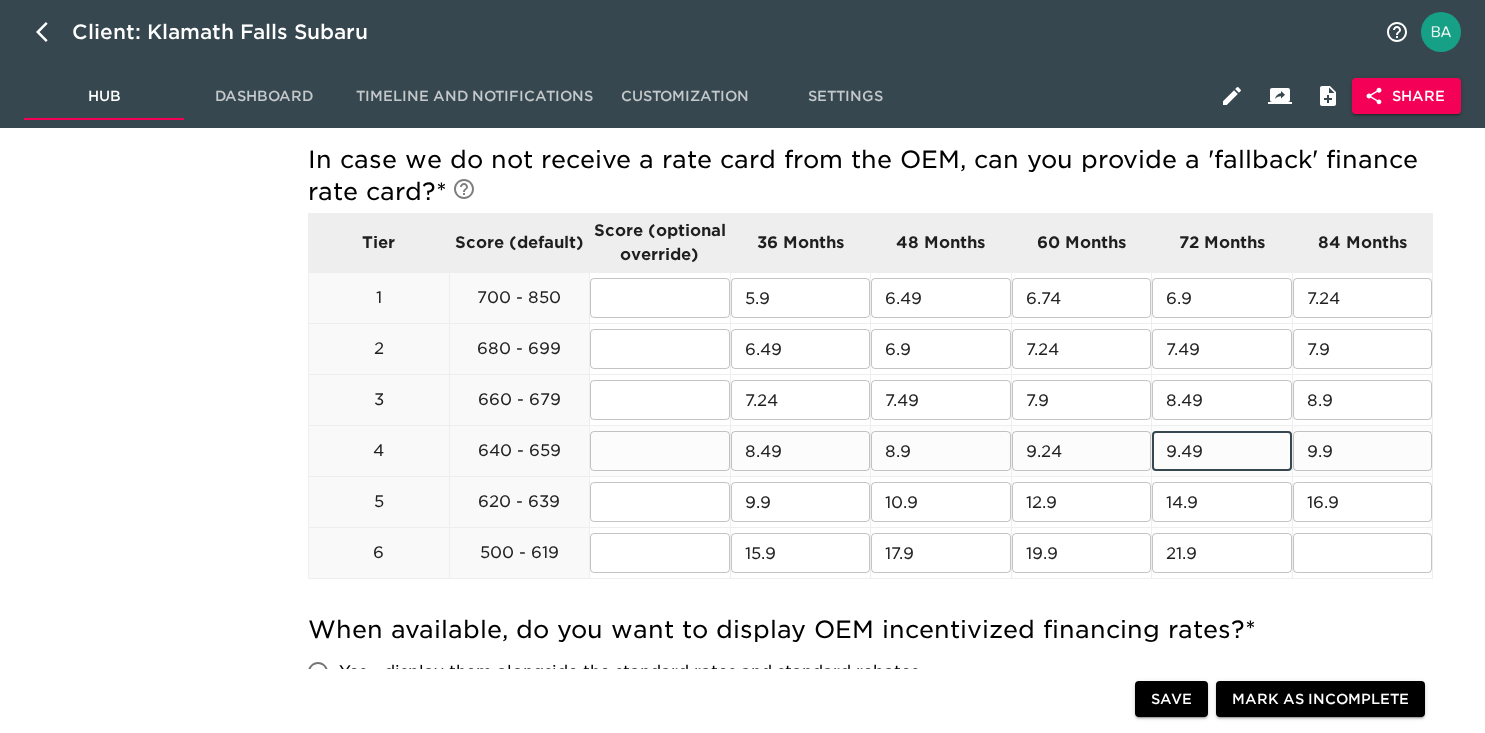 click on "9.49" at bounding box center (1222, 451) 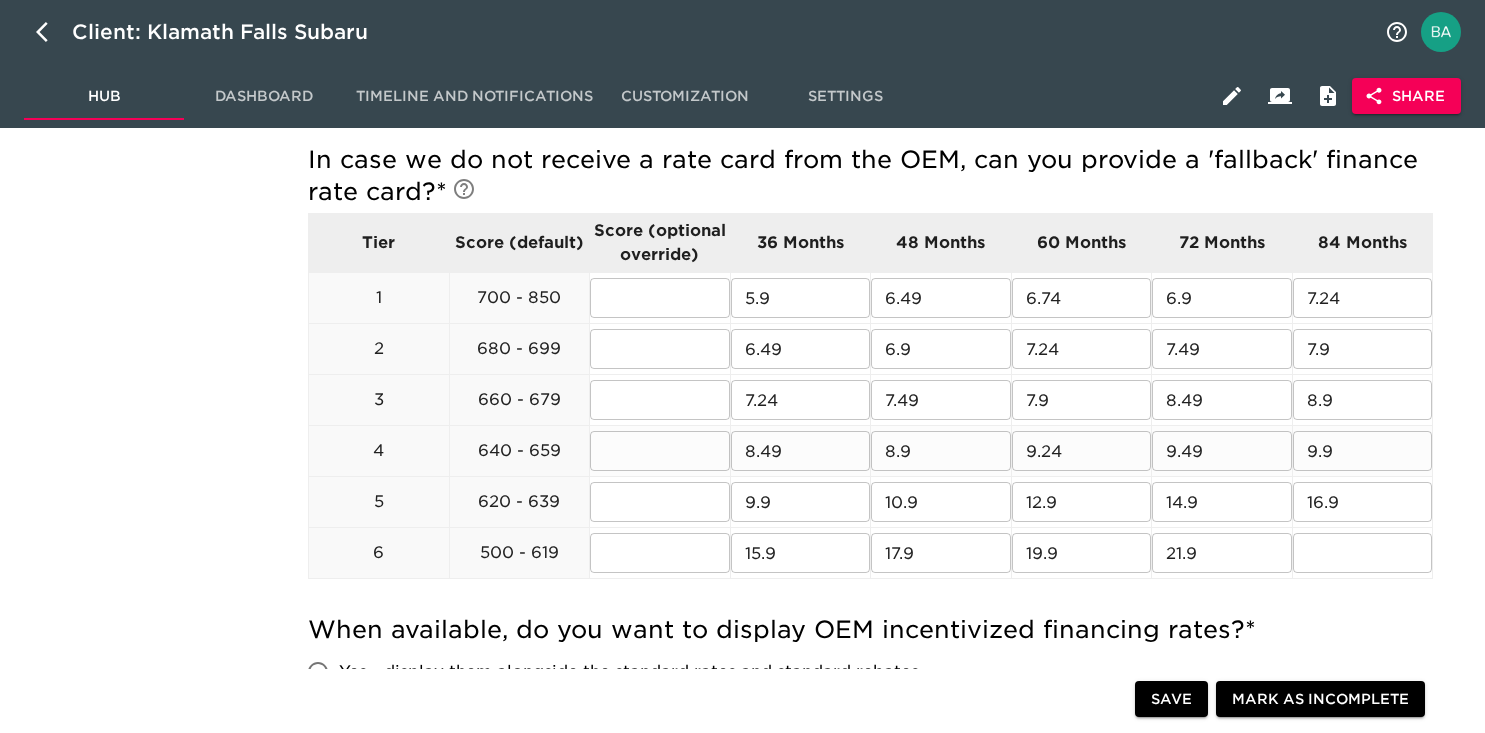 click on "9.9" at bounding box center (1363, 451) 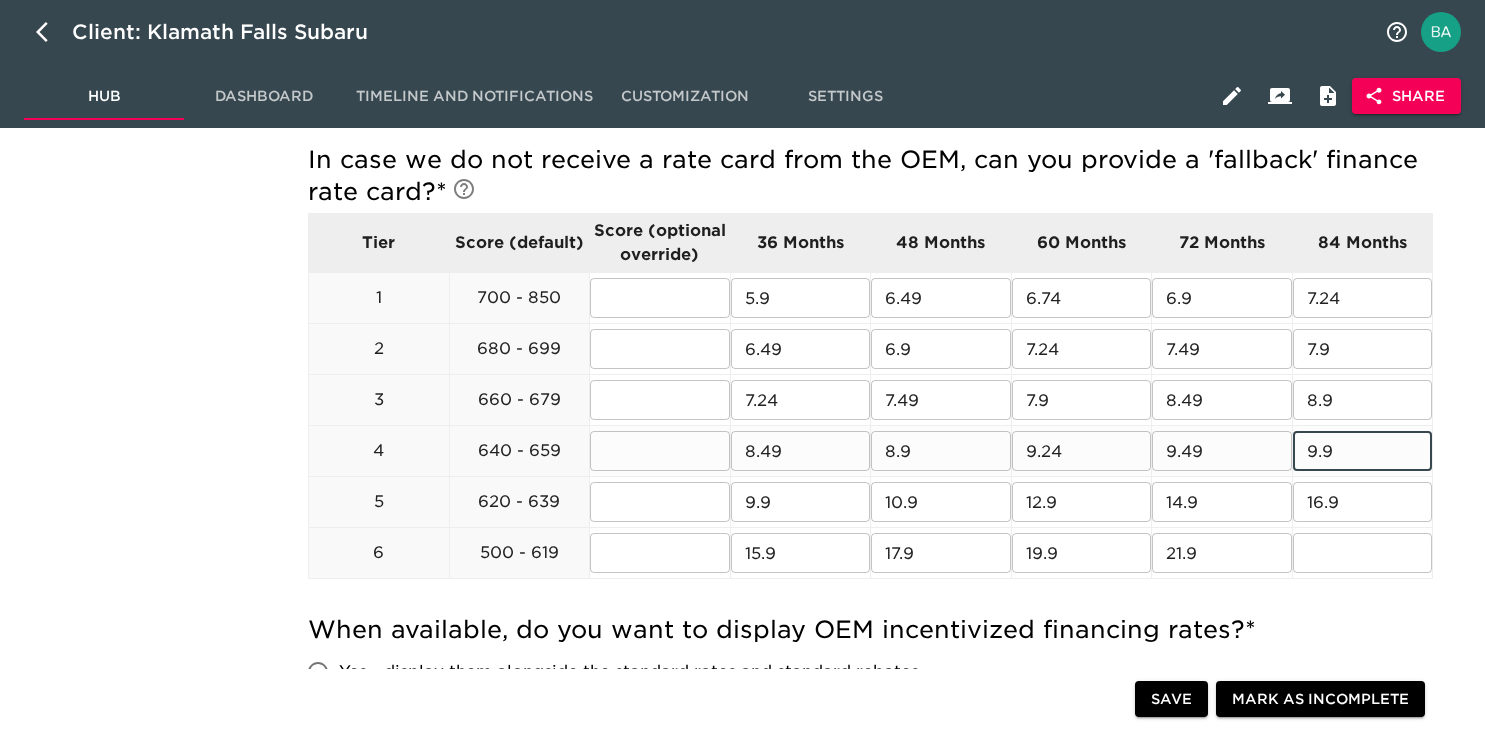 click on "9.9" at bounding box center [1363, 451] 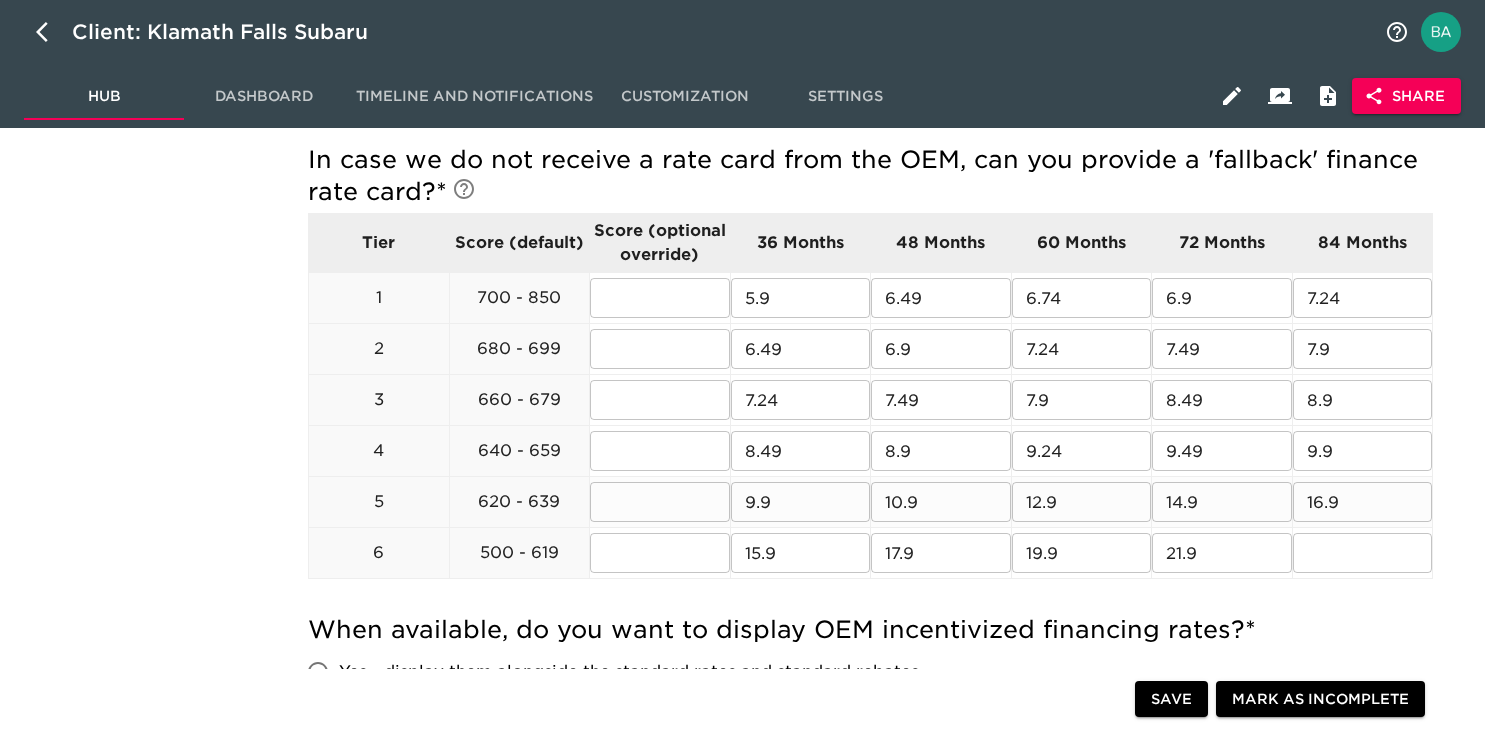click on "9.9" at bounding box center (801, 502) 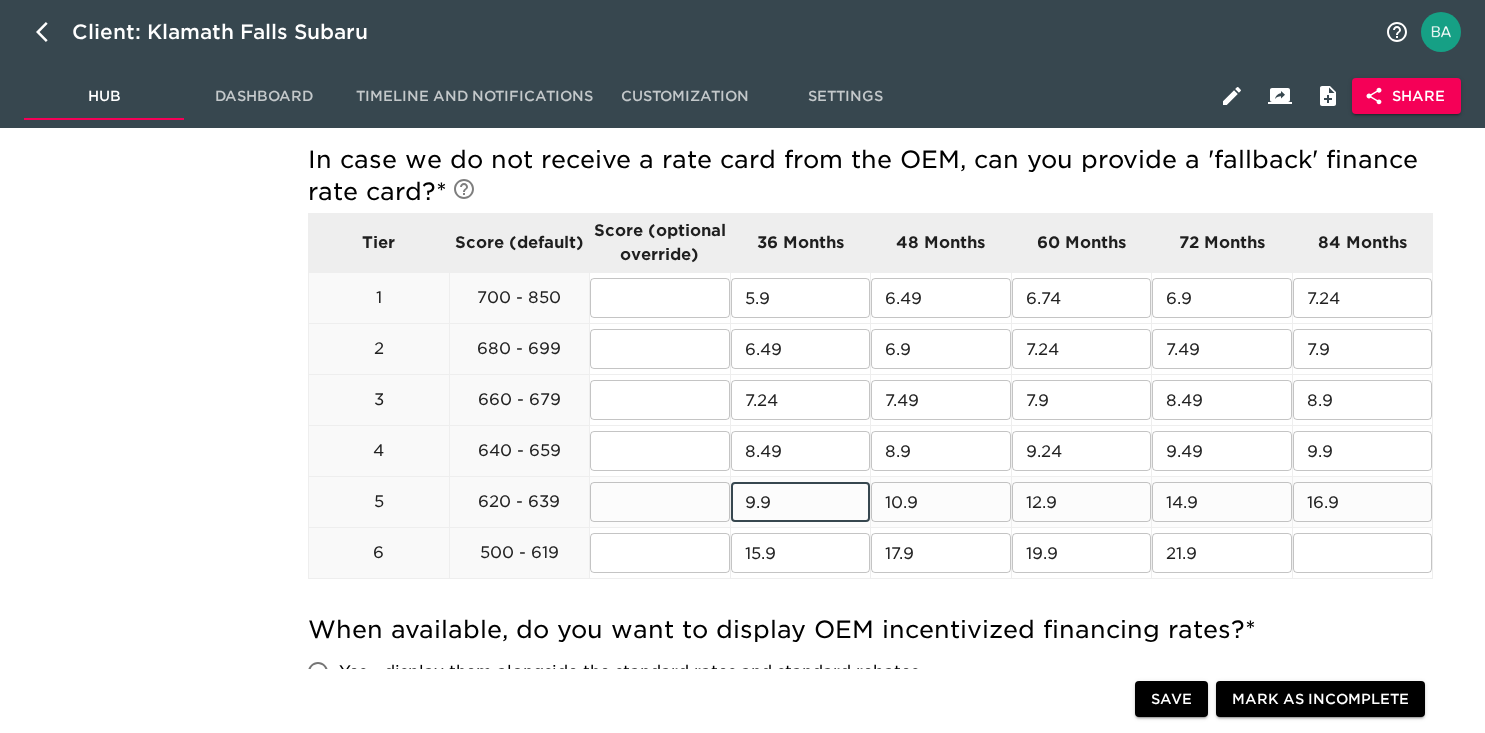 click on "9.9" at bounding box center (801, 502) 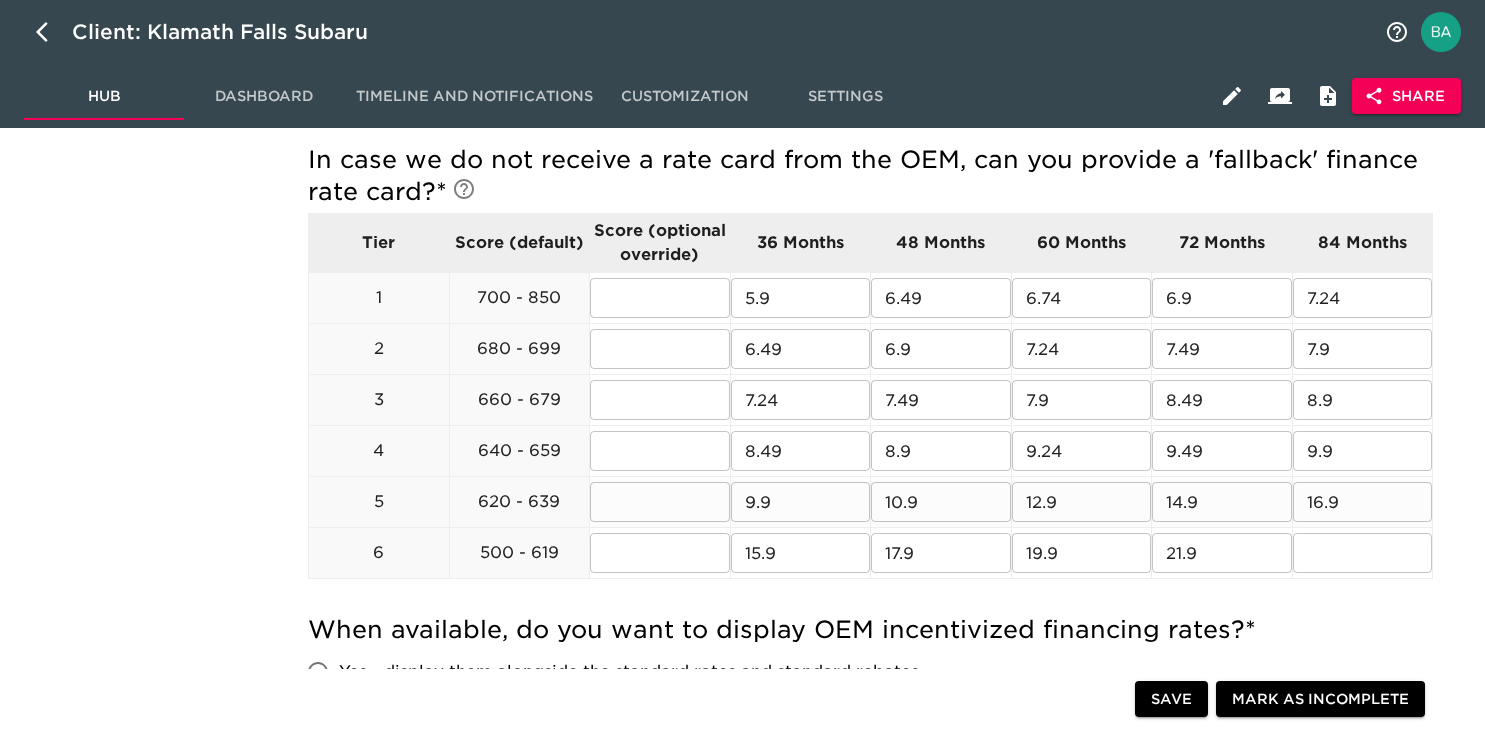 click on "10.9" at bounding box center (941, 502) 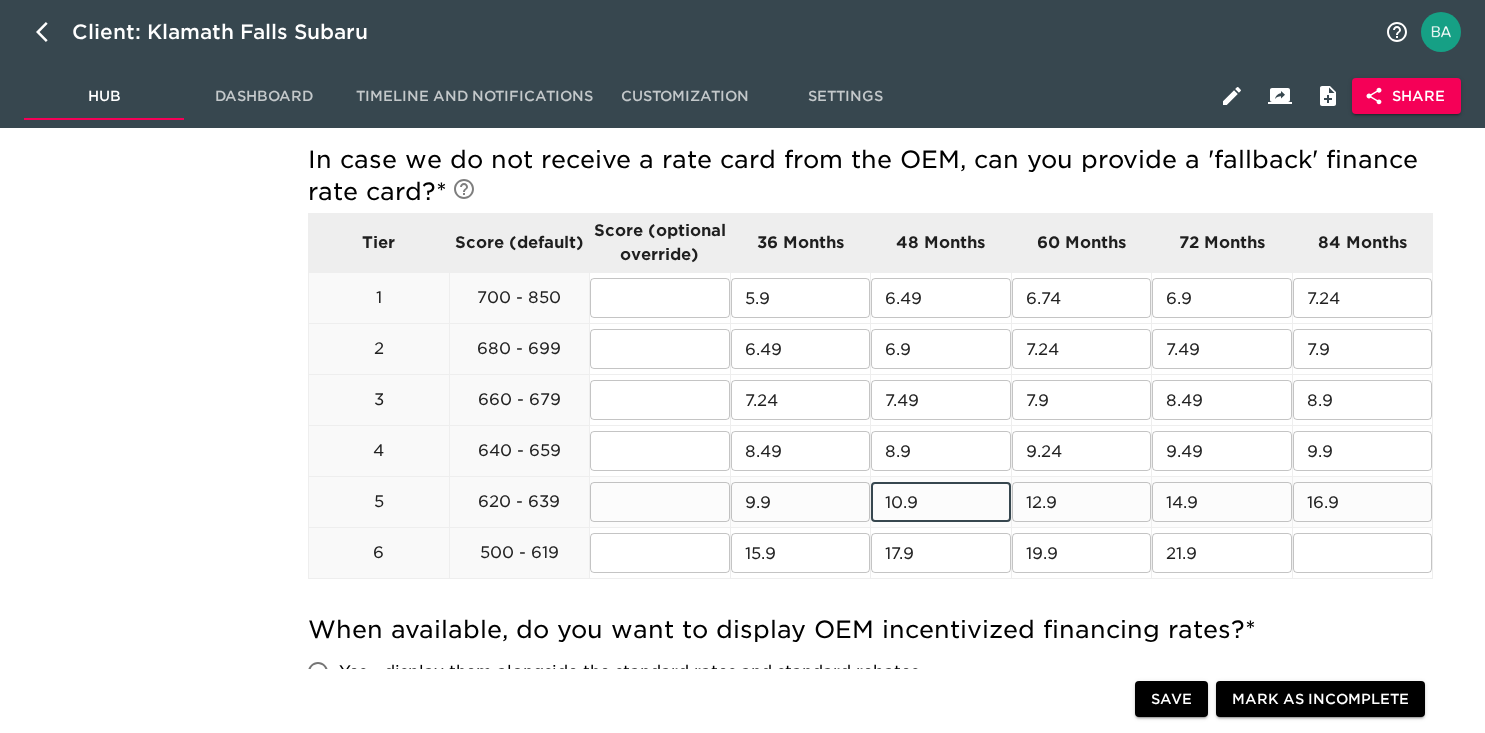 click on "10.9" at bounding box center [941, 502] 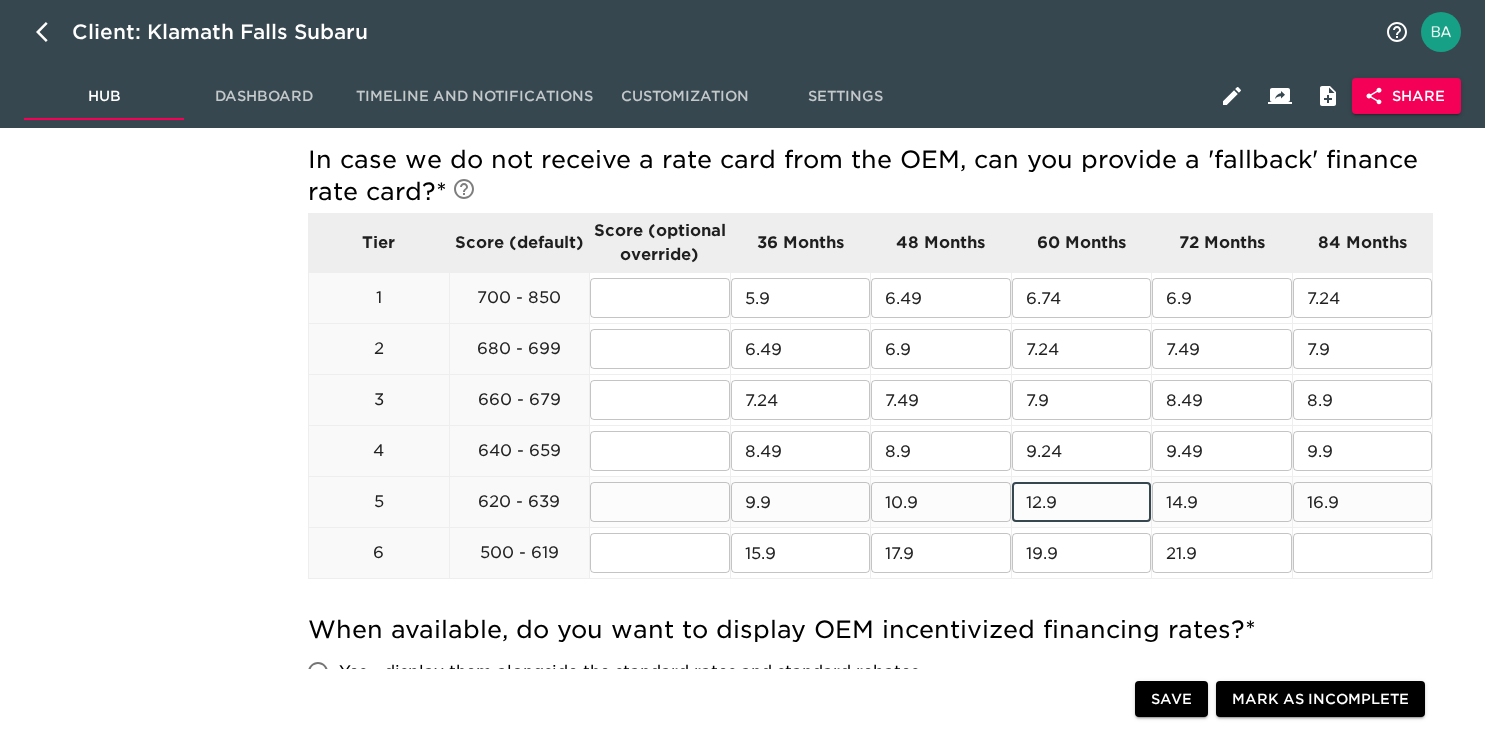 click on "12.9" at bounding box center (1082, 502) 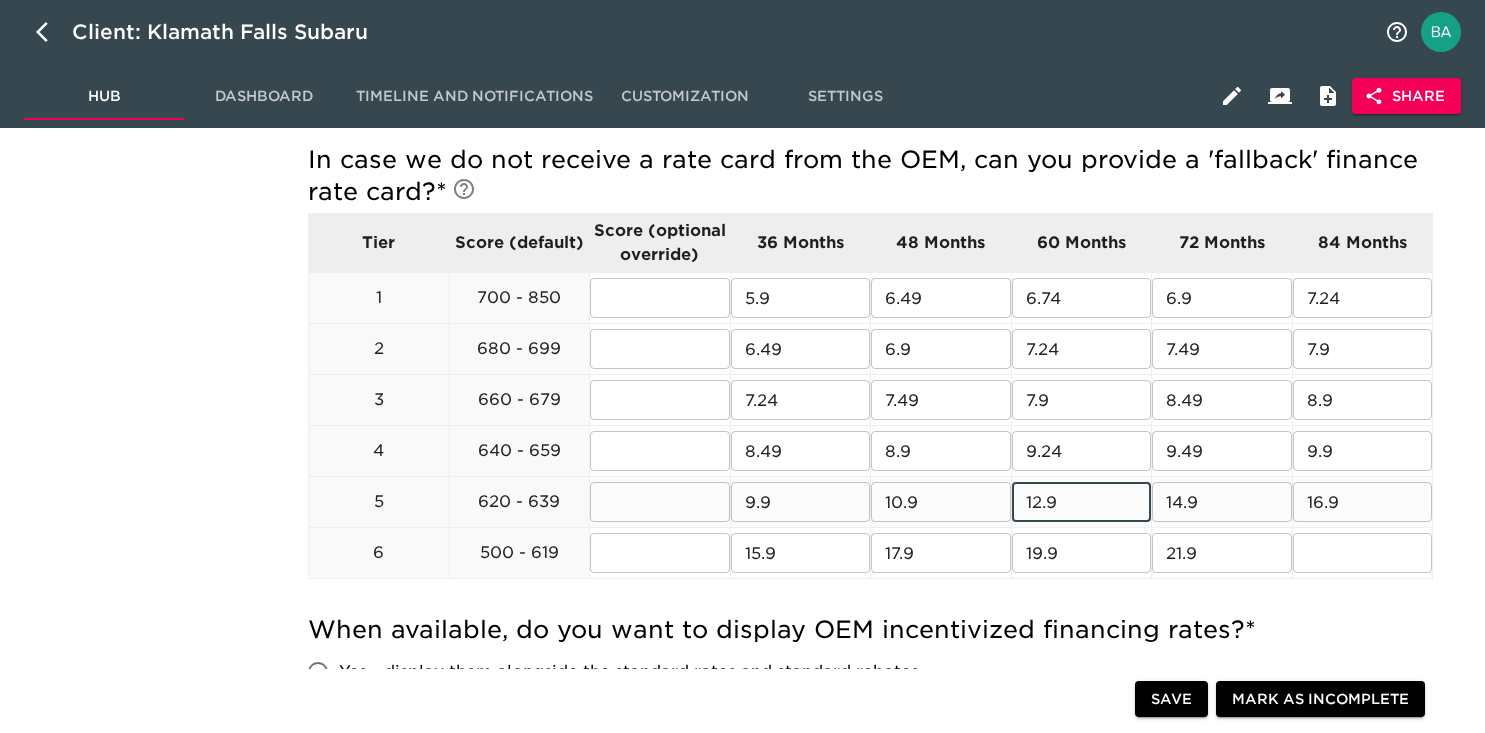 click on "12.9" at bounding box center (1082, 502) 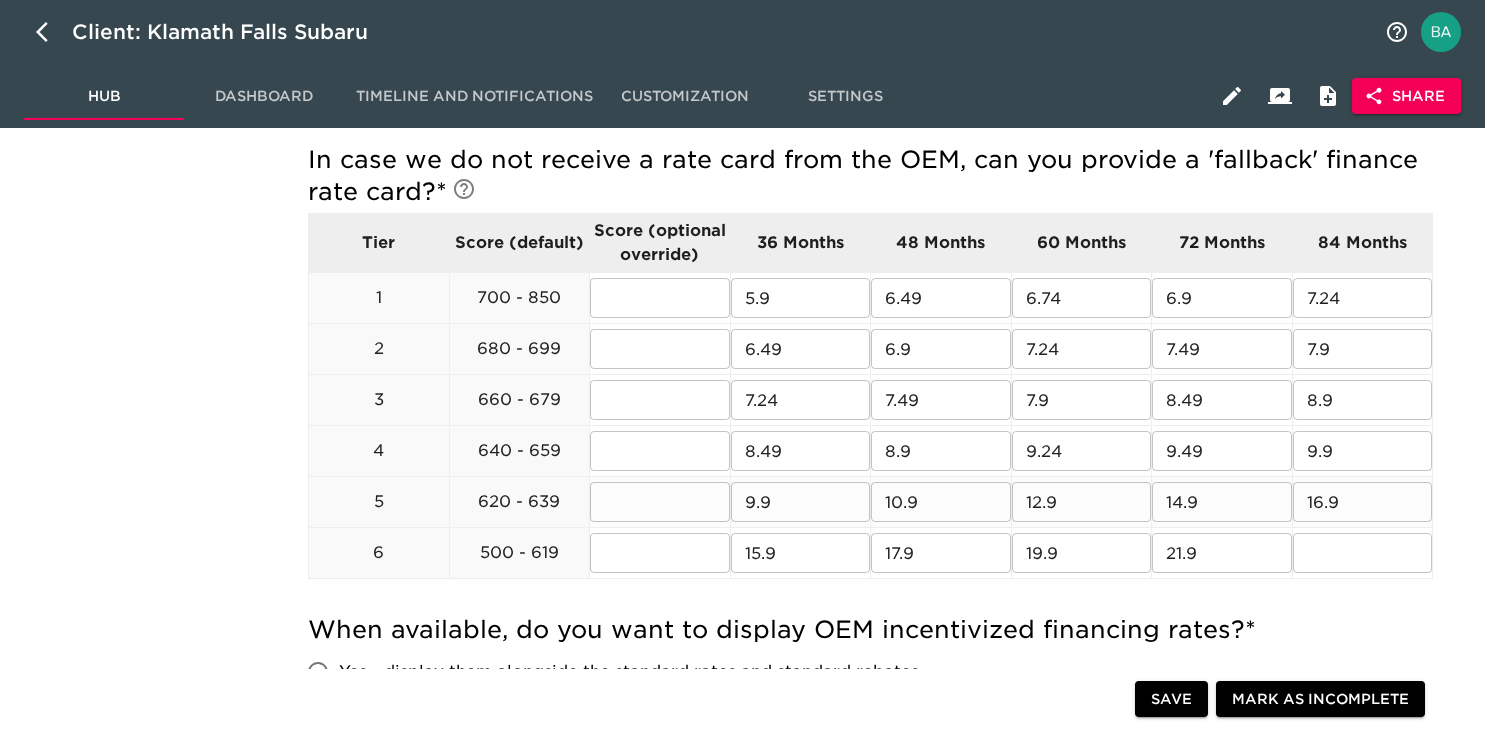 click on "14.9" at bounding box center [1222, 502] 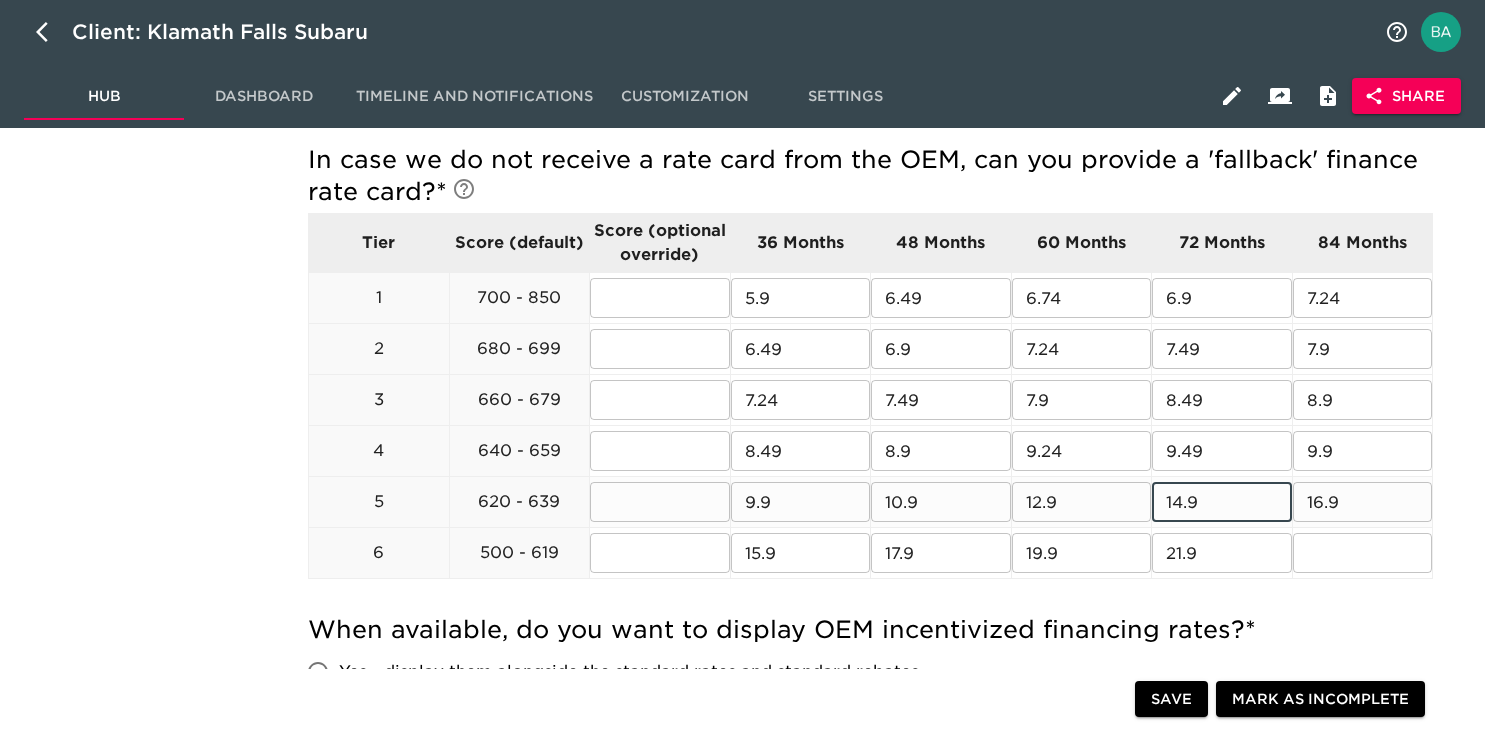 click on "14.9" at bounding box center (1222, 502) 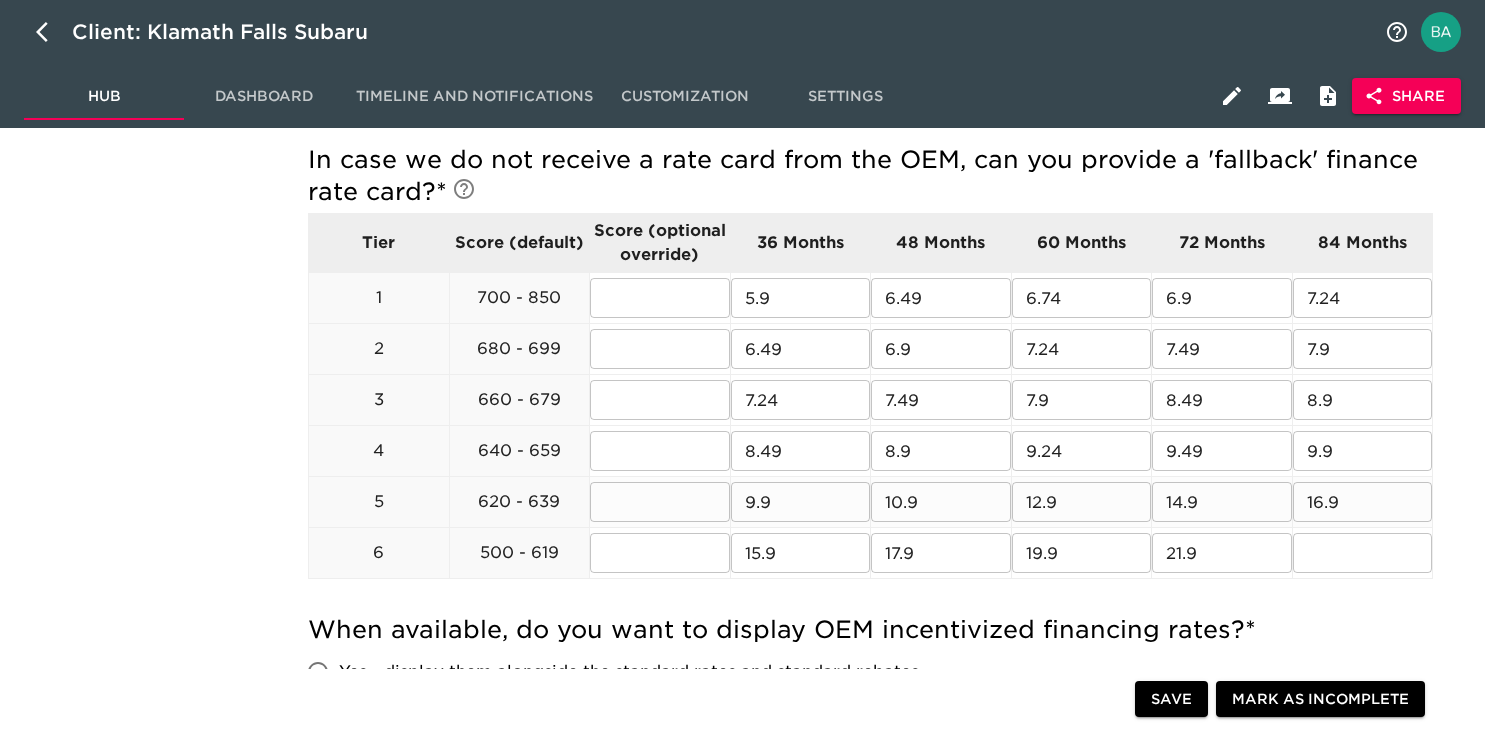 click on "16.9" at bounding box center [1363, 502] 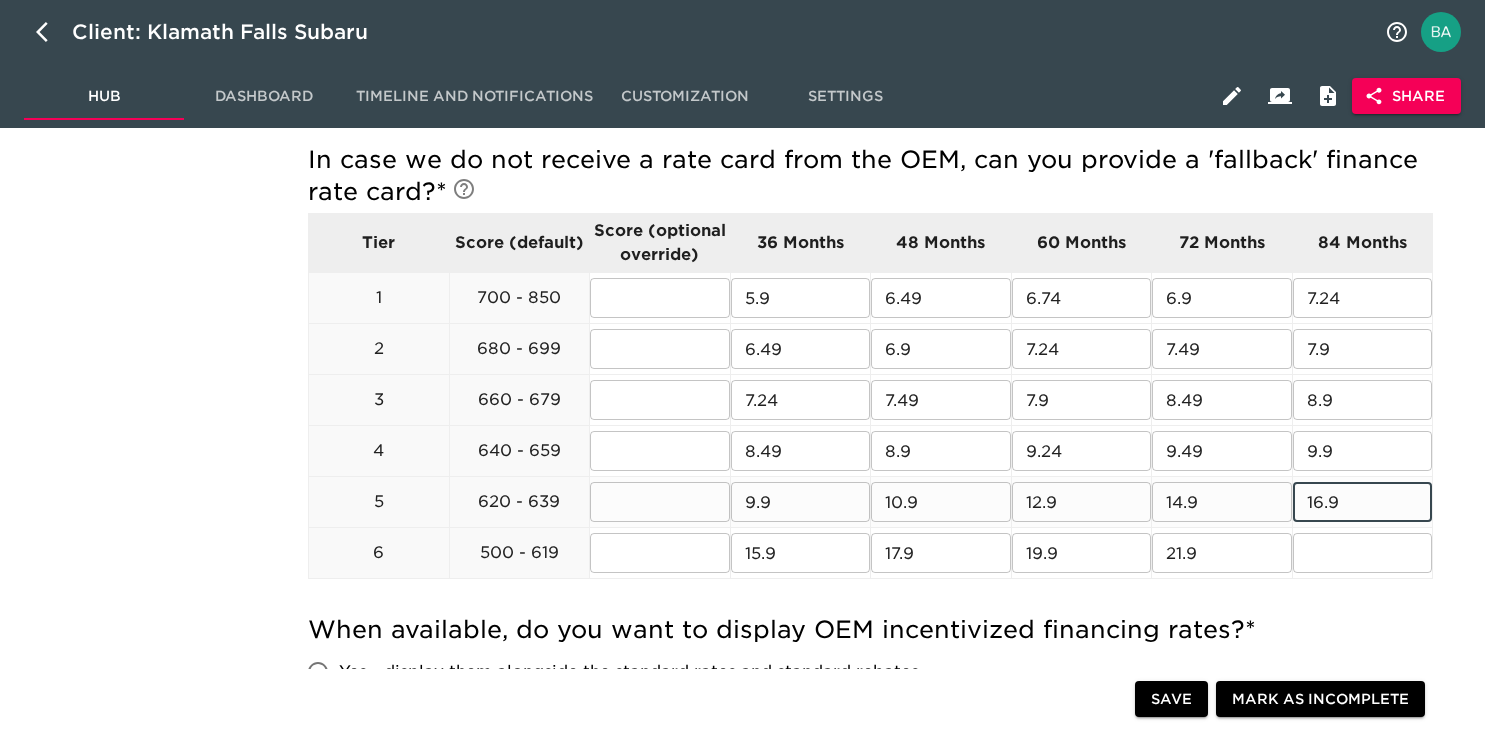 click on "16.9" at bounding box center [1363, 502] 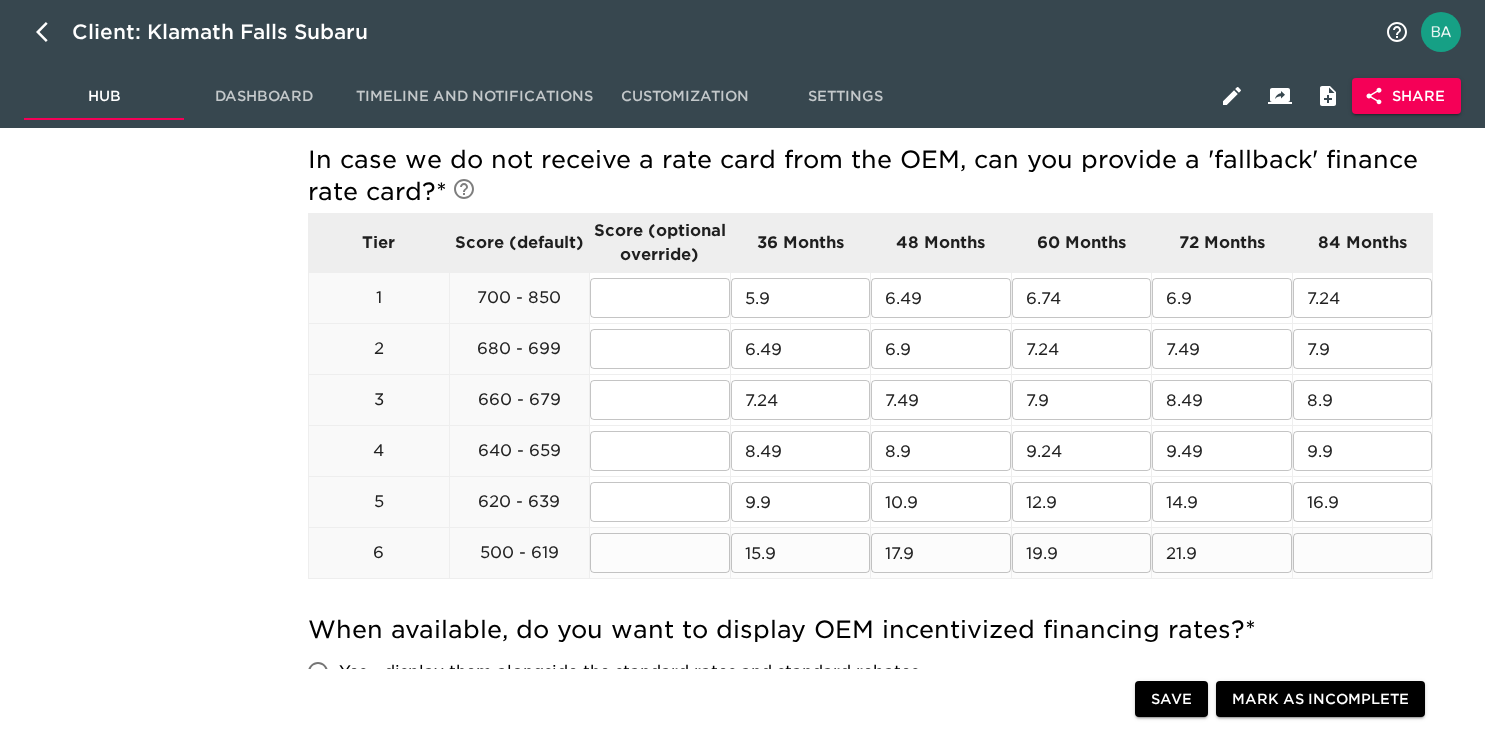click on "15.9" at bounding box center [801, 553] 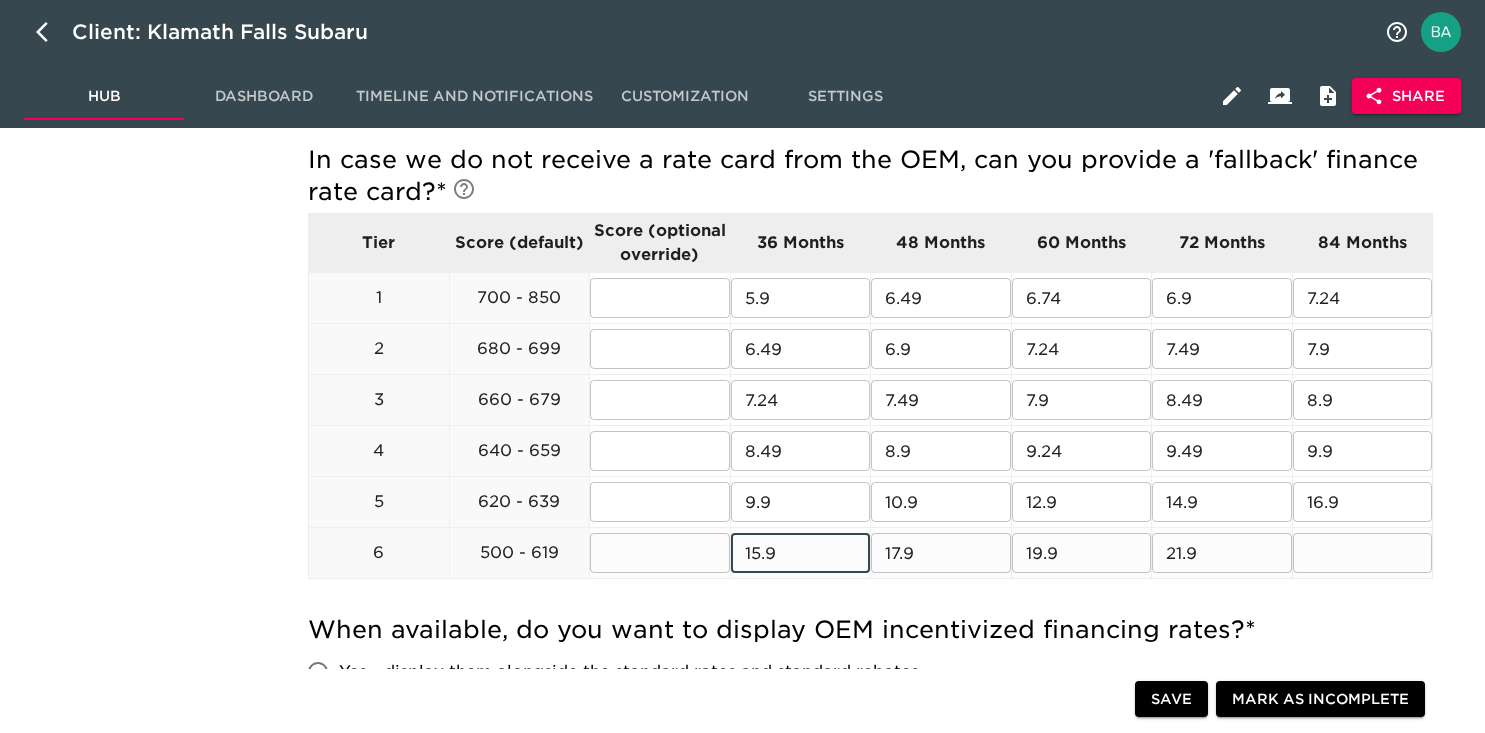 click on "15.9" at bounding box center [801, 553] 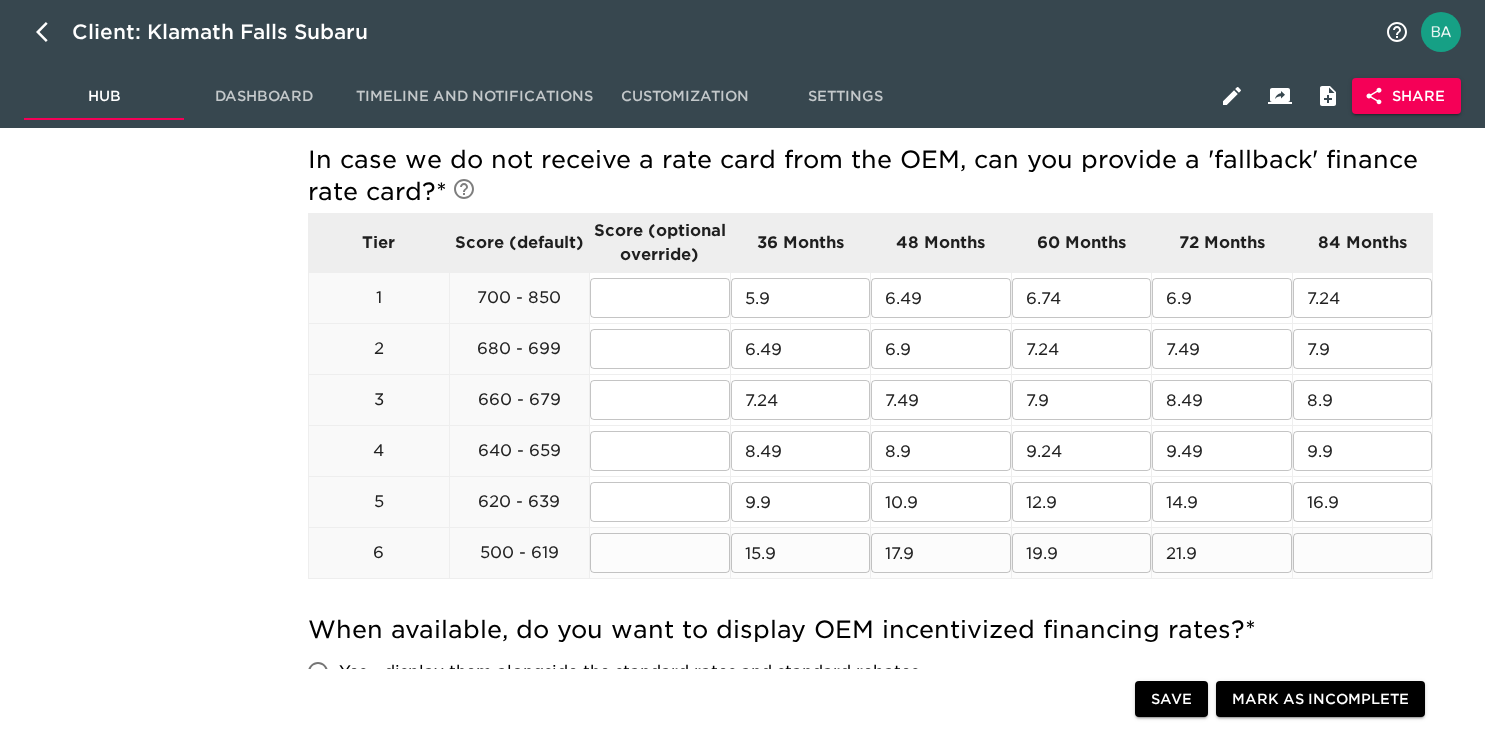 click on "17.9" at bounding box center (941, 553) 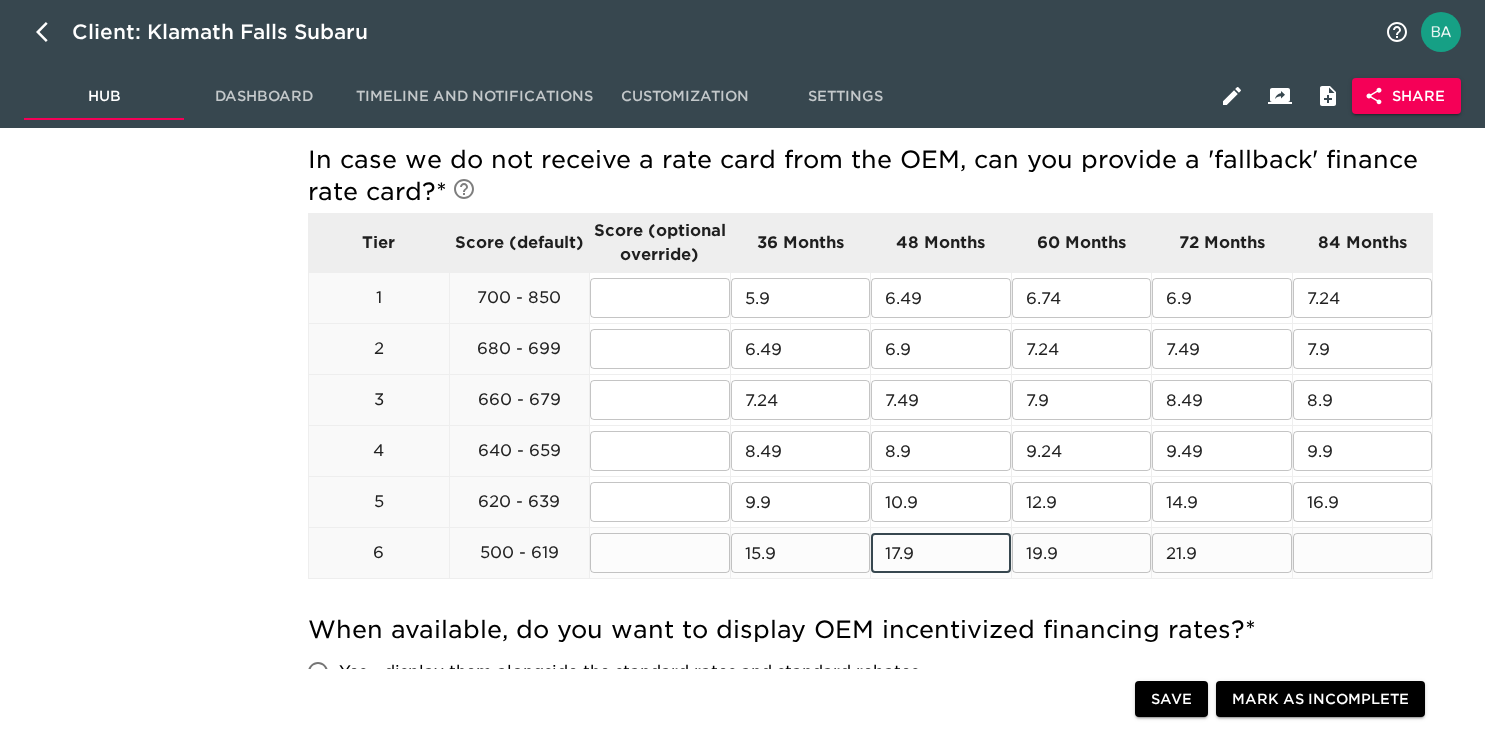 click on "17.9" at bounding box center [941, 553] 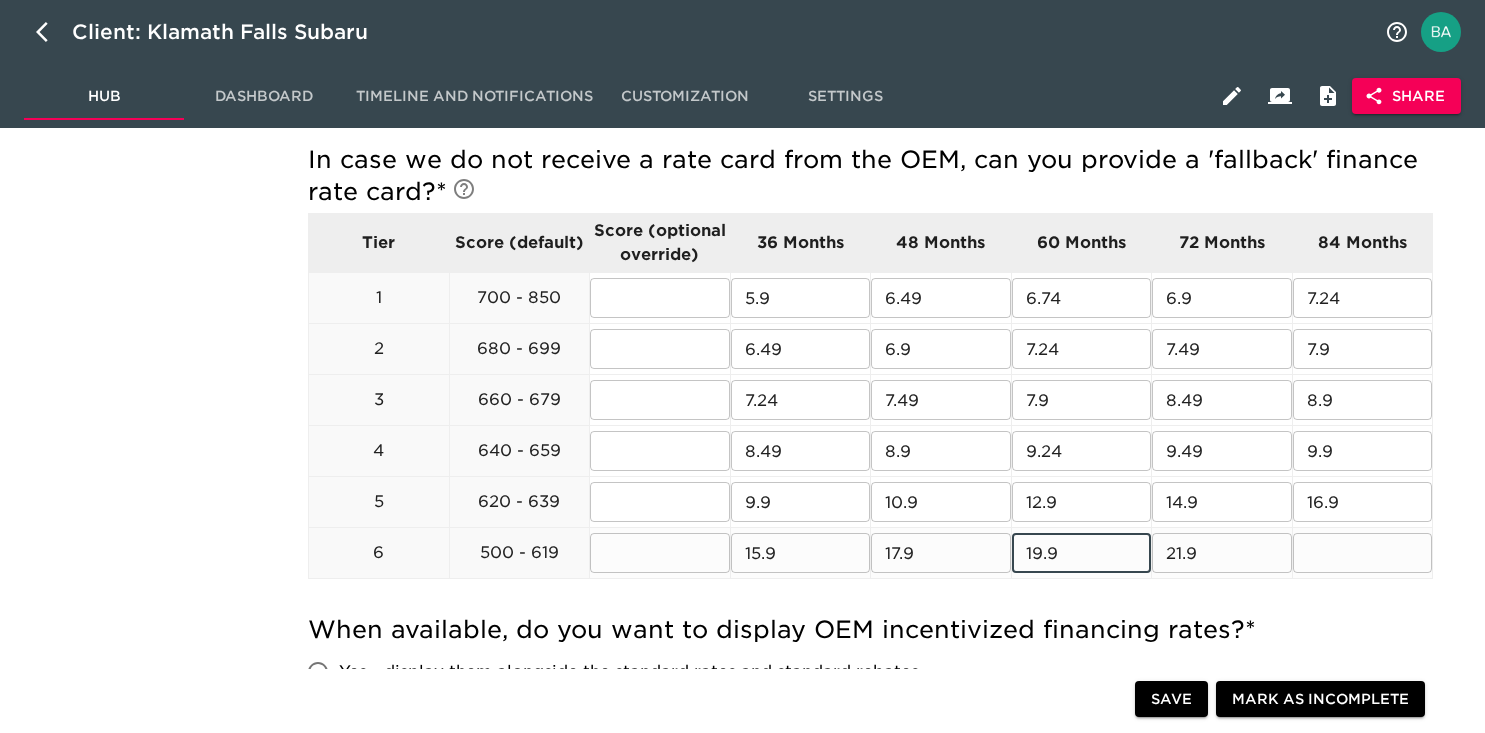 click on "19.9" at bounding box center [1082, 553] 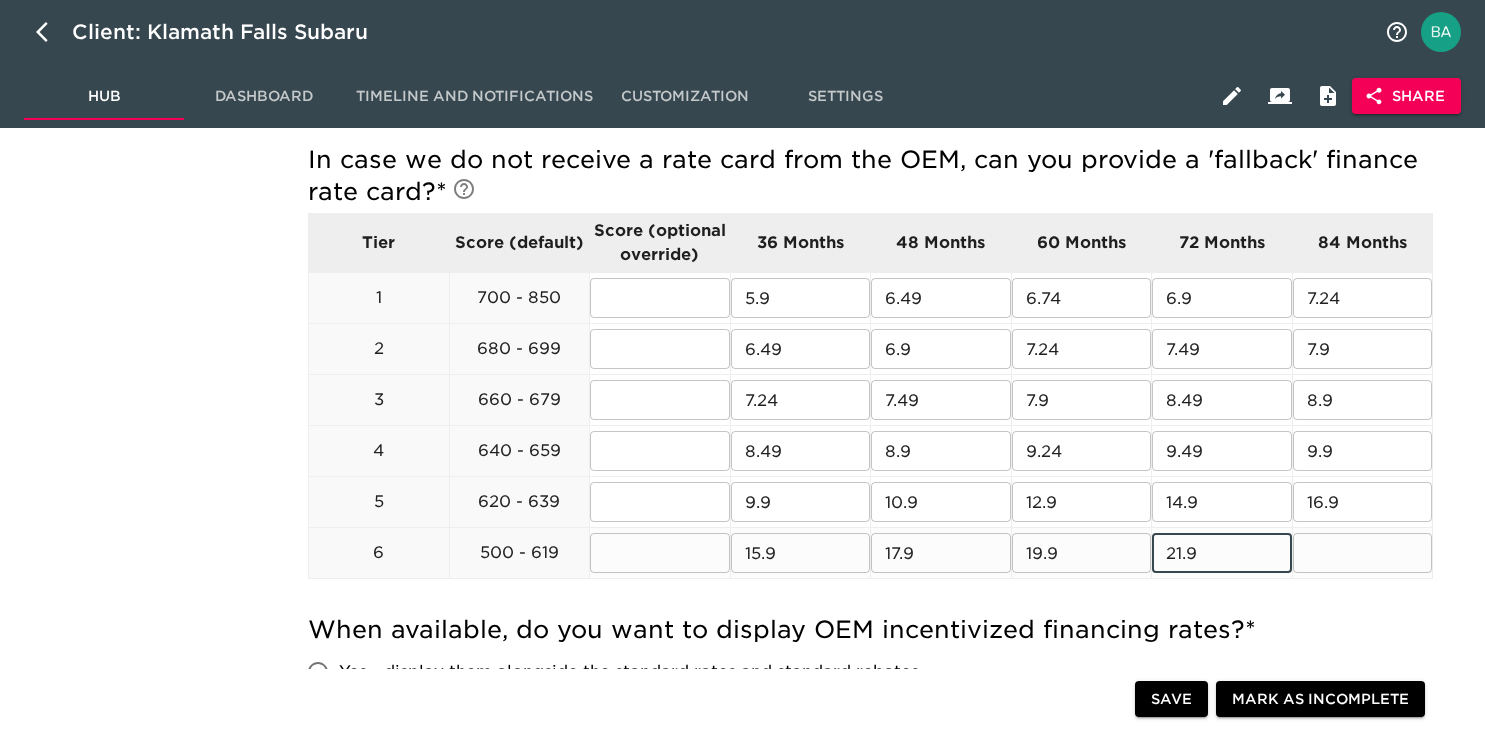 click on "21.9" at bounding box center [1222, 553] 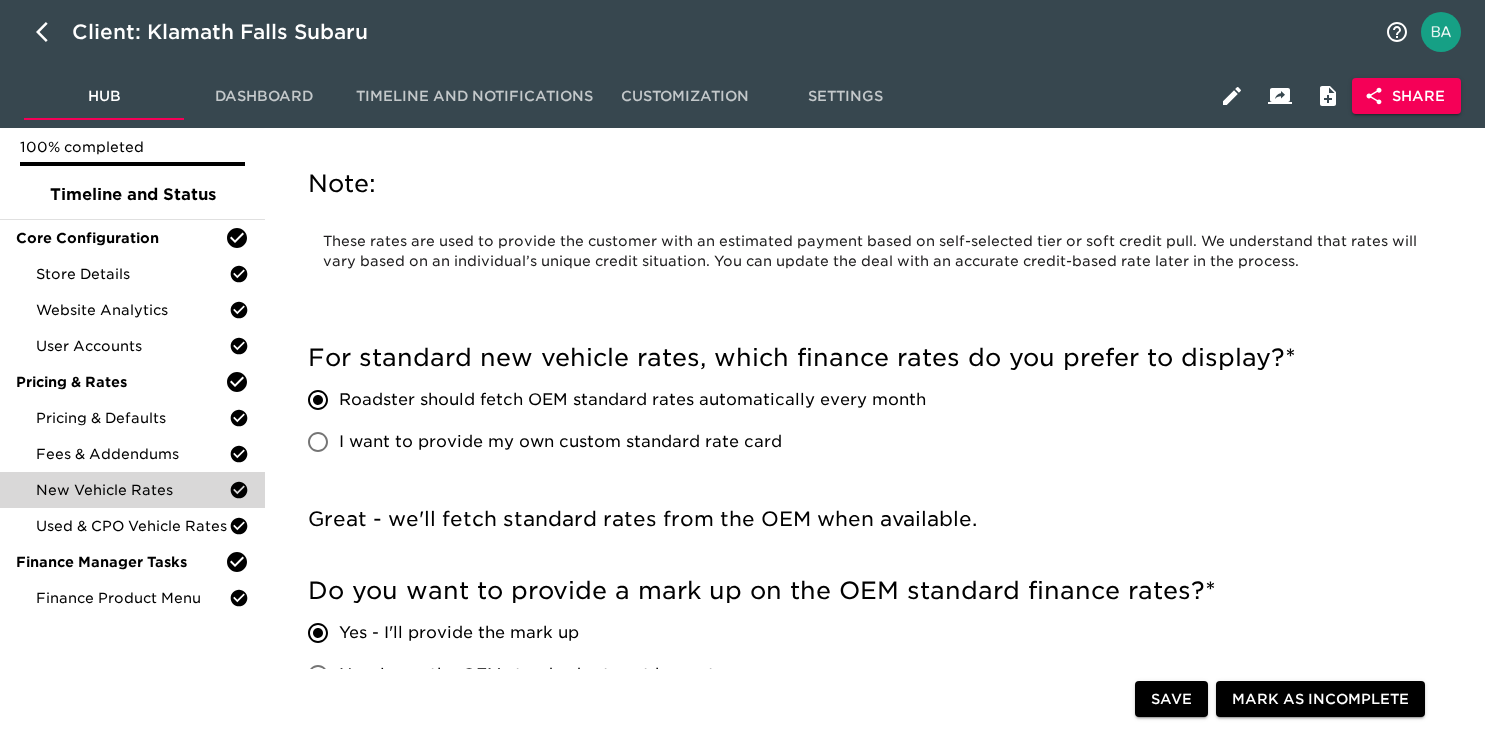 scroll, scrollTop: 0, scrollLeft: 0, axis: both 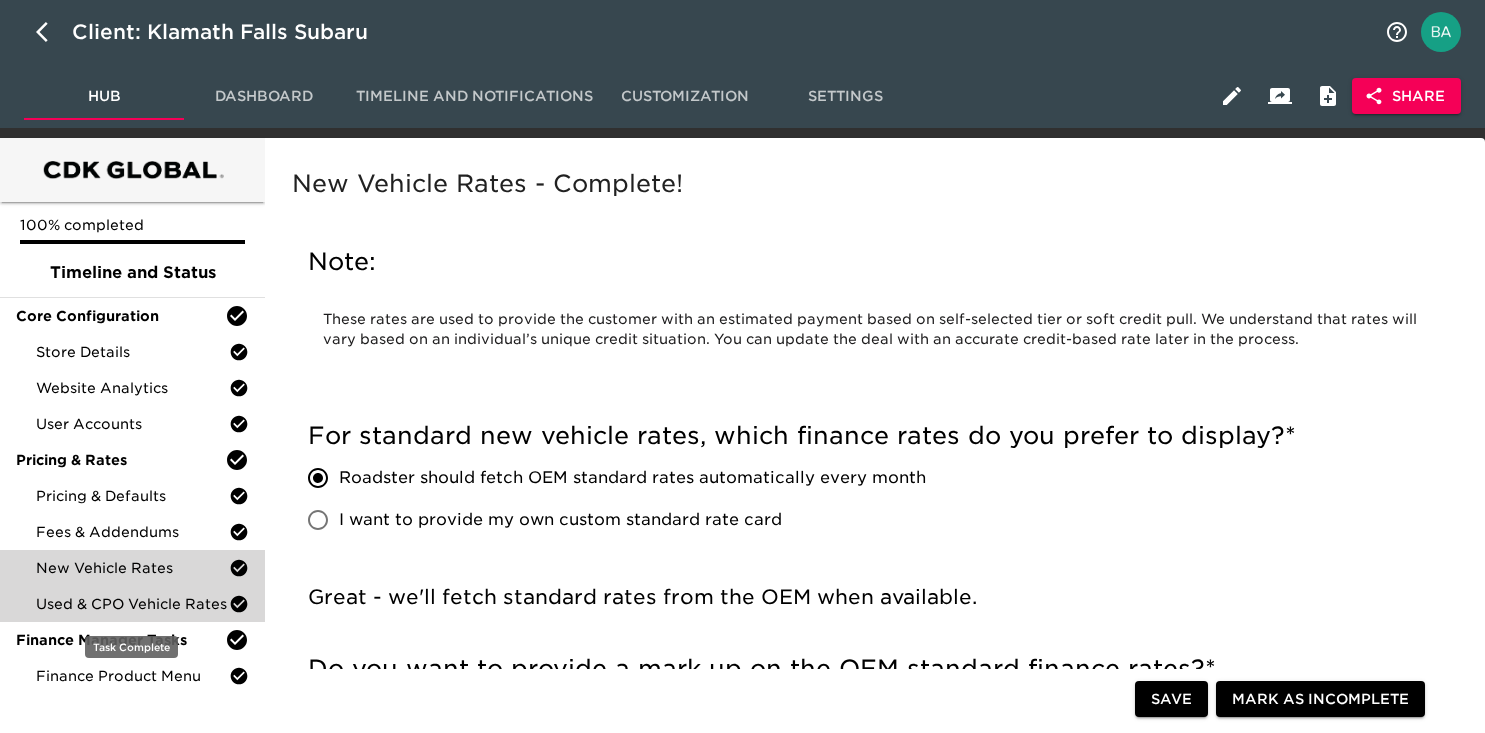 click on "Used & CPO Vehicle Rates" at bounding box center (132, 604) 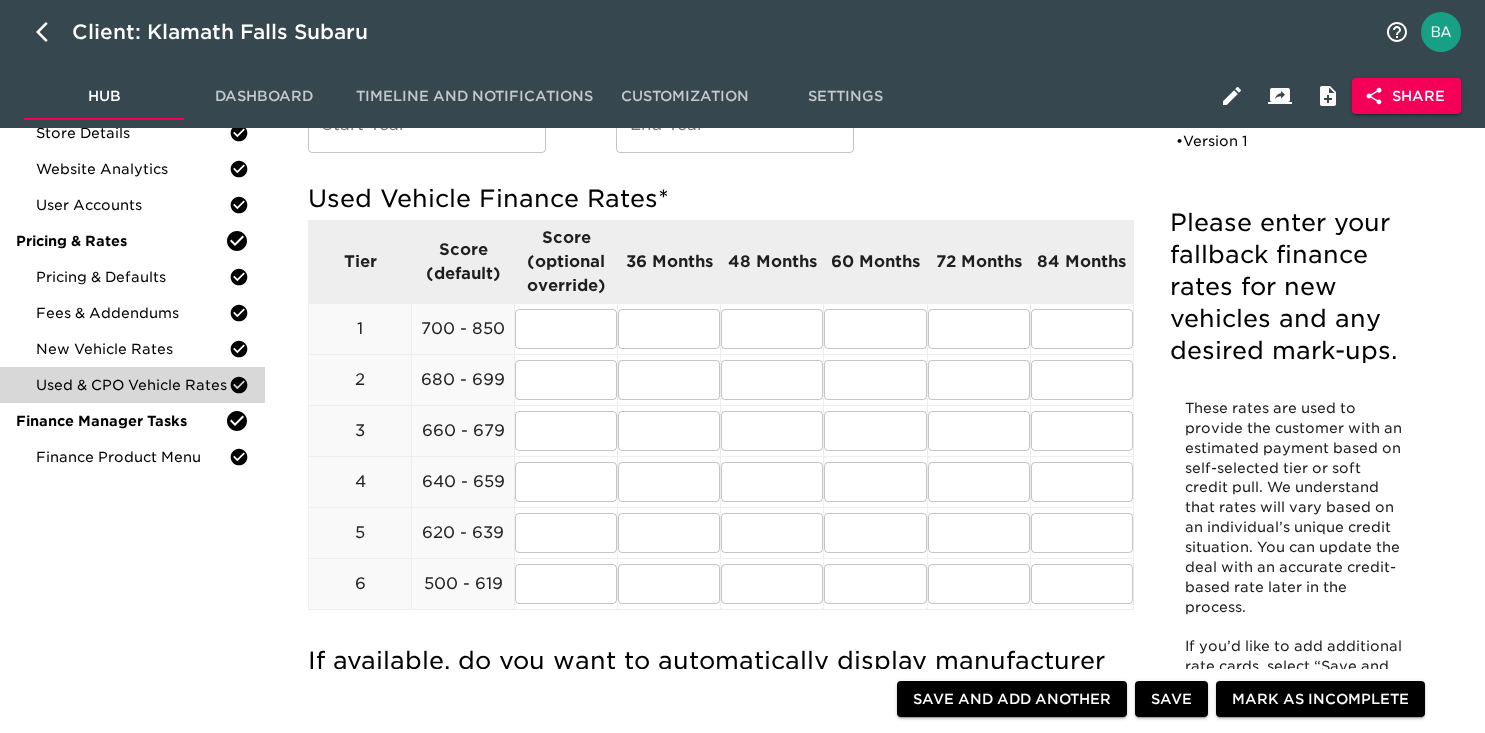 scroll, scrollTop: 168, scrollLeft: 0, axis: vertical 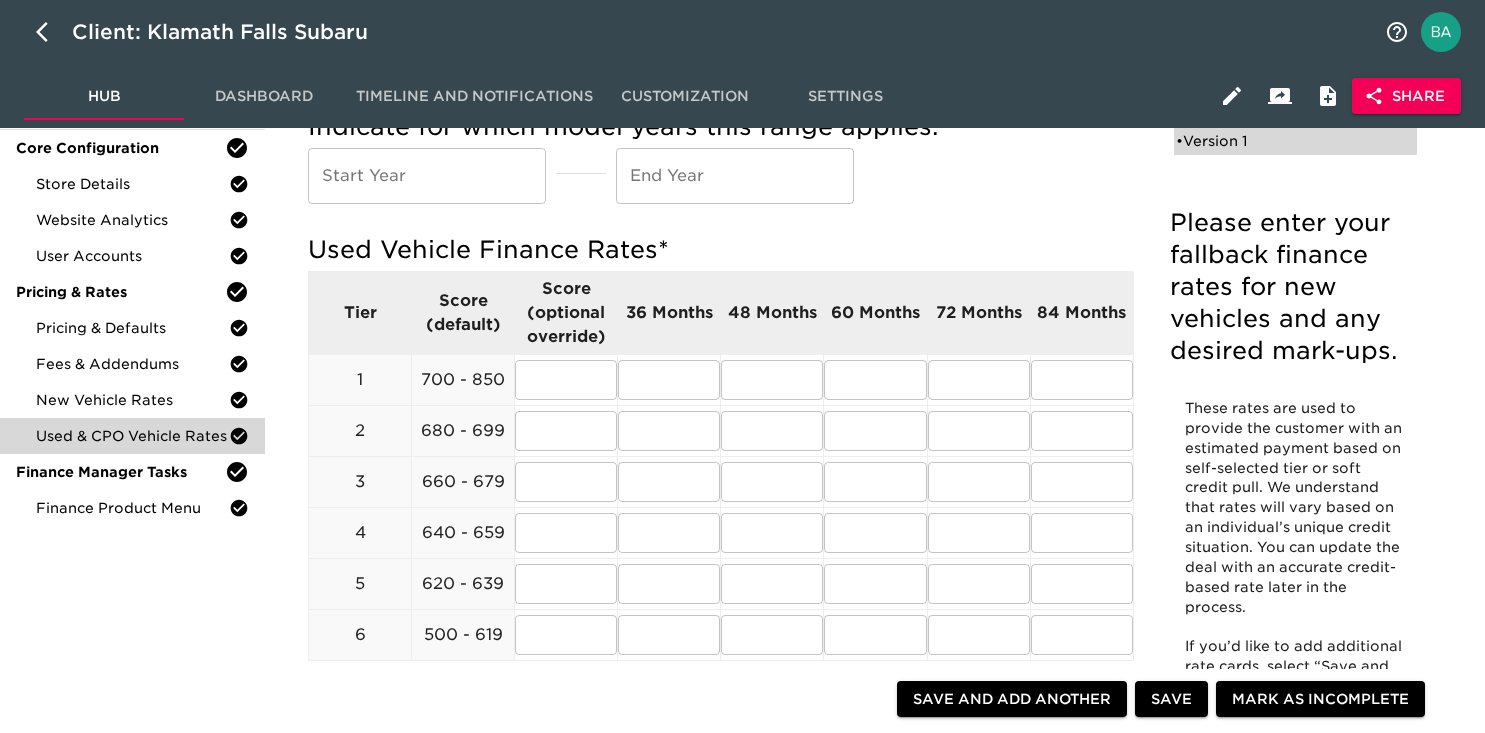 click on "•  Version 1" at bounding box center (1281, 141) 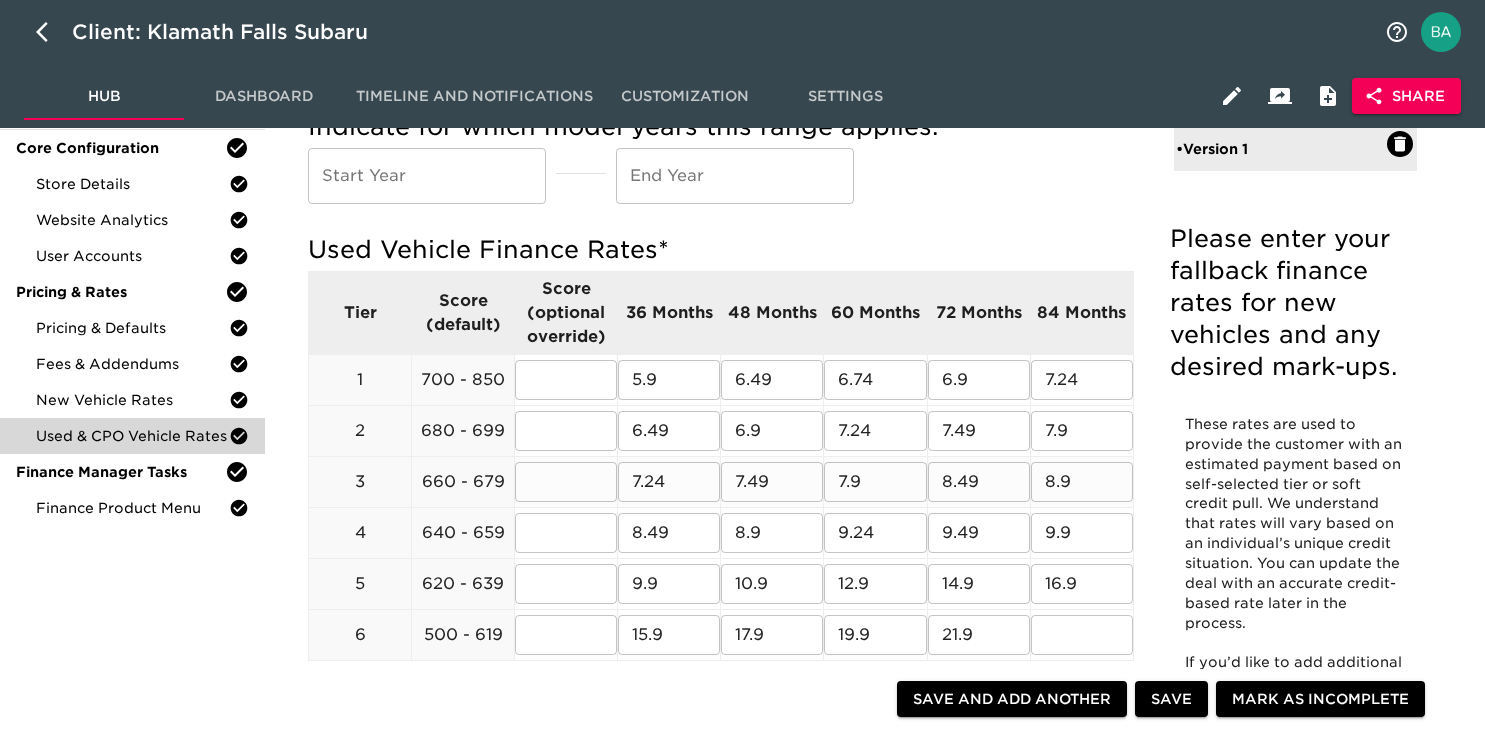 scroll, scrollTop: 234, scrollLeft: 0, axis: vertical 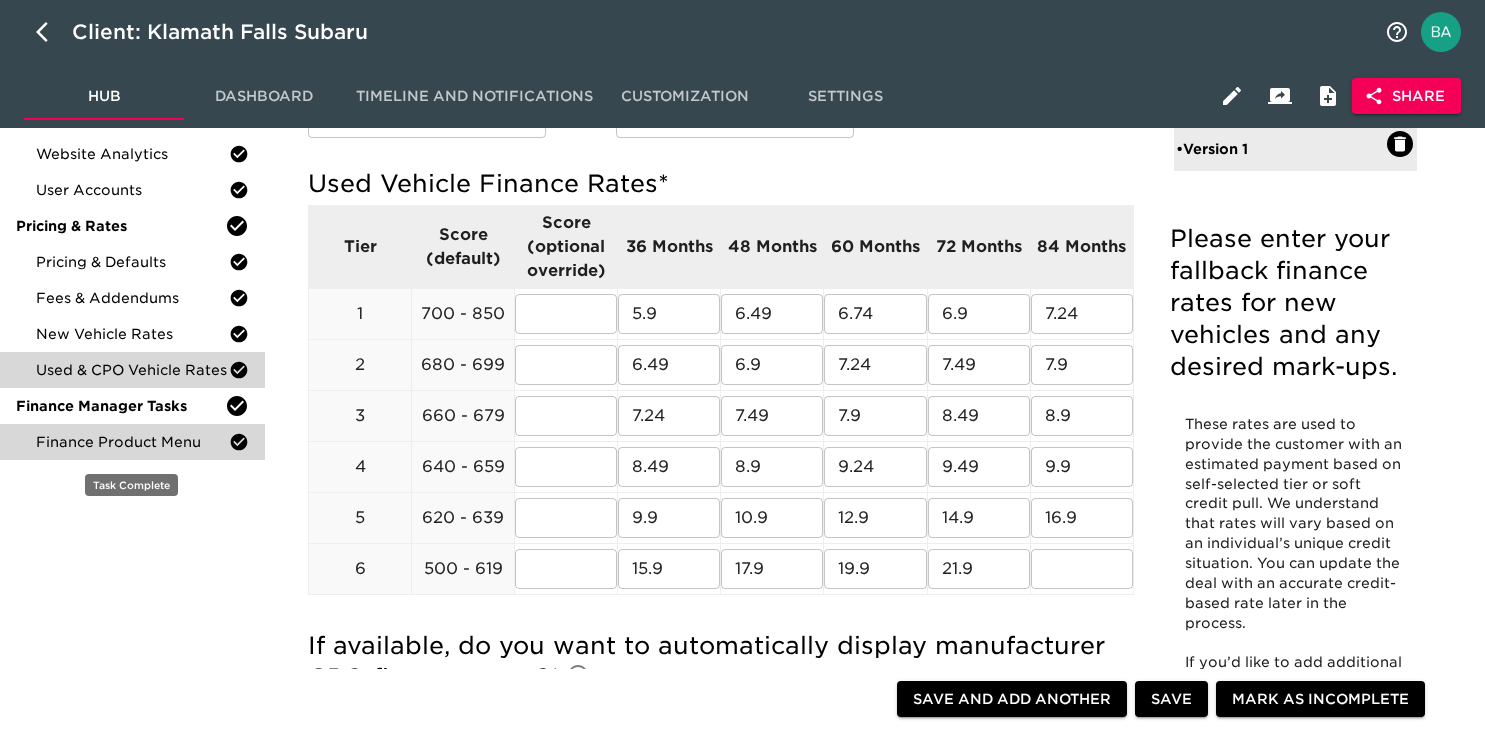 click on "Finance Product Menu" at bounding box center (132, 442) 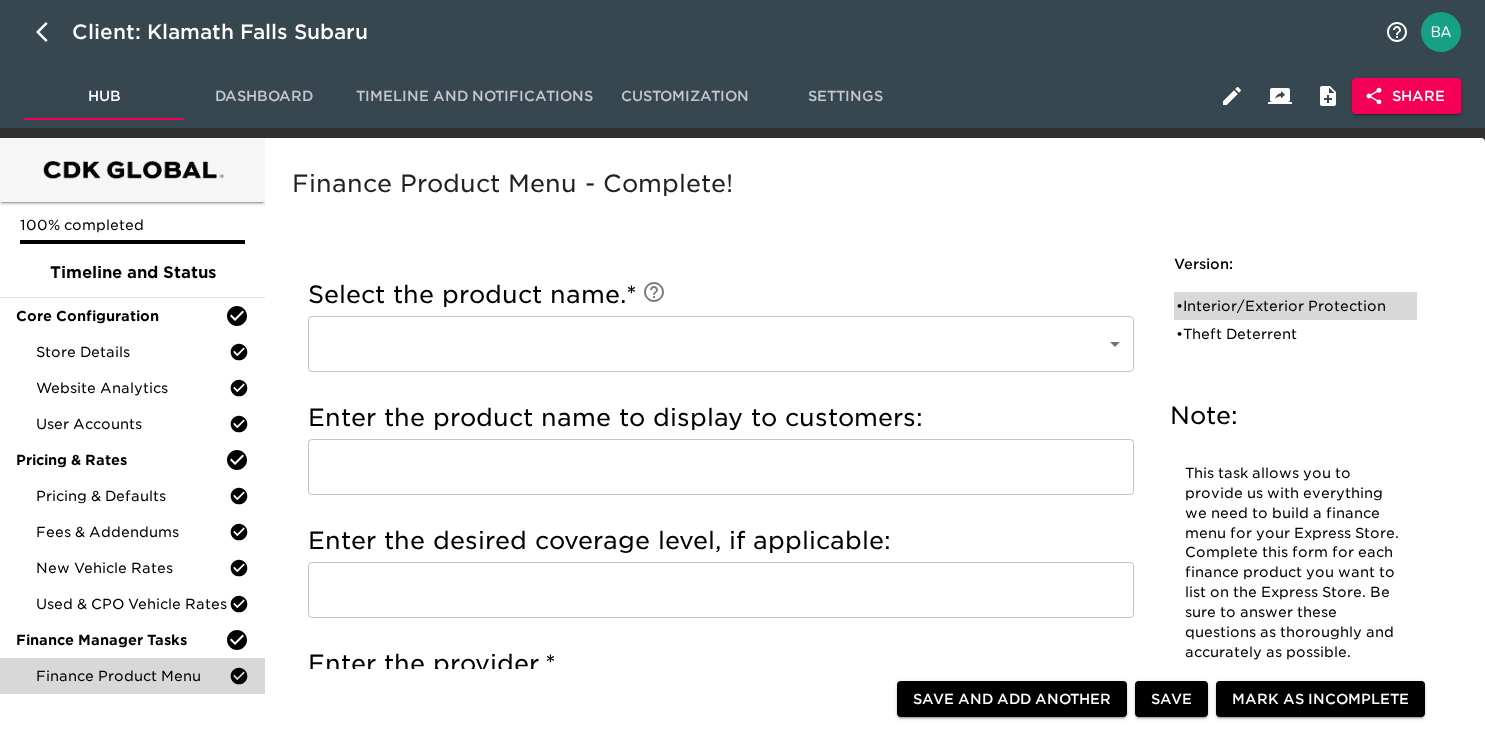 click on "•  Interior/Exterior Protection" at bounding box center (1281, 306) 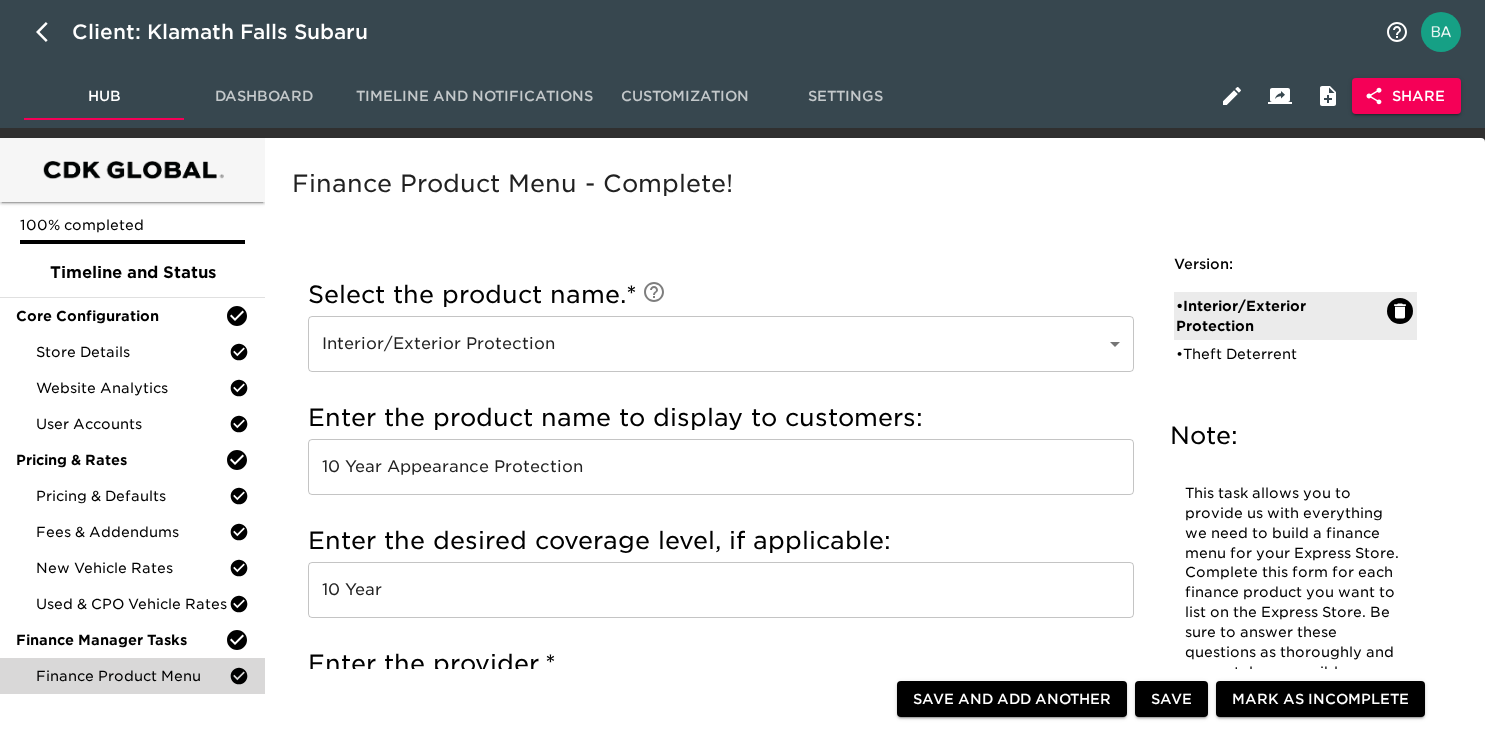 click on "10 Year Appearance Protection" at bounding box center (721, 467) 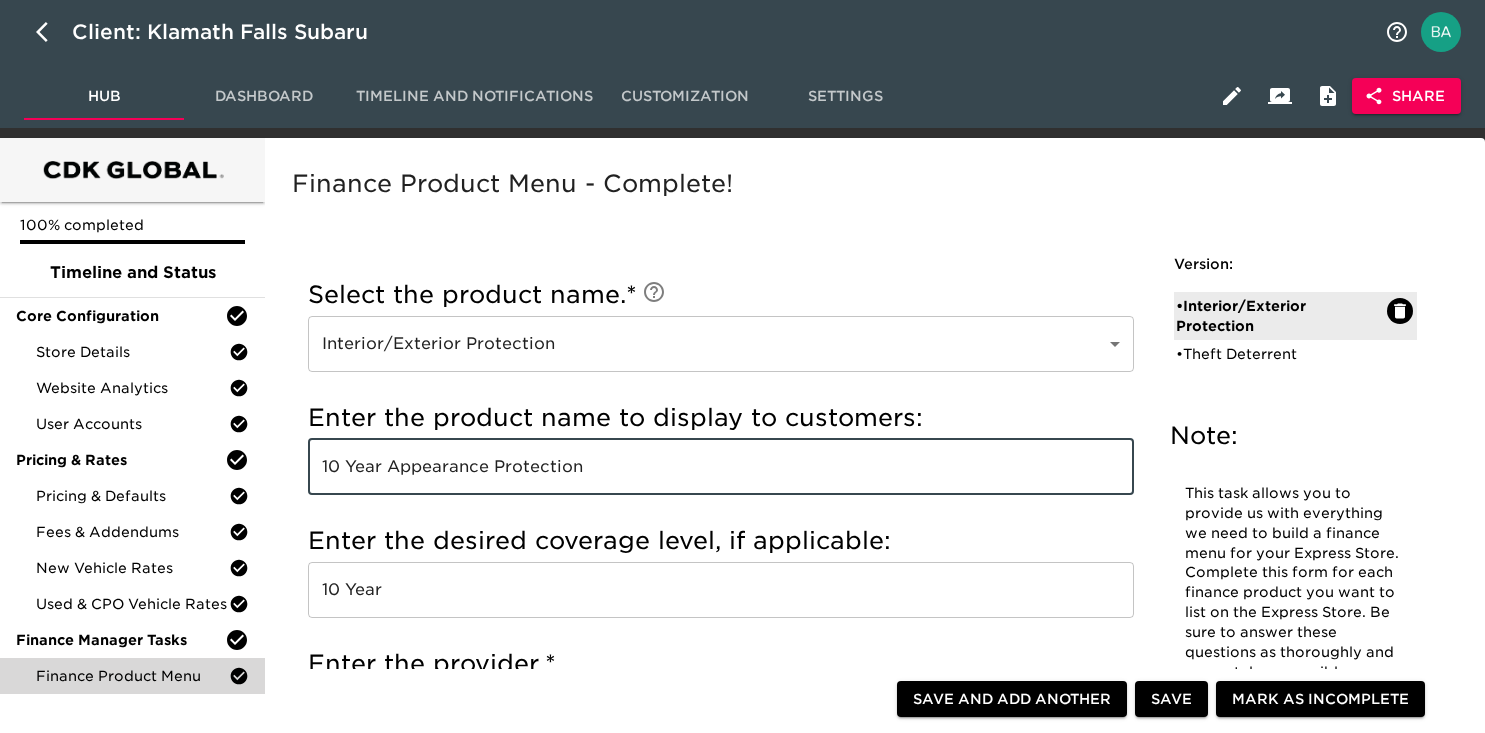click on "10 Year Appearance Protection" at bounding box center (721, 467) 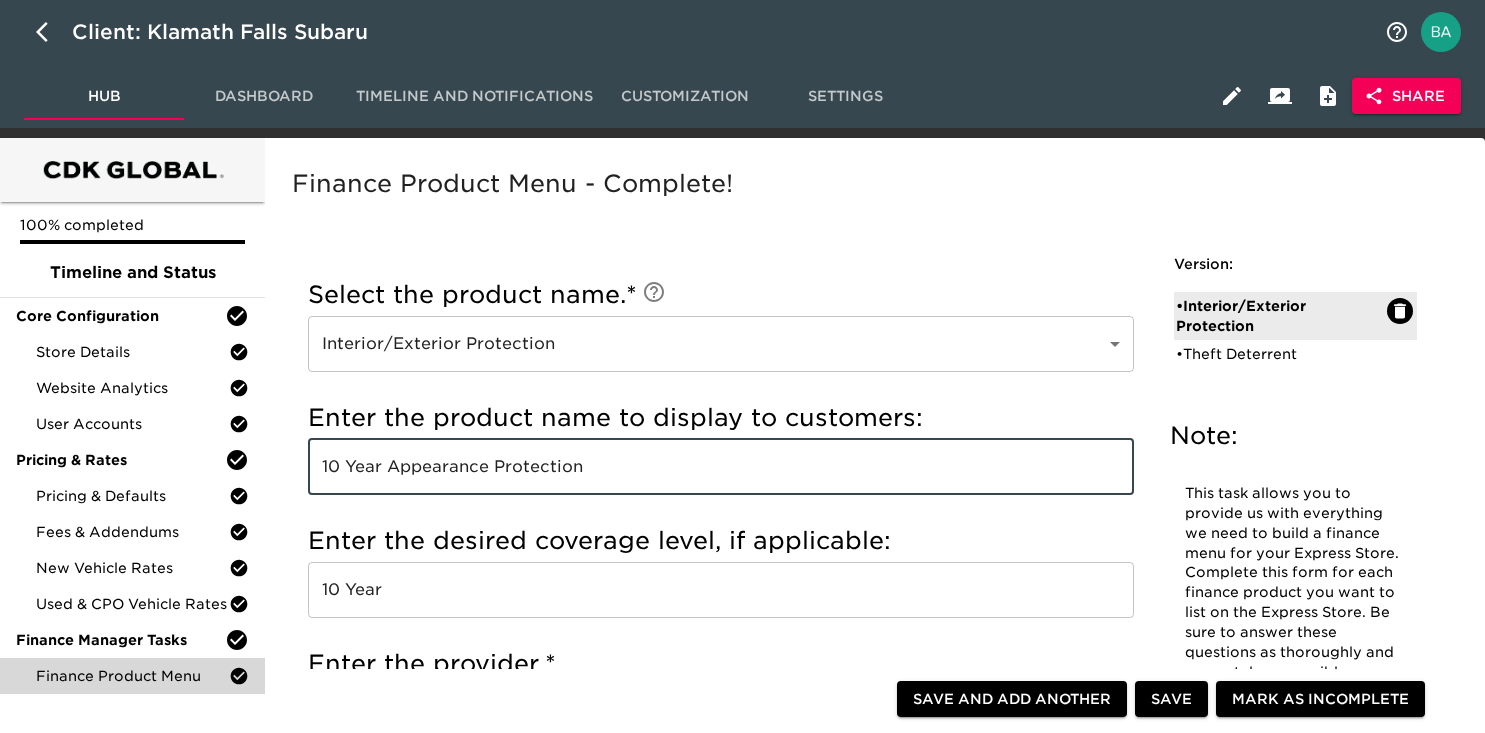 click on "10 Year" at bounding box center (721, 590) 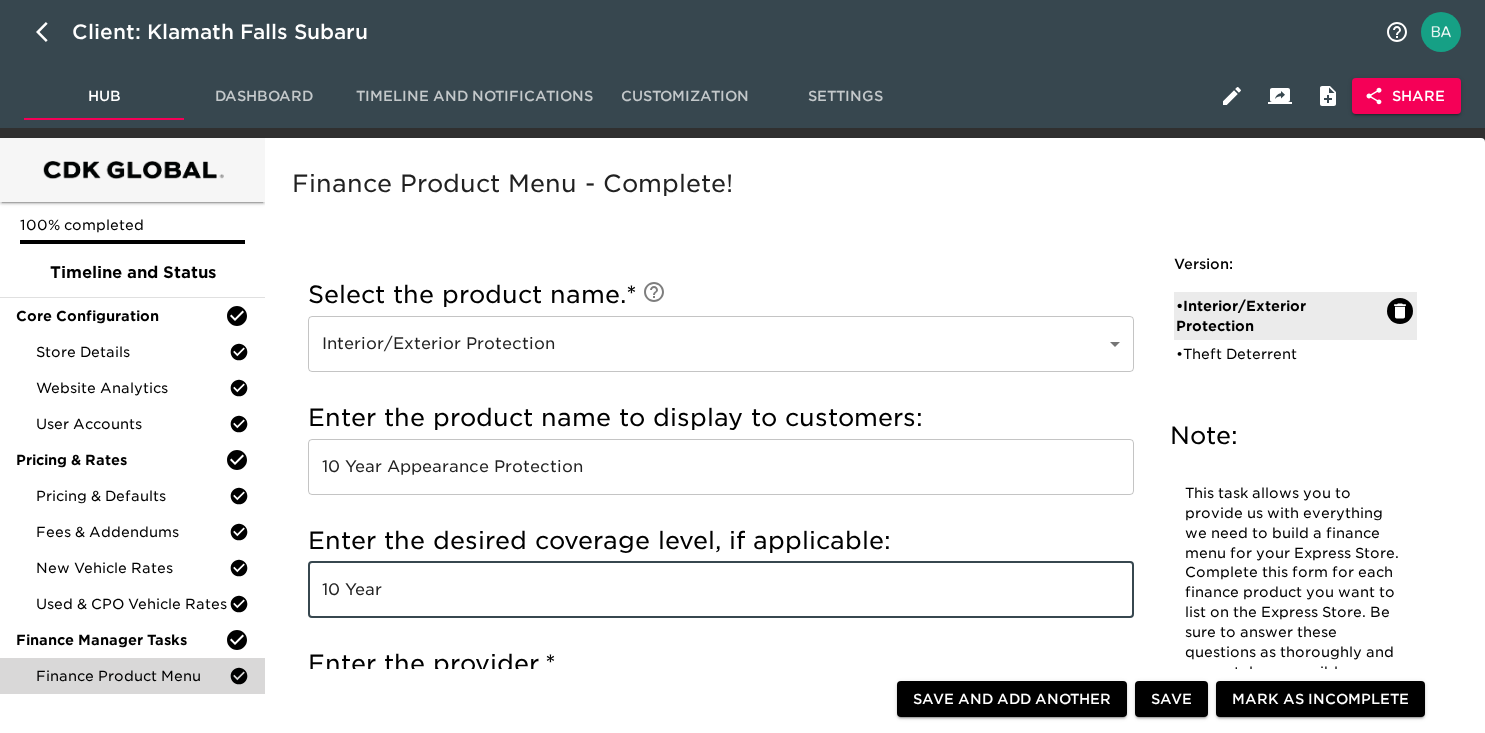 click on "10 Year" at bounding box center (721, 590) 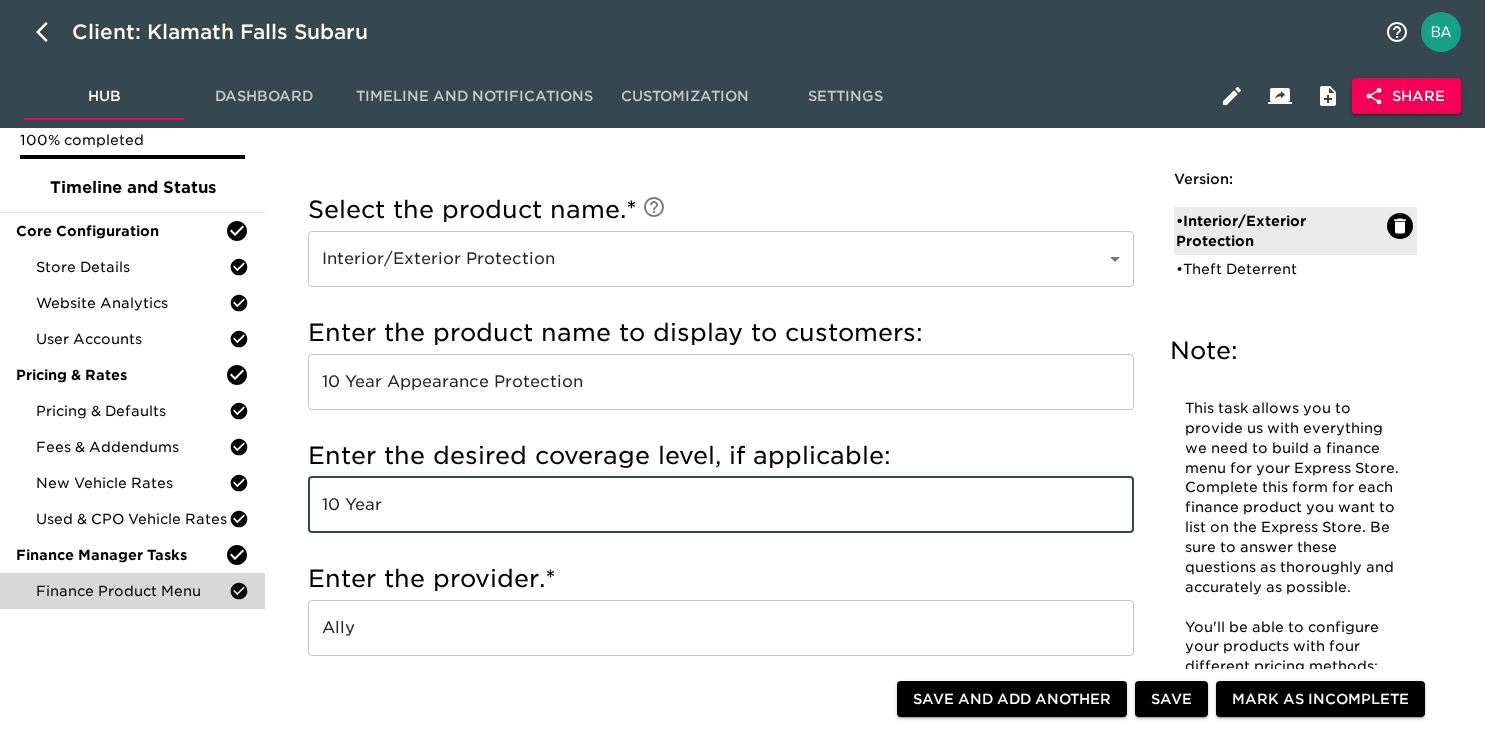scroll, scrollTop: 153, scrollLeft: 0, axis: vertical 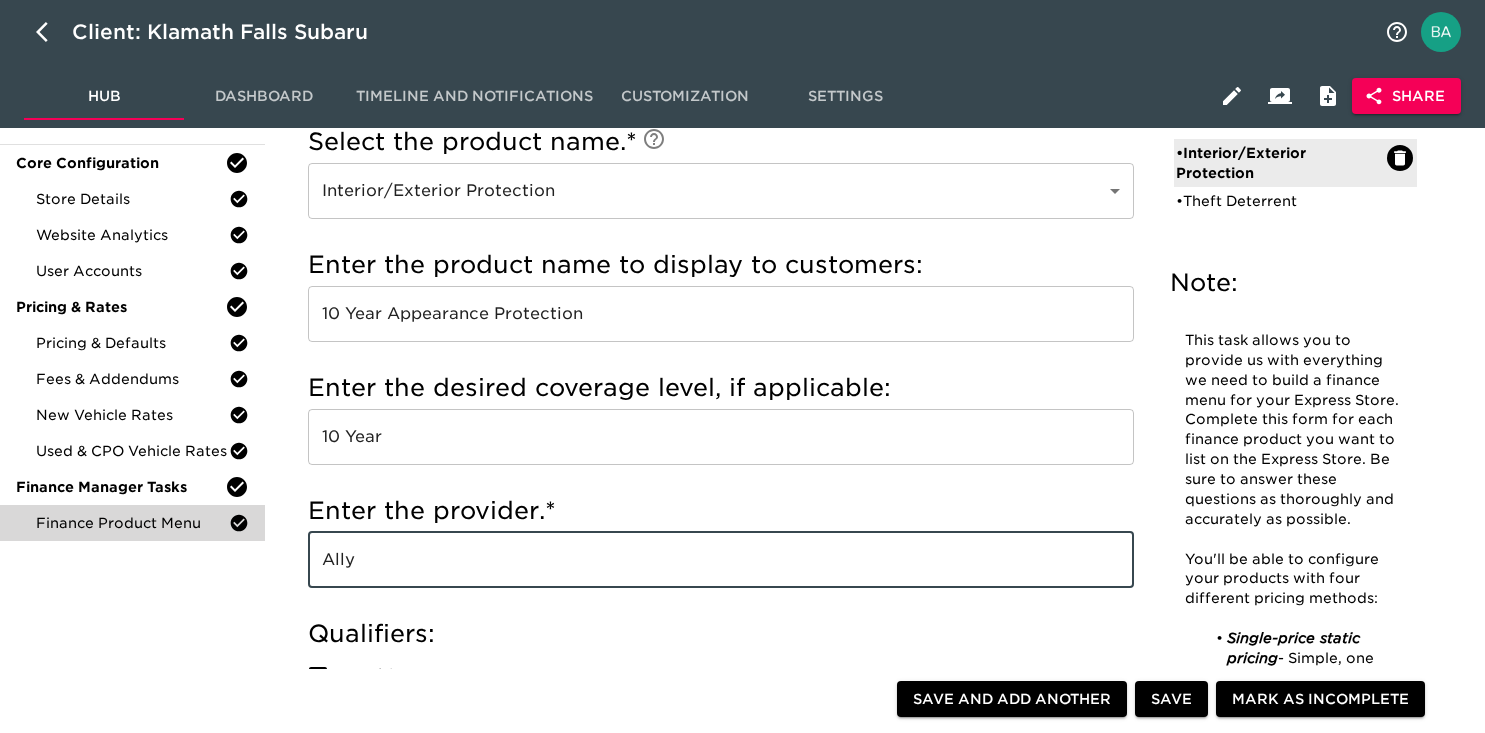 click on "Ally" at bounding box center (721, 560) 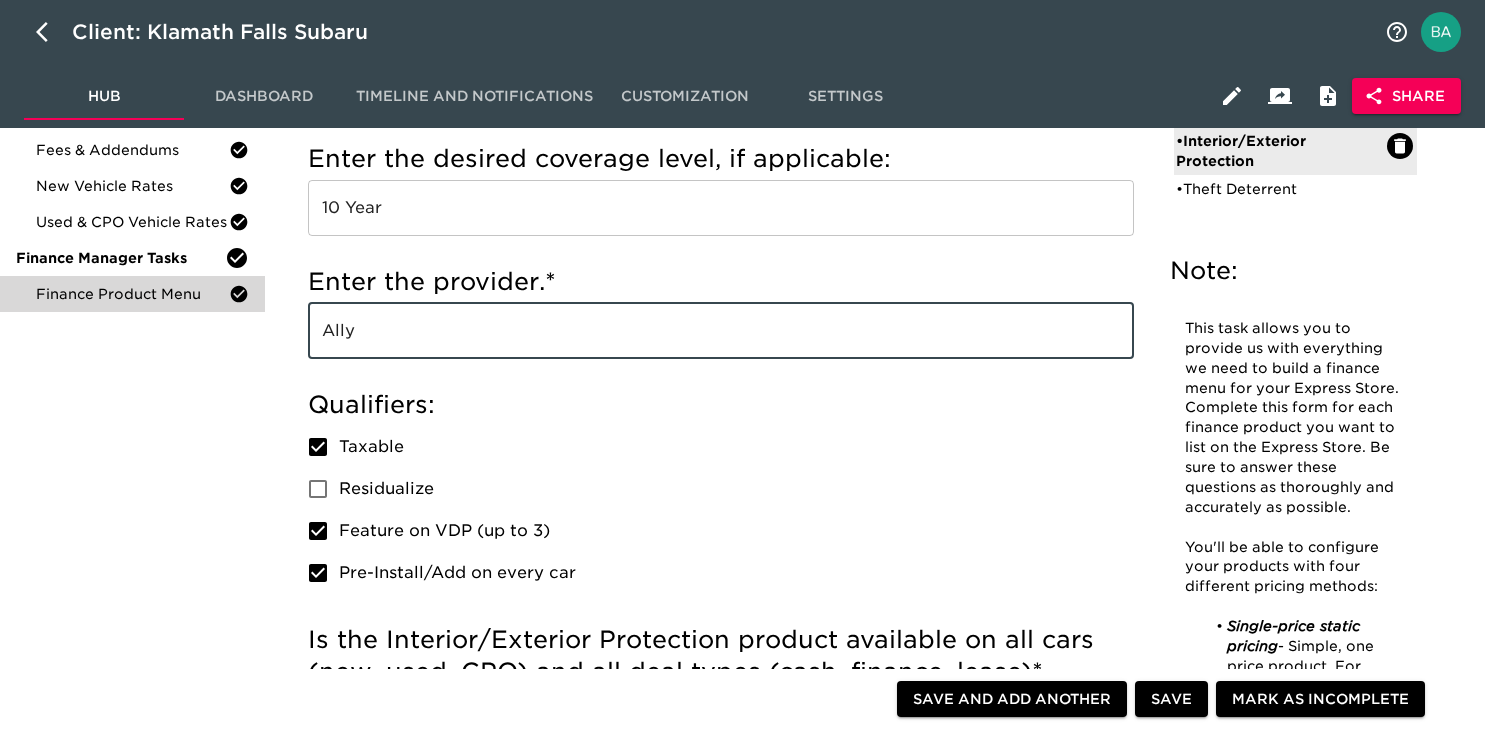 scroll, scrollTop: 0, scrollLeft: 0, axis: both 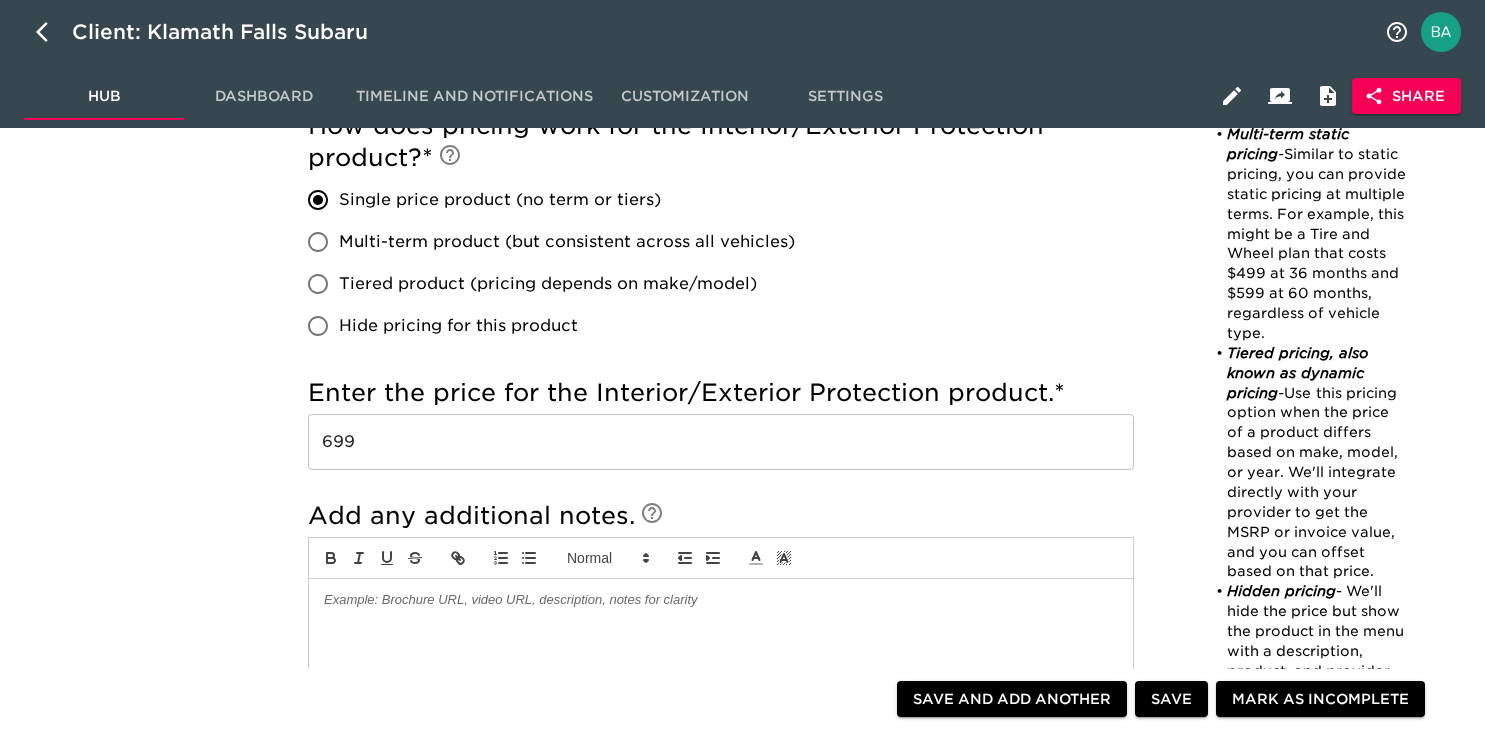 click on "699" at bounding box center (721, 442) 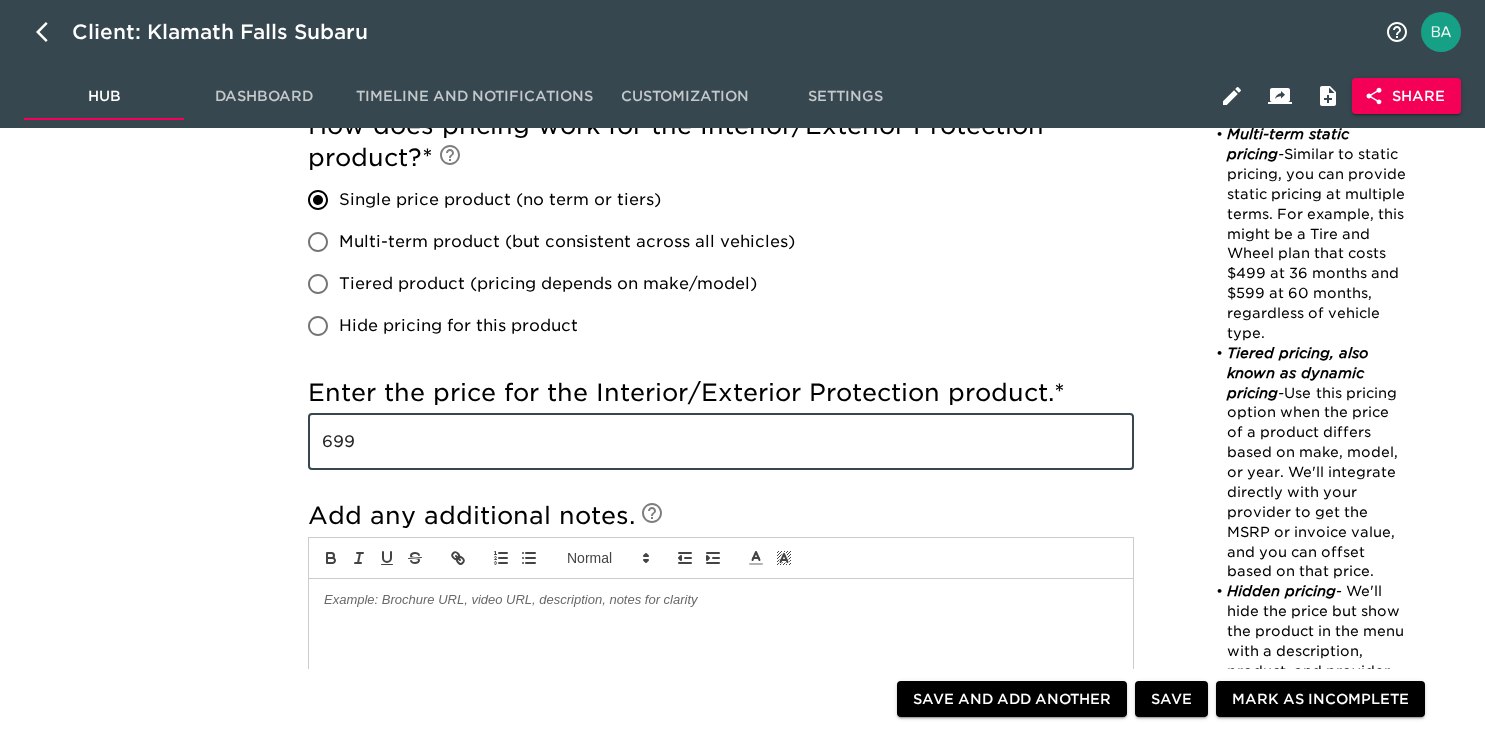 click on "699" at bounding box center (721, 442) 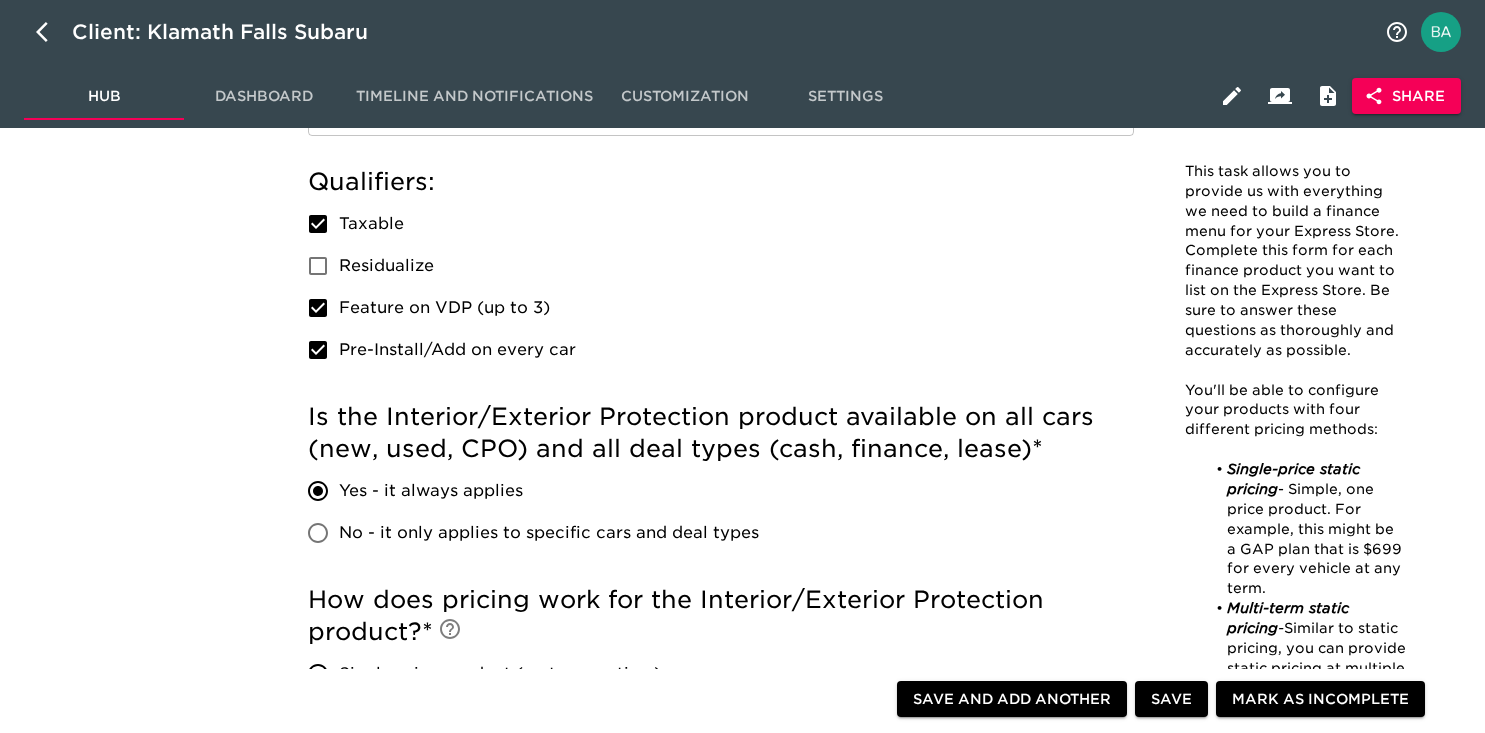 scroll, scrollTop: 0, scrollLeft: 0, axis: both 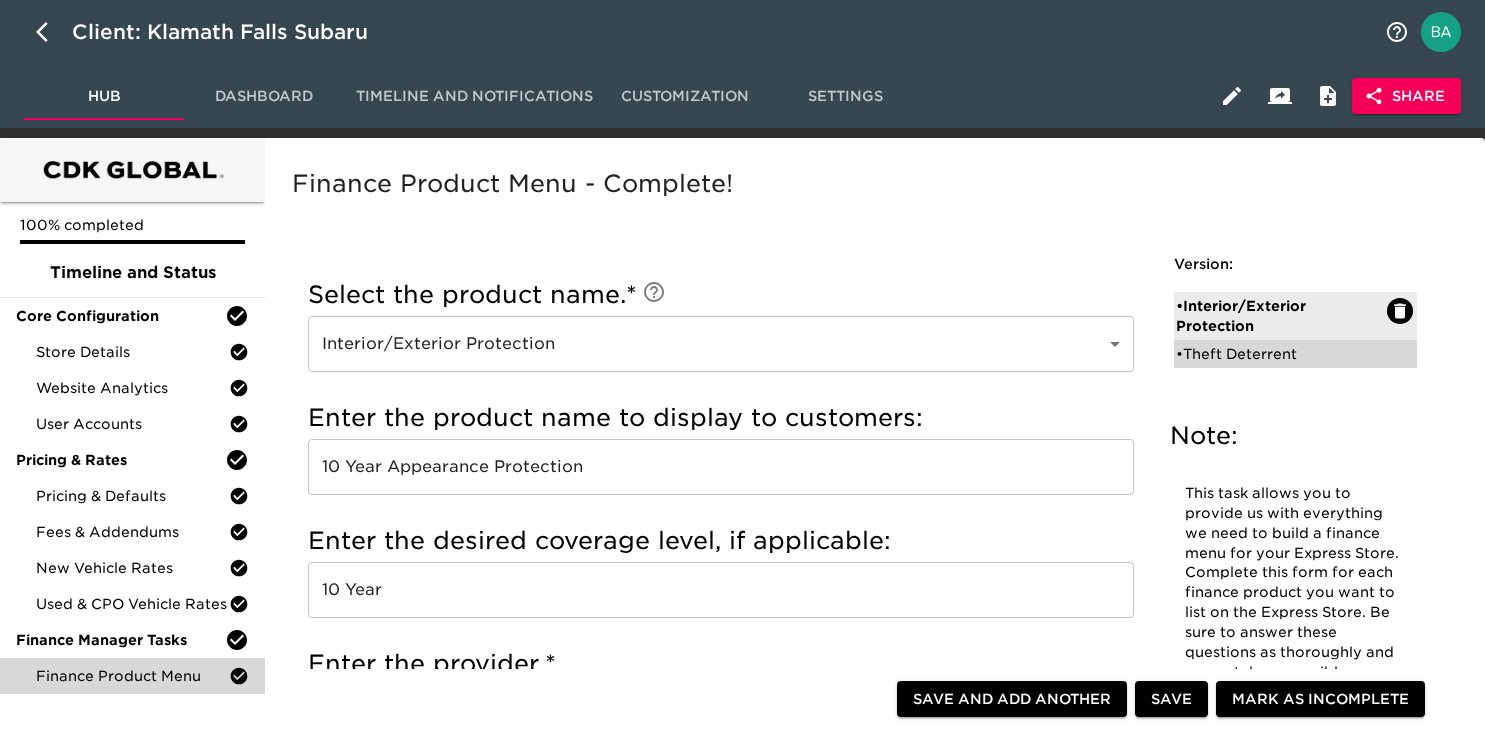 click on "•  Theft Deterrent" at bounding box center (1281, 354) 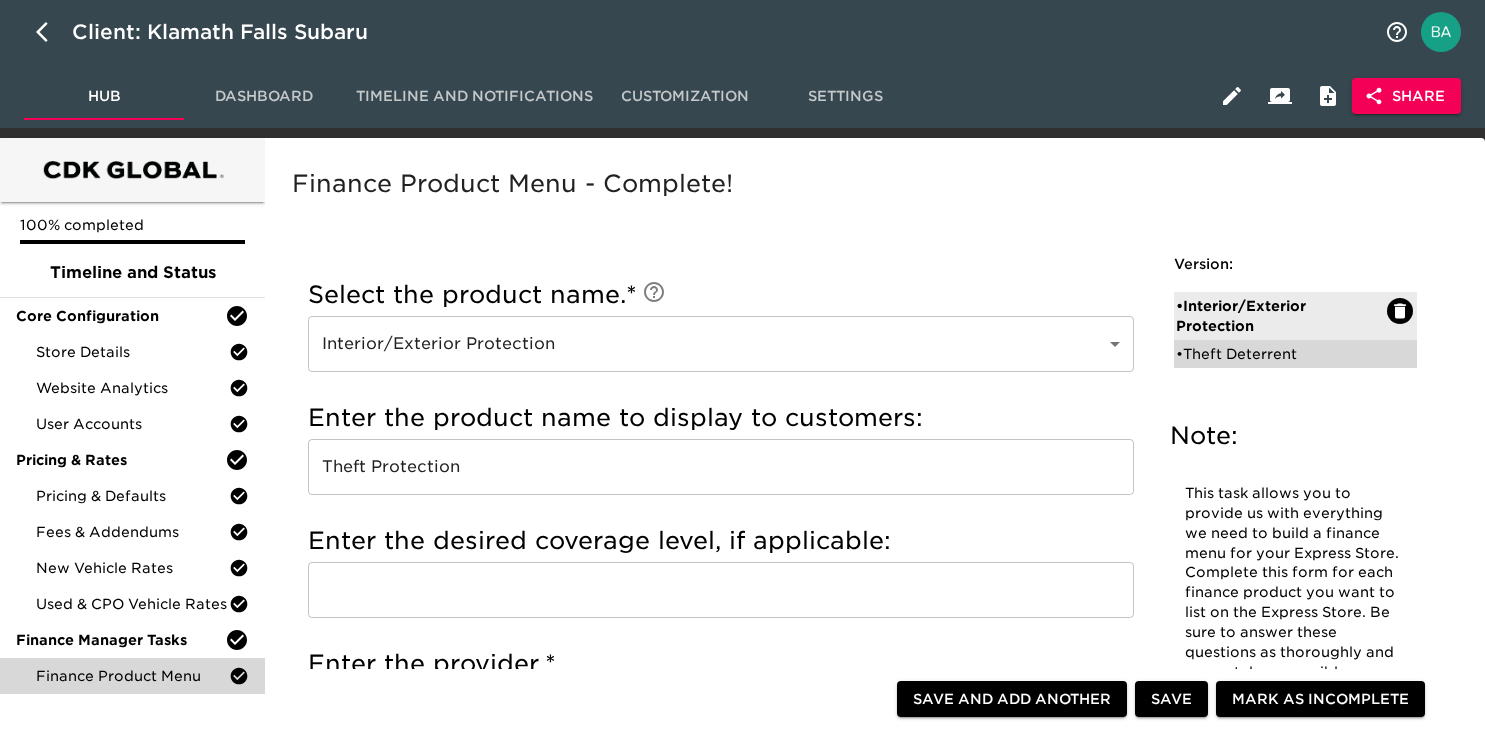radio on "true" 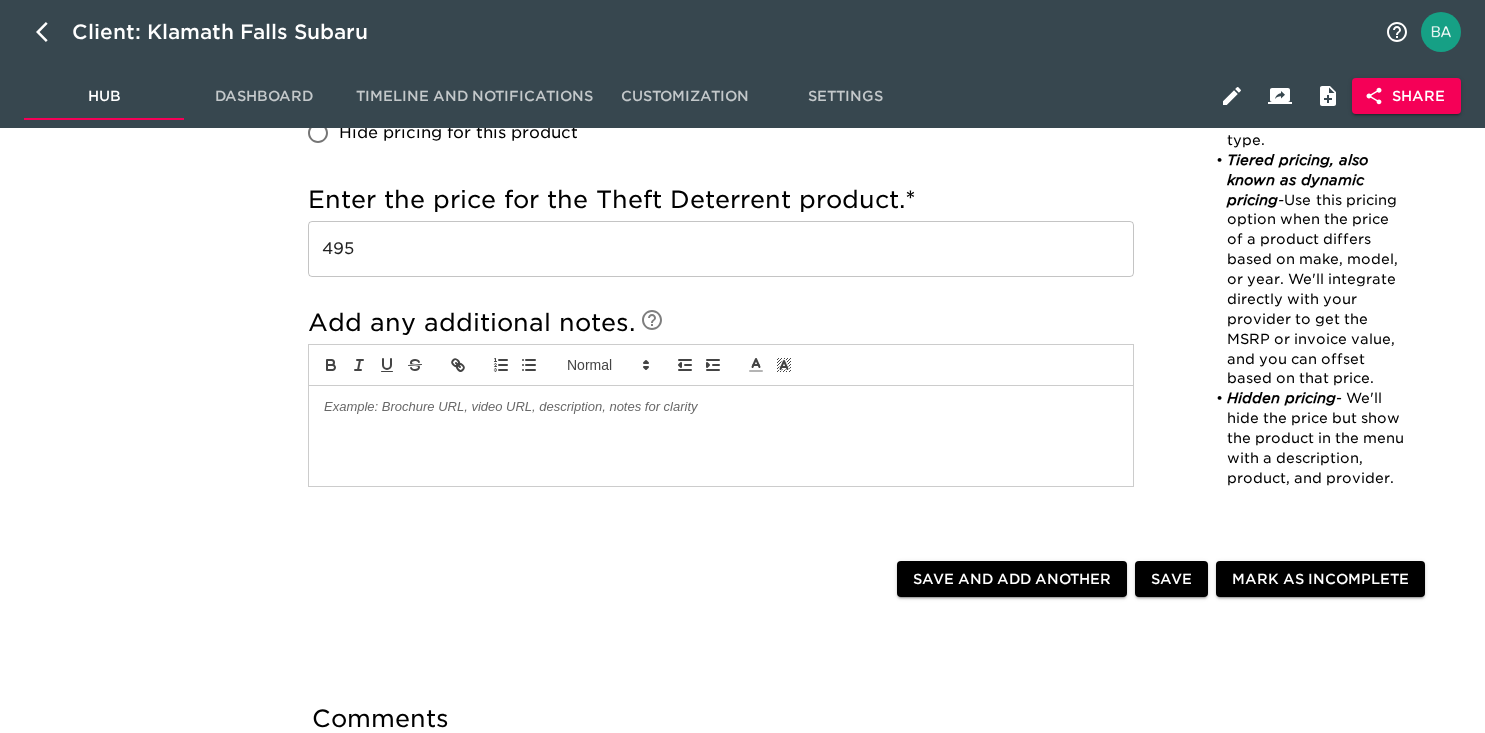 scroll, scrollTop: 1261, scrollLeft: 0, axis: vertical 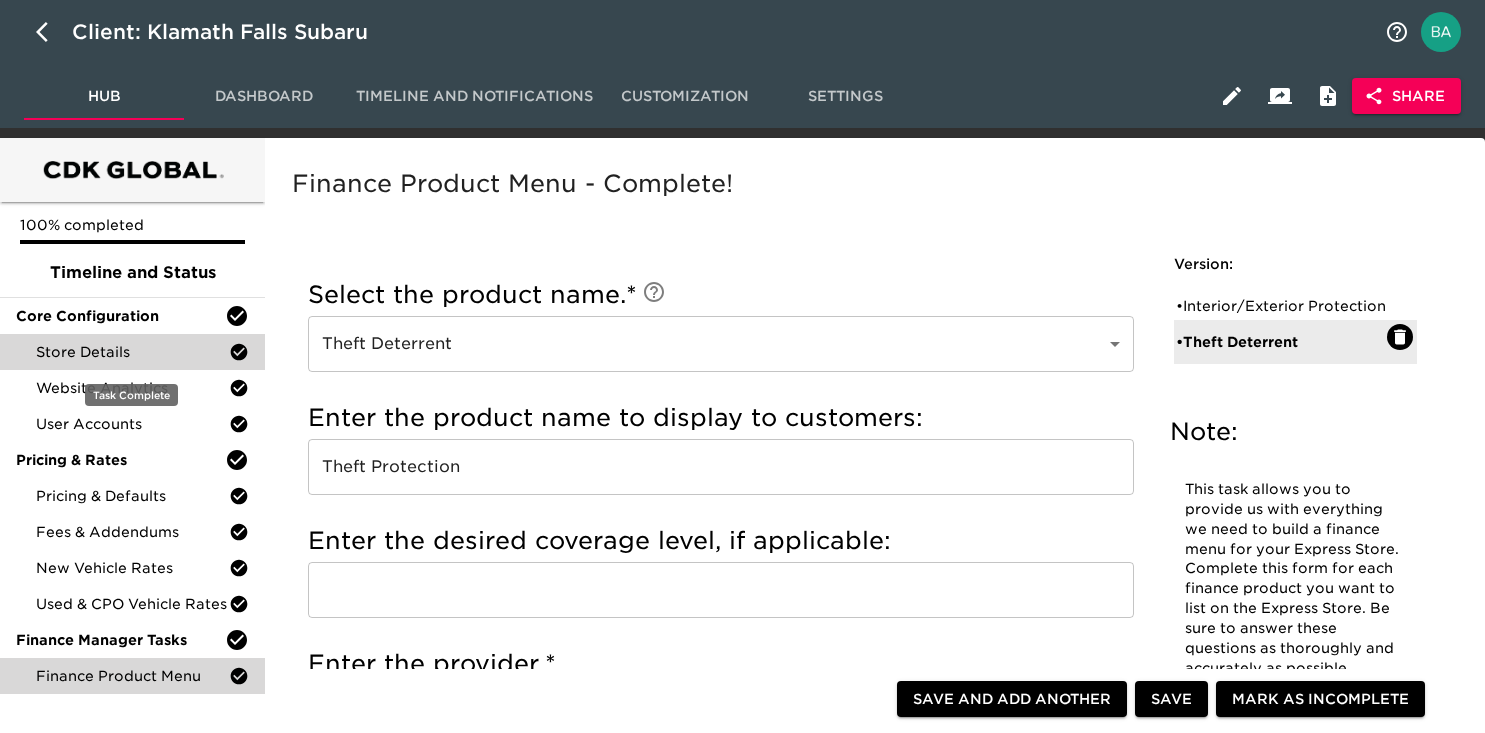 click on "Store Details" at bounding box center [132, 352] 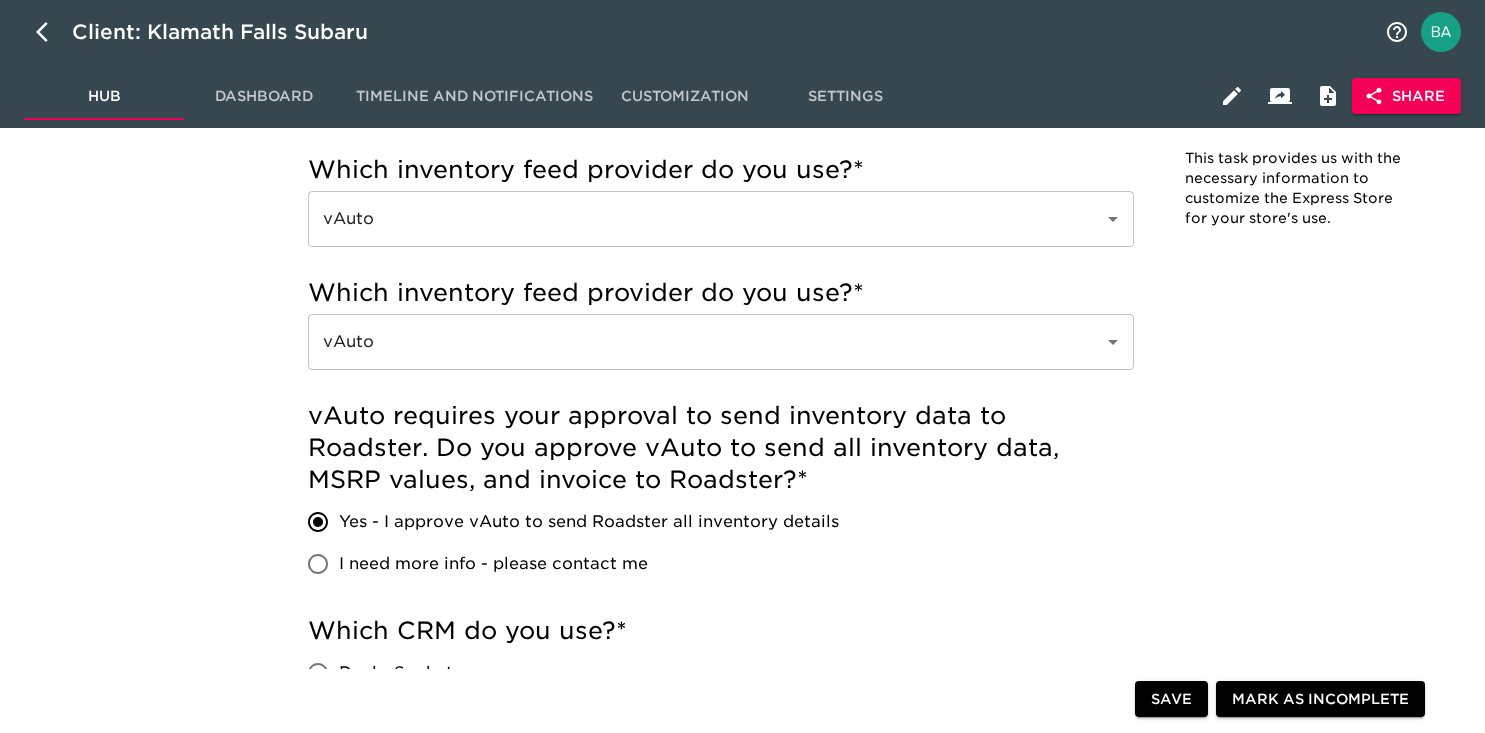 scroll, scrollTop: 0, scrollLeft: 0, axis: both 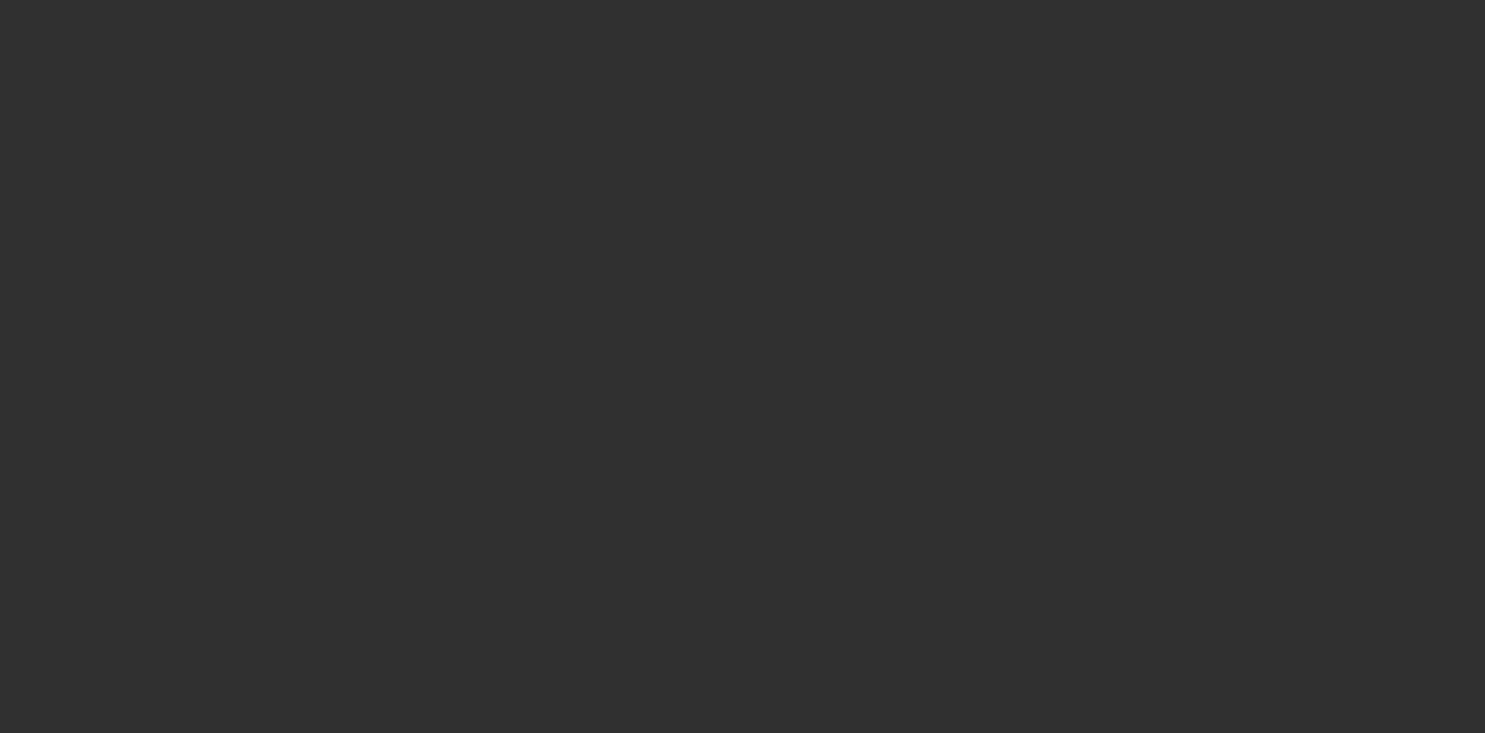 select on "10" 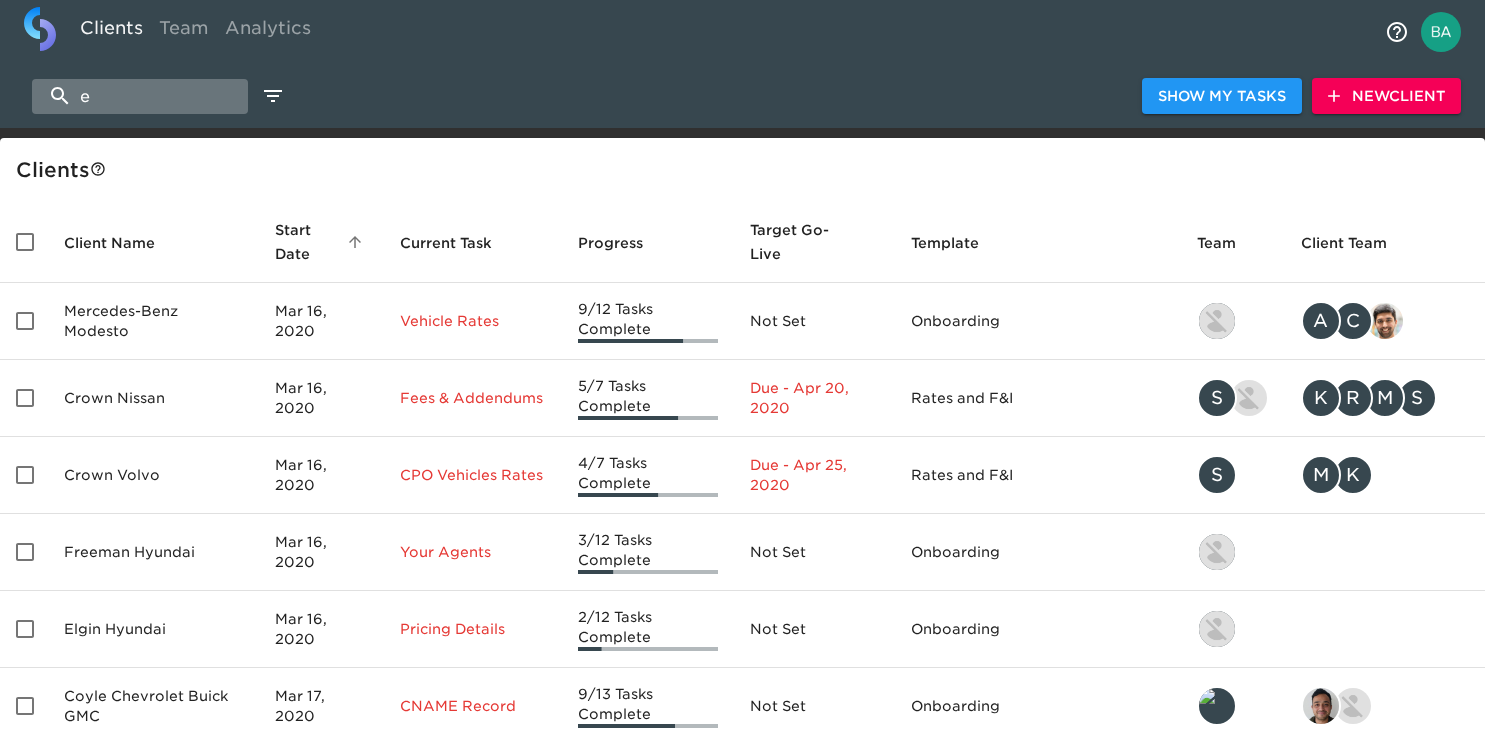 click on "e" at bounding box center [140, 96] 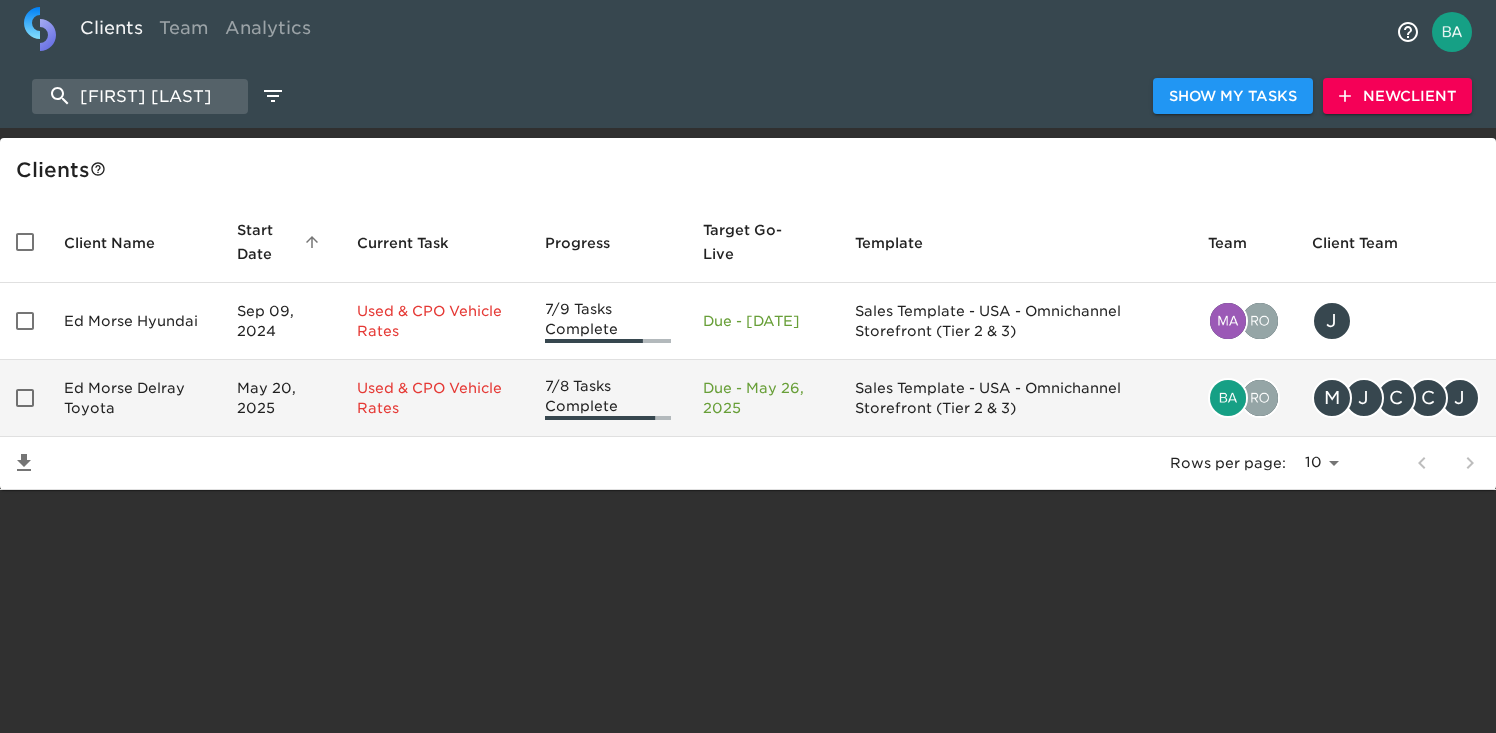 type on "ed mors" 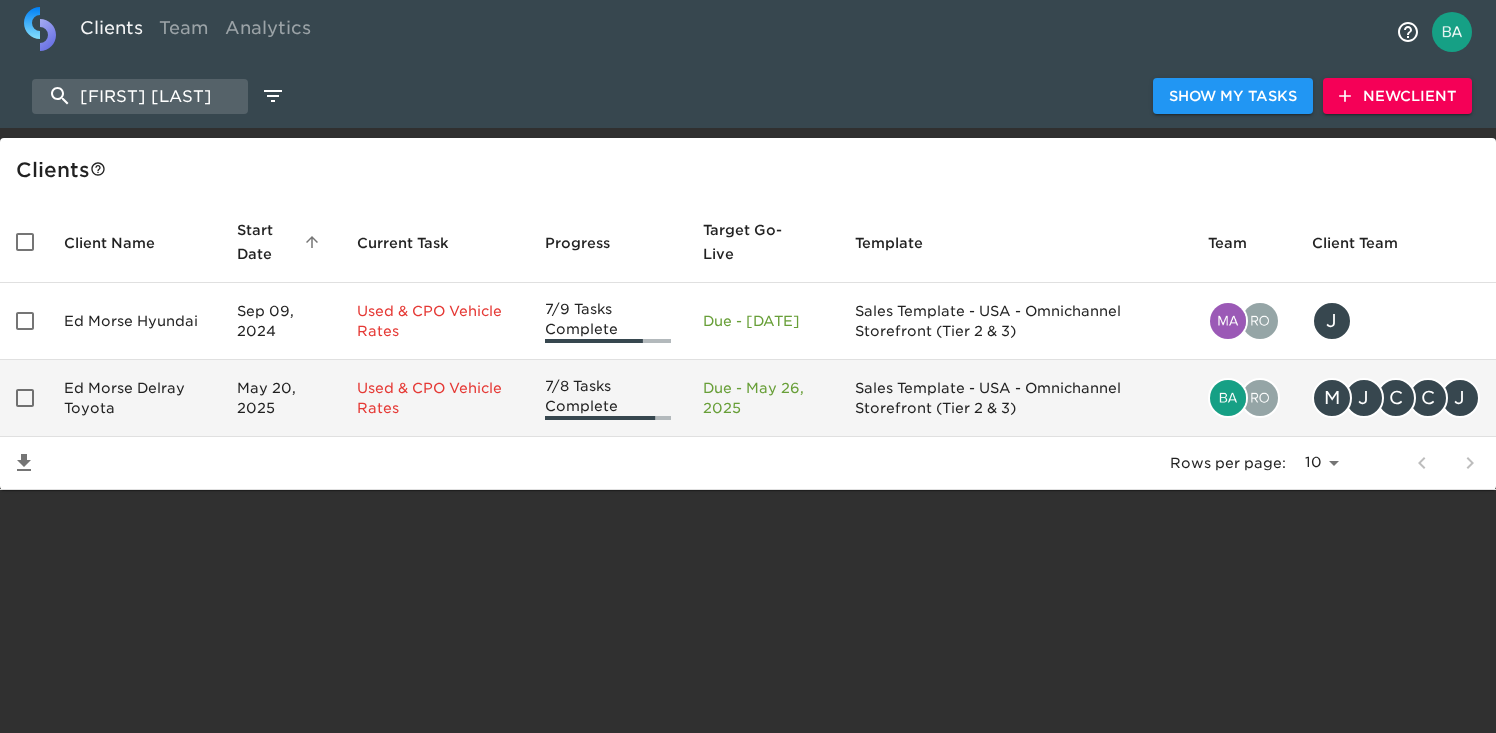 click on "Ed Morse Delray Toyota" at bounding box center (134, 398) 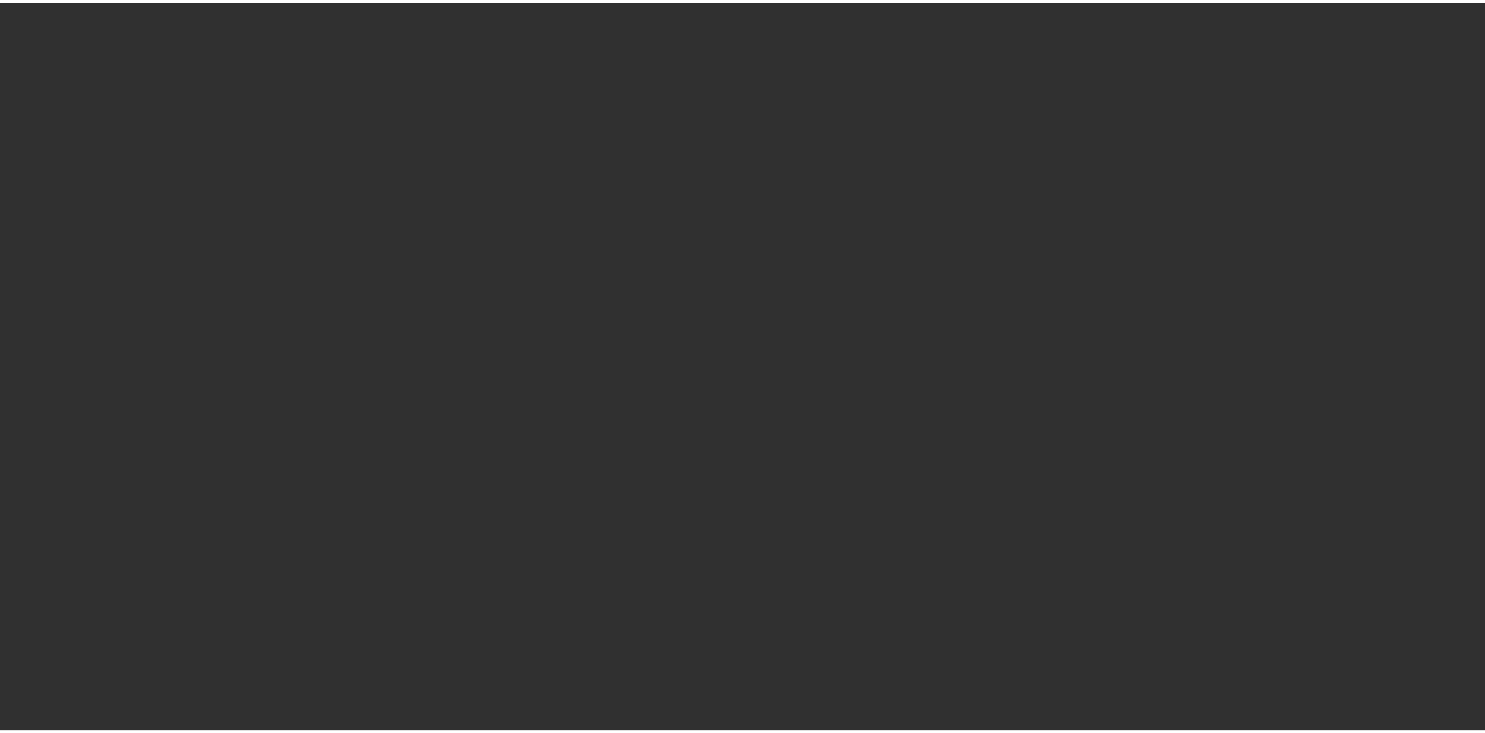 scroll, scrollTop: 0, scrollLeft: 0, axis: both 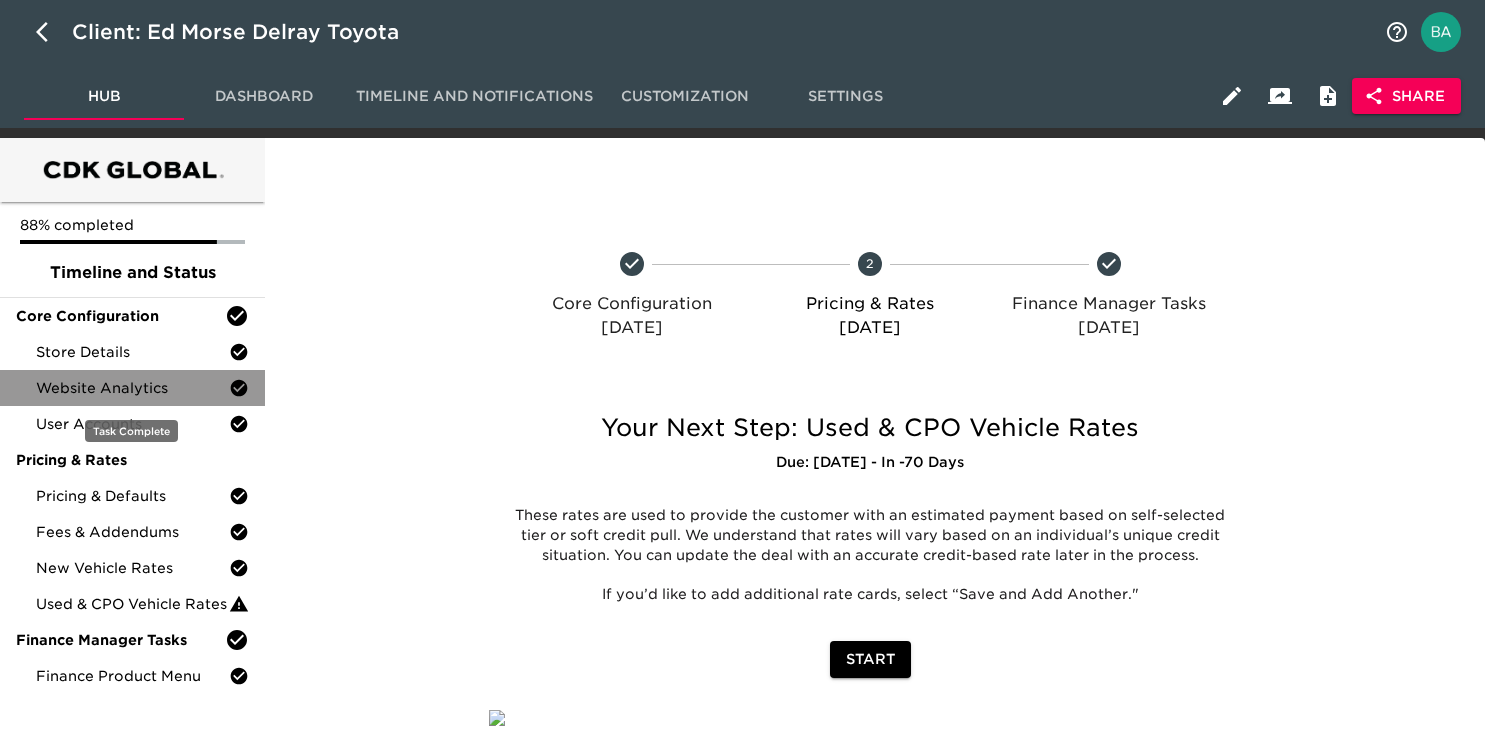 click on "Website Analytics" at bounding box center [132, 388] 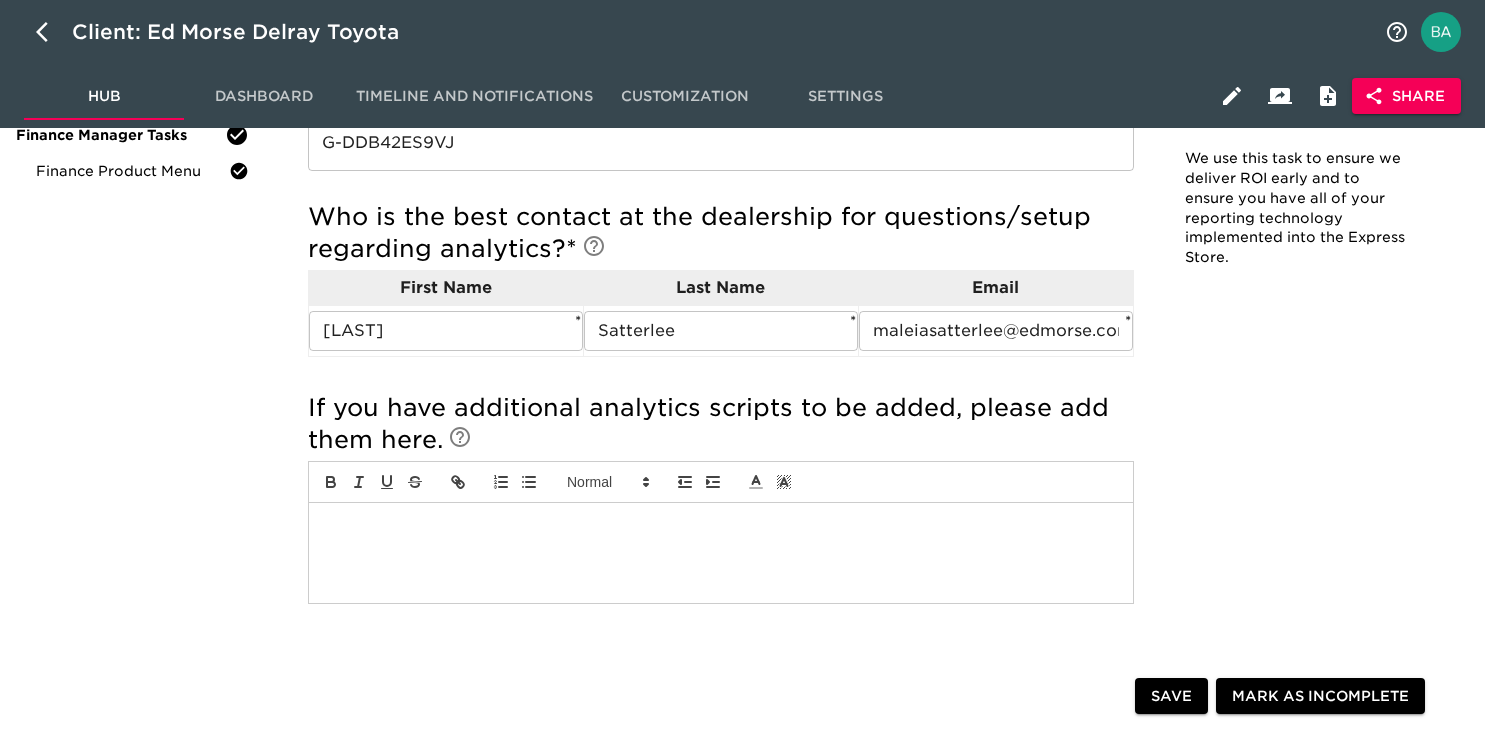 scroll, scrollTop: 507, scrollLeft: 0, axis: vertical 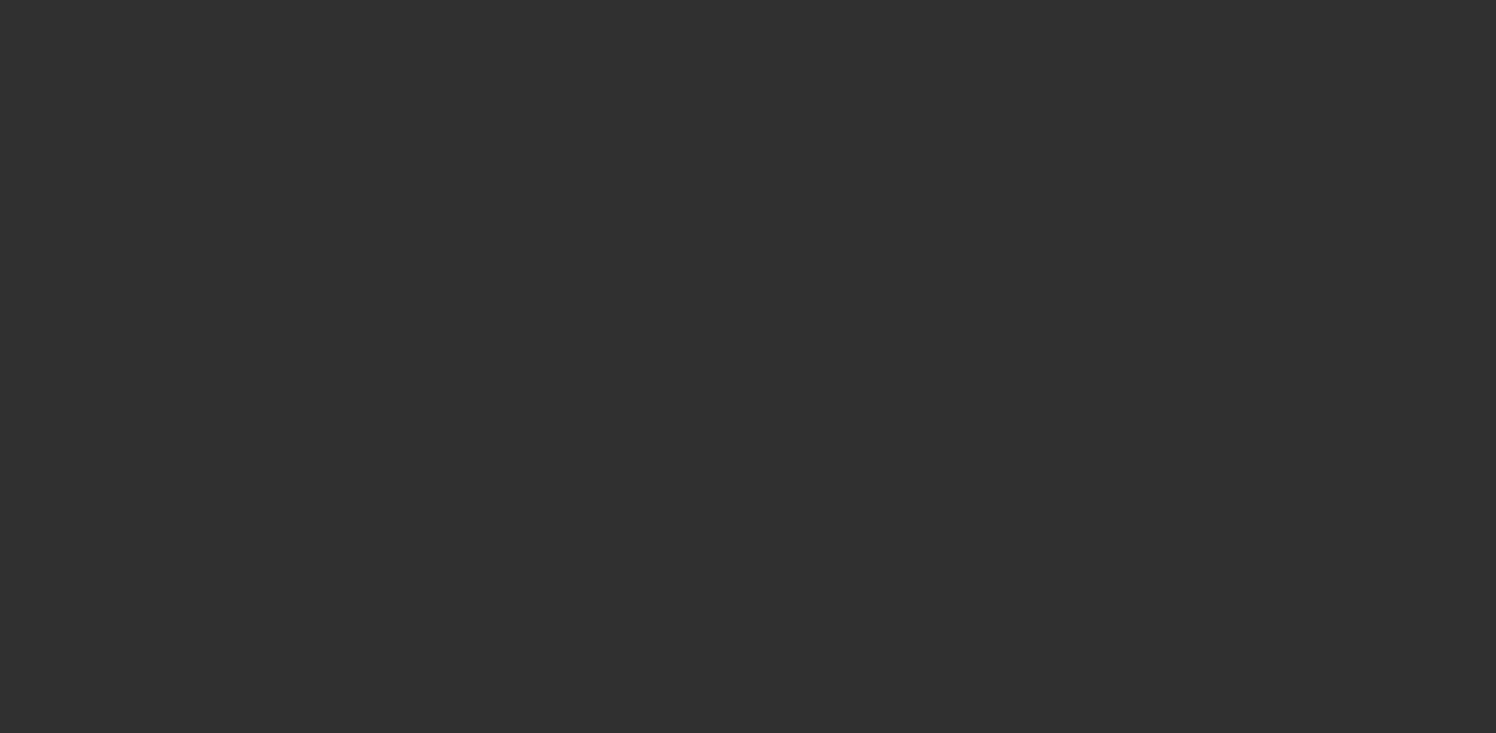 select on "10" 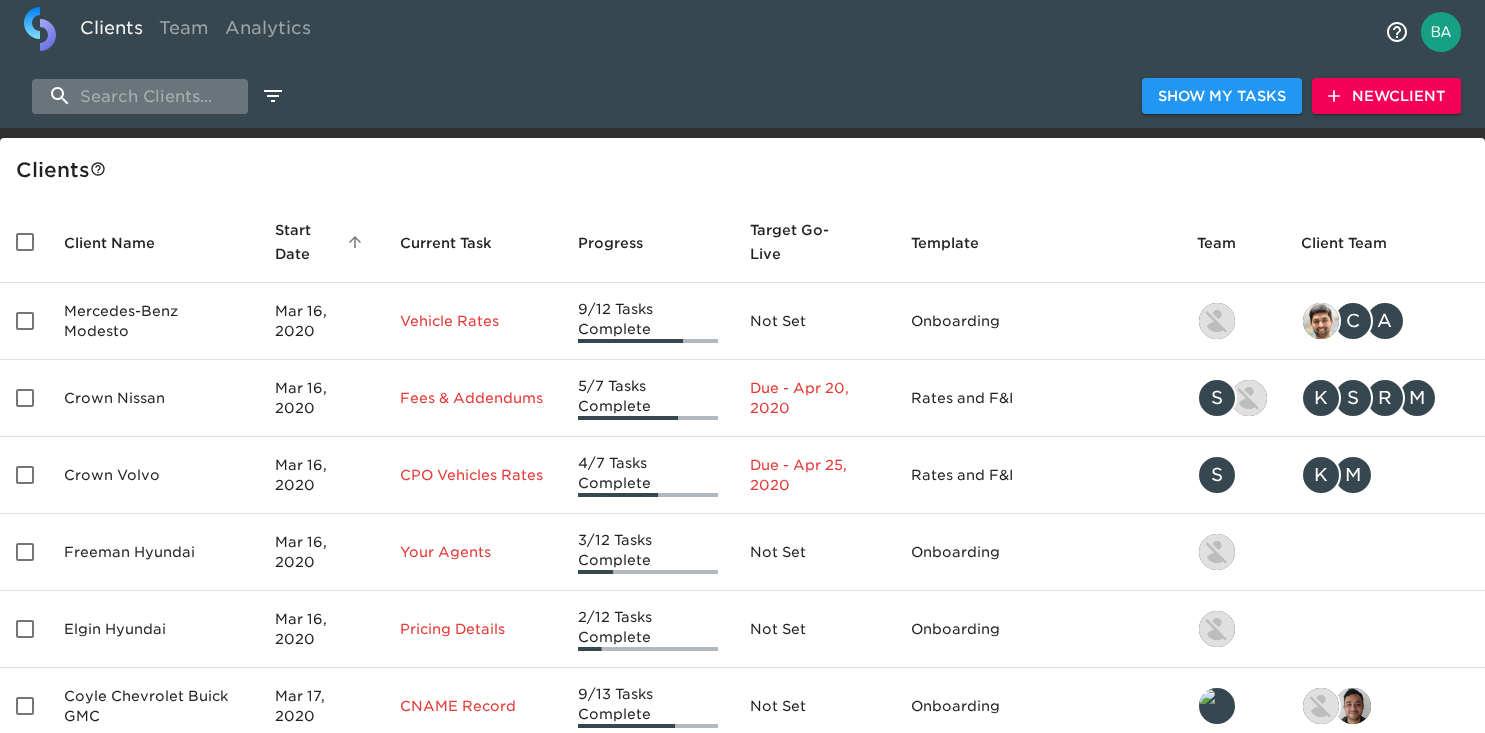 click at bounding box center (140, 96) 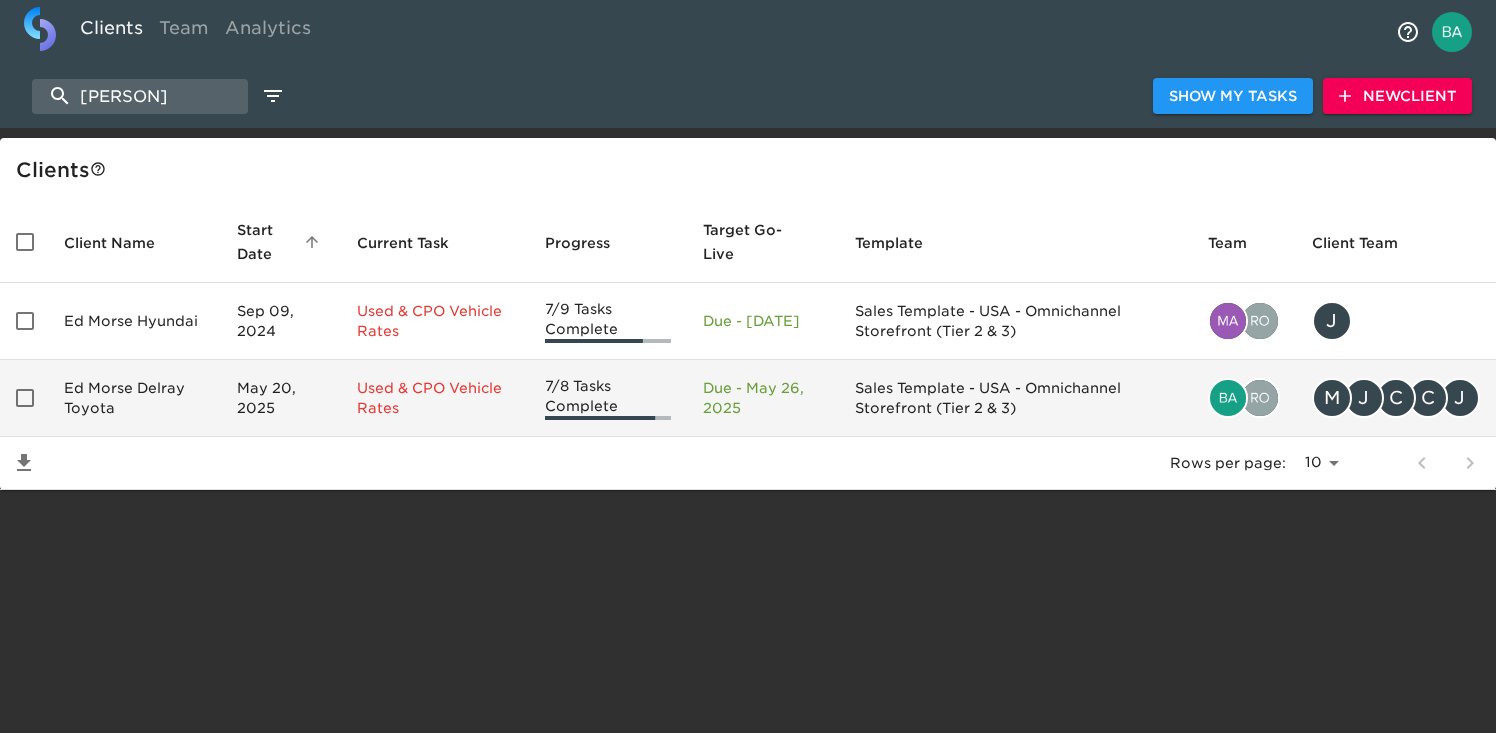 type on "ed morse" 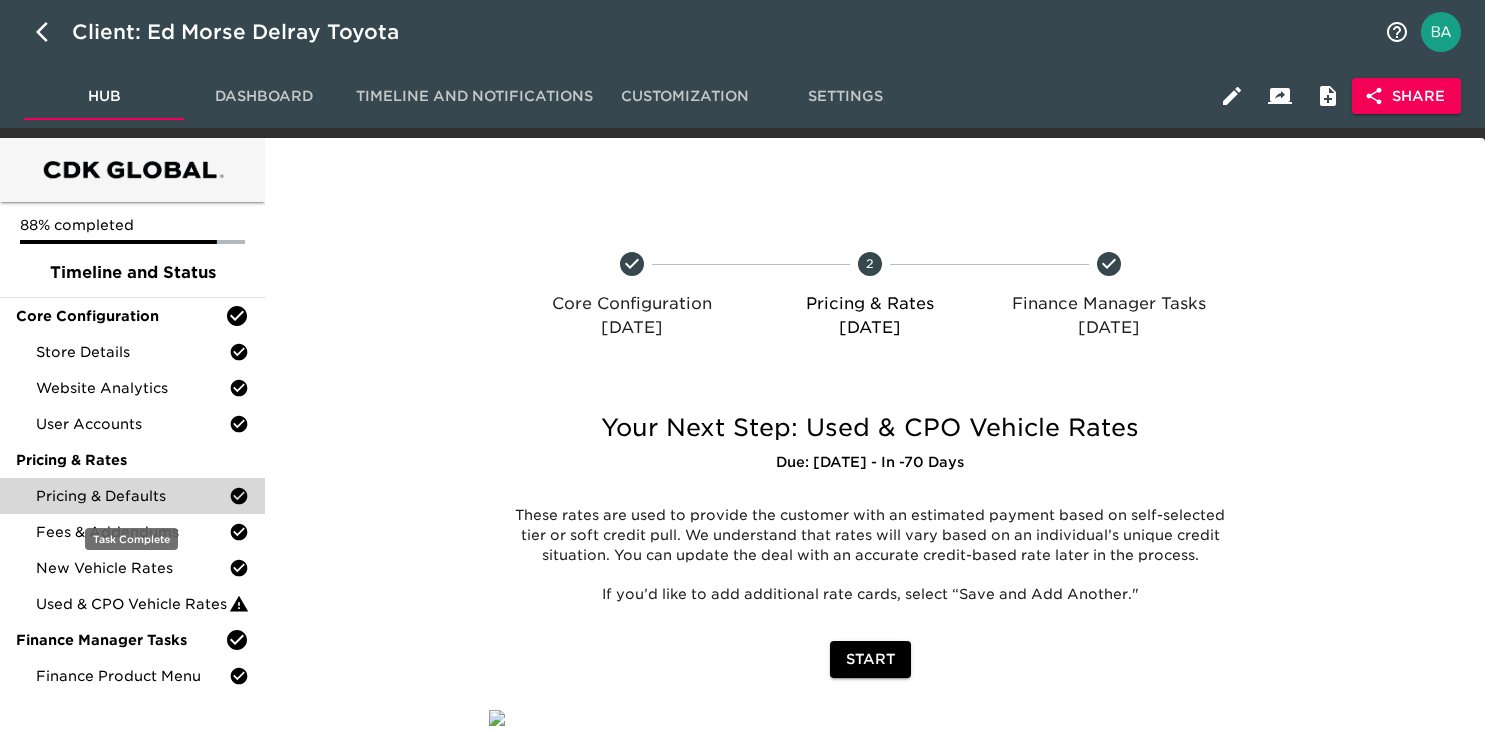 click on "Pricing & Defaults" at bounding box center (132, 496) 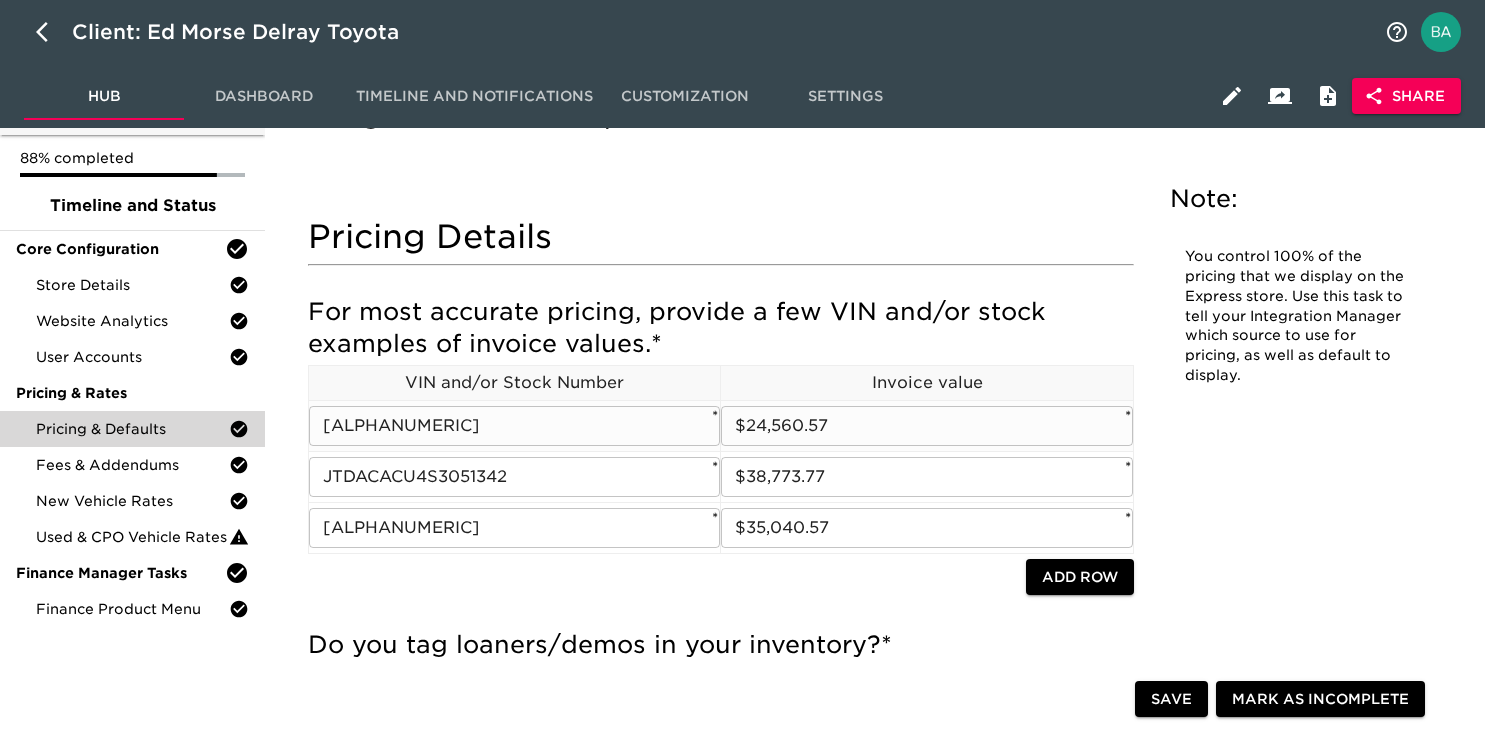scroll, scrollTop: 104, scrollLeft: 0, axis: vertical 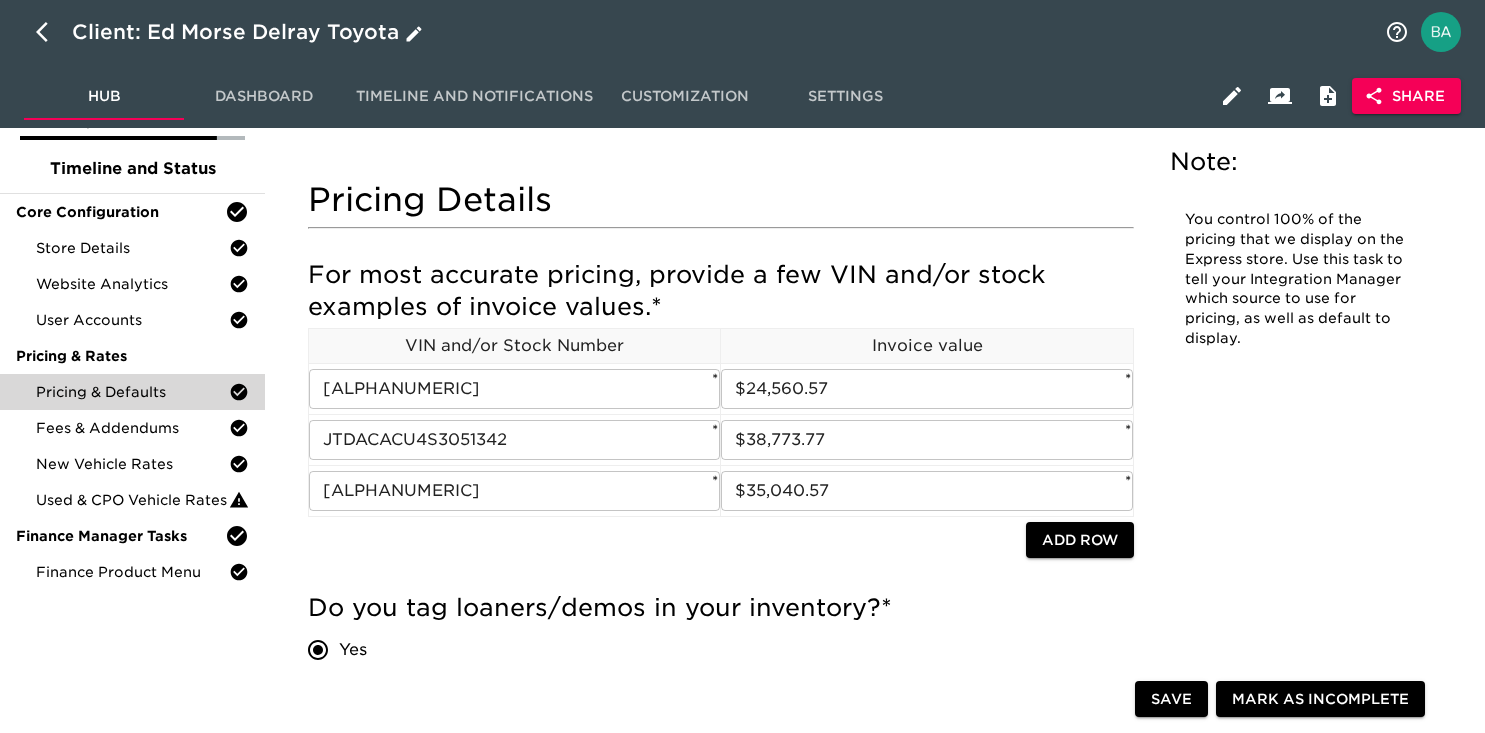 click 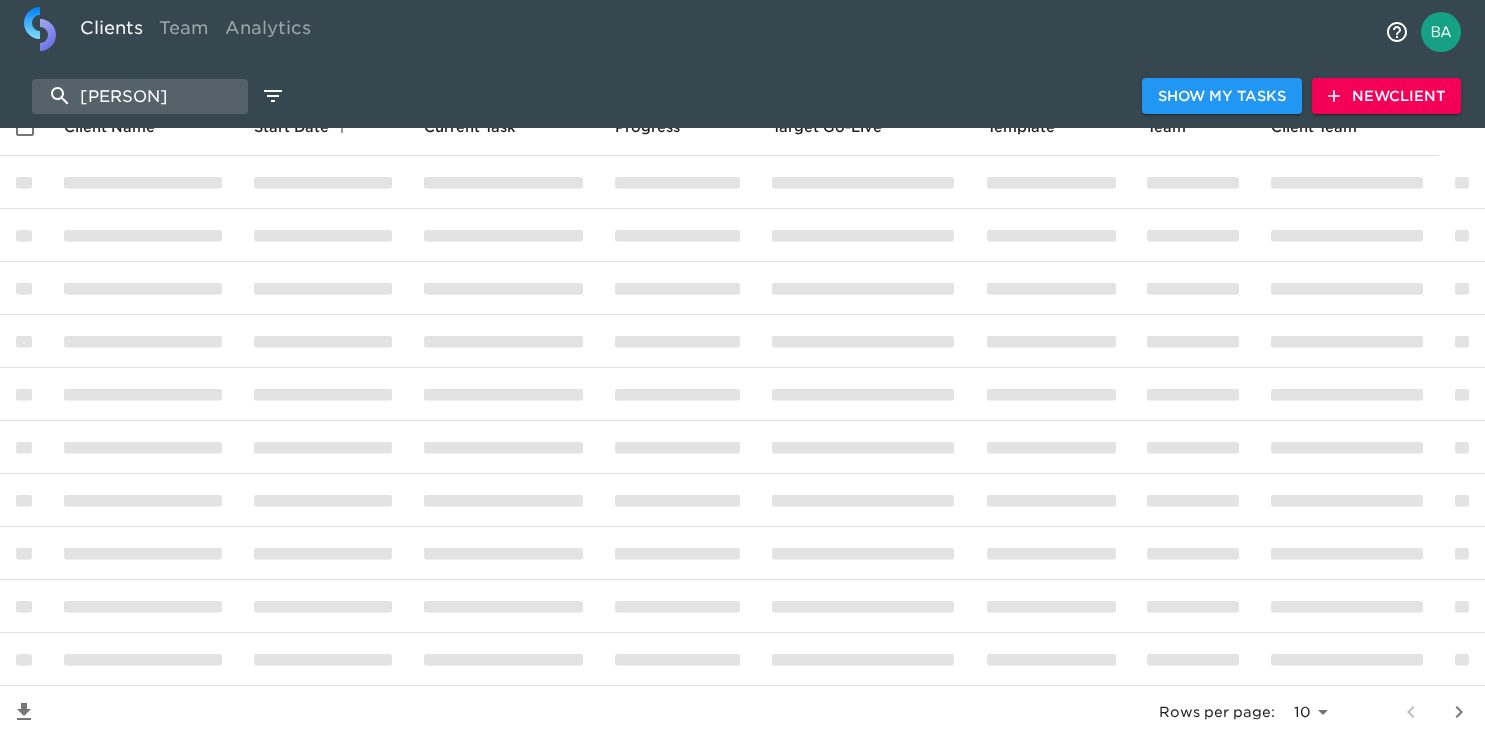 scroll, scrollTop: 0, scrollLeft: 0, axis: both 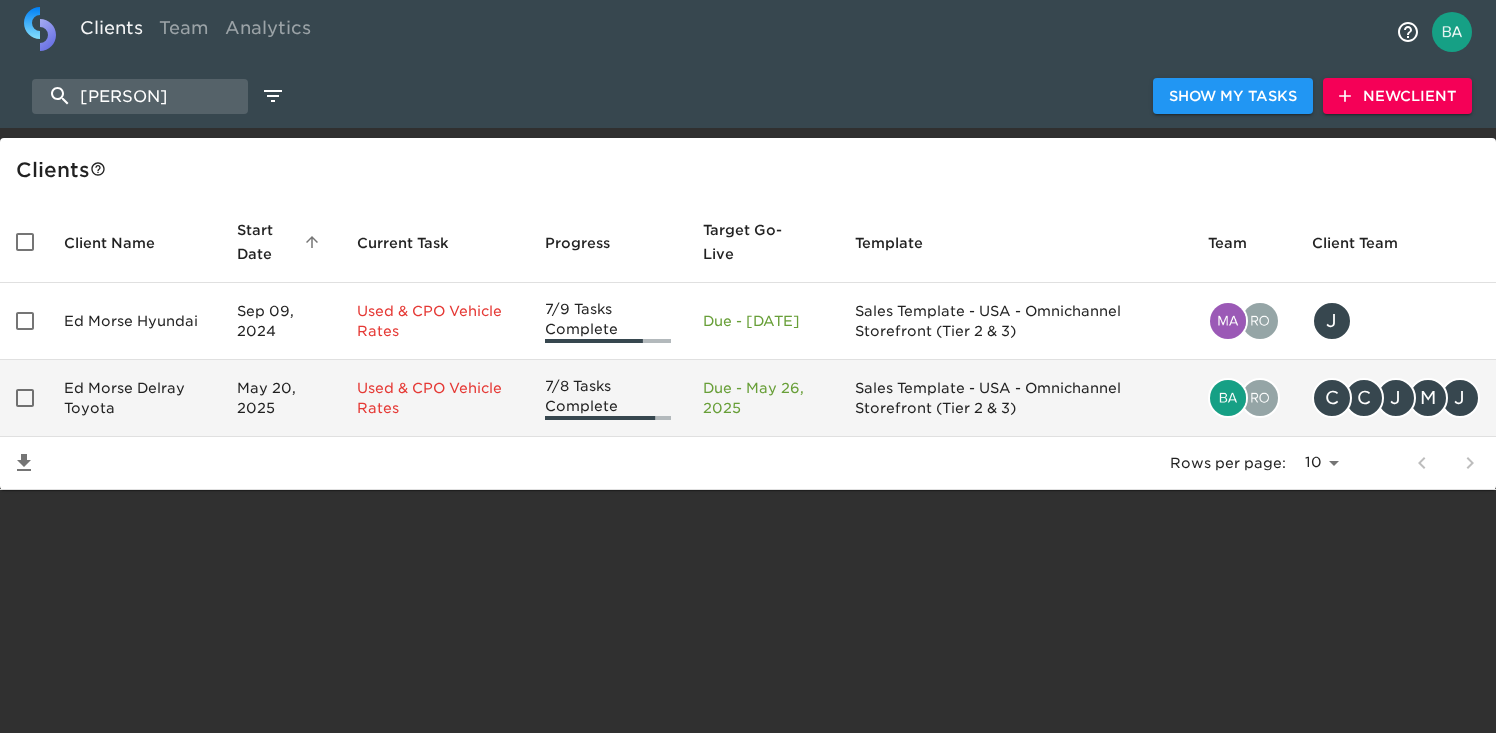 click on "Ed Morse Delray Toyota" at bounding box center [134, 398] 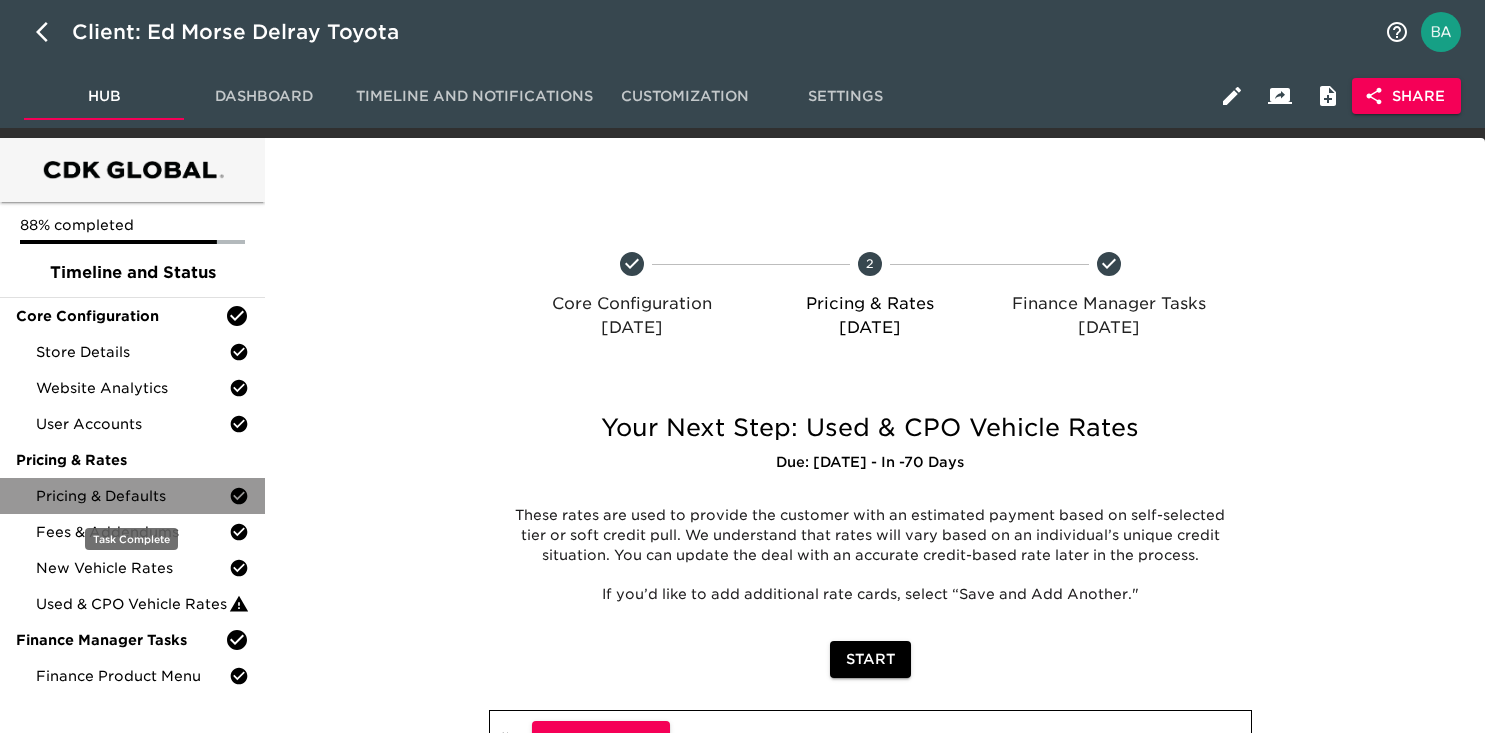 click on "Pricing & Defaults" at bounding box center (132, 496) 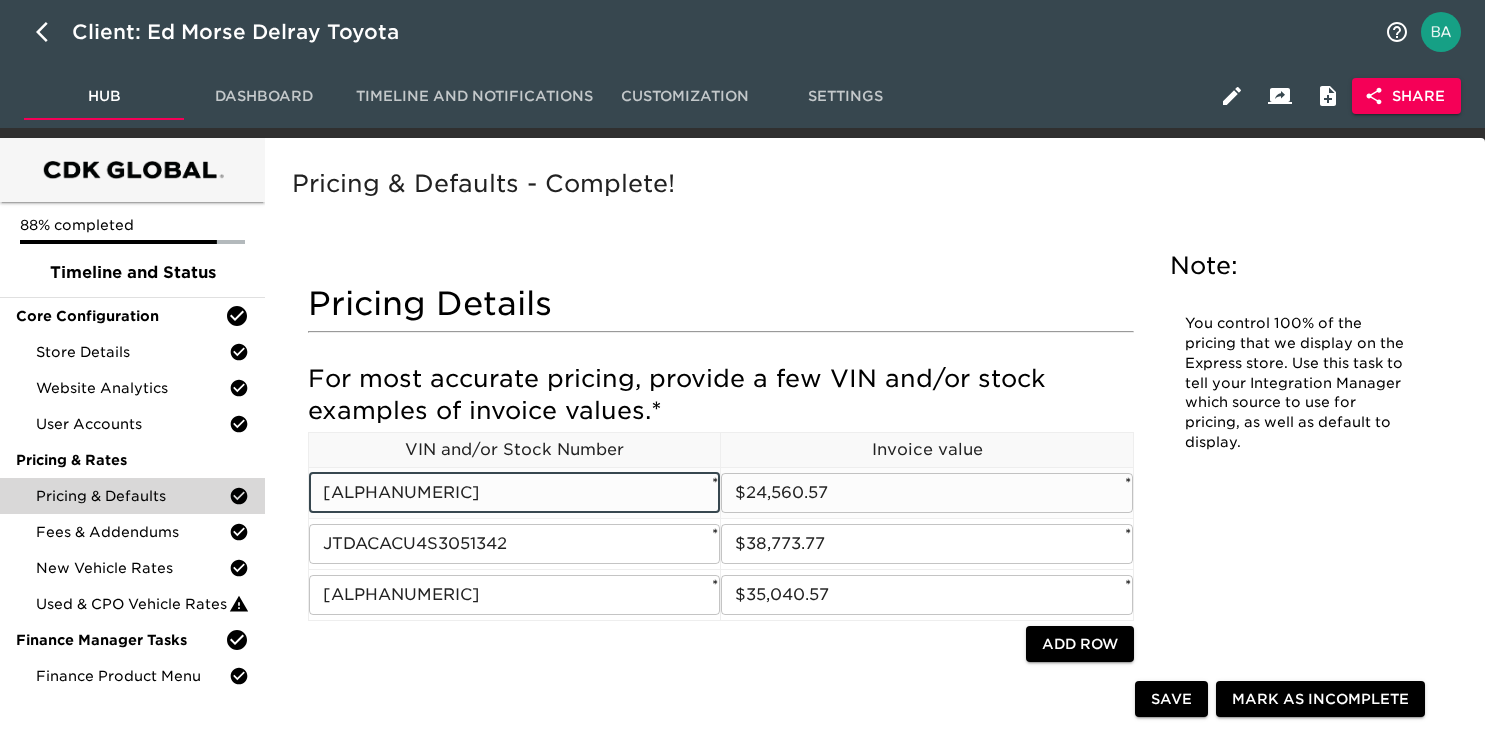 click on "5YFB4MDE9SP333008" at bounding box center (514, 493) 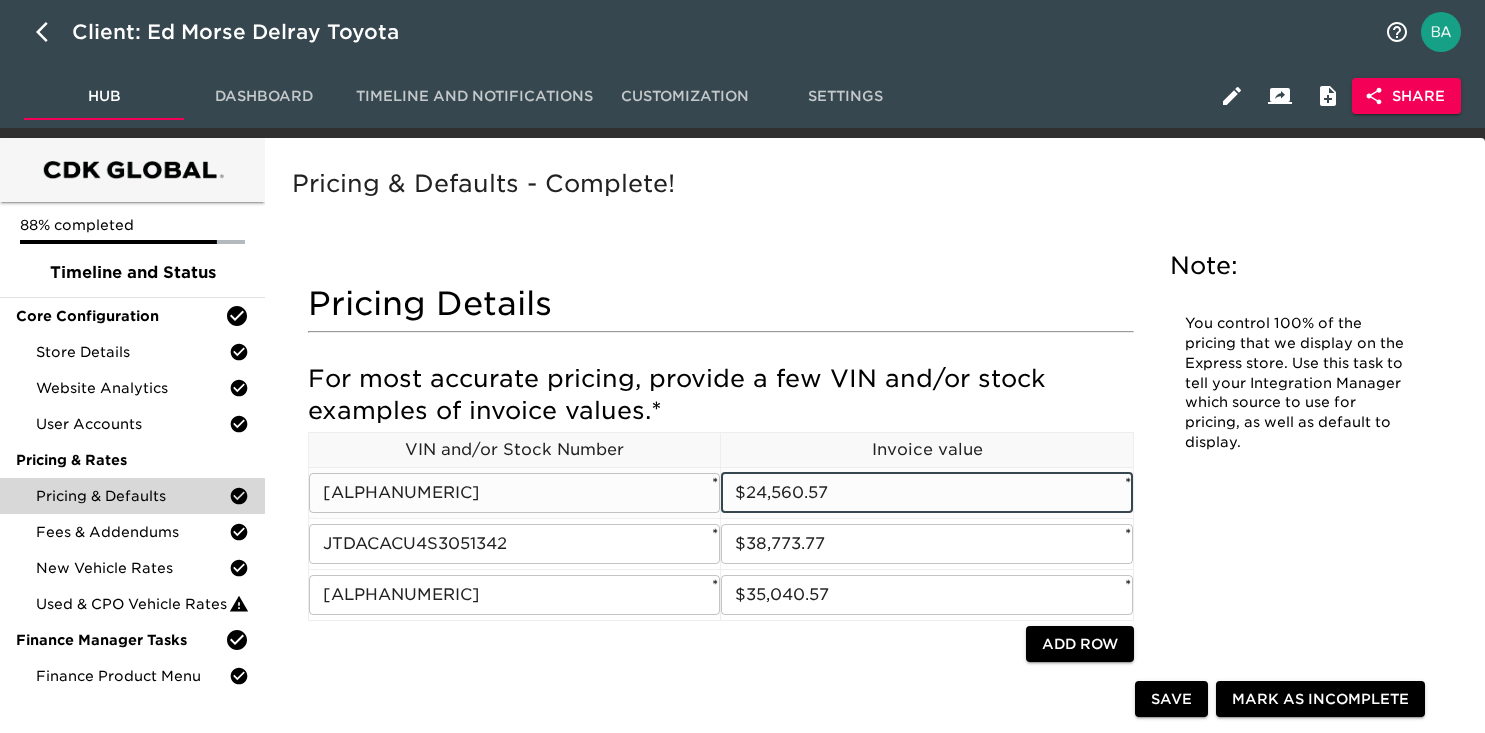 click on "$24,560.57" at bounding box center (926, 493) 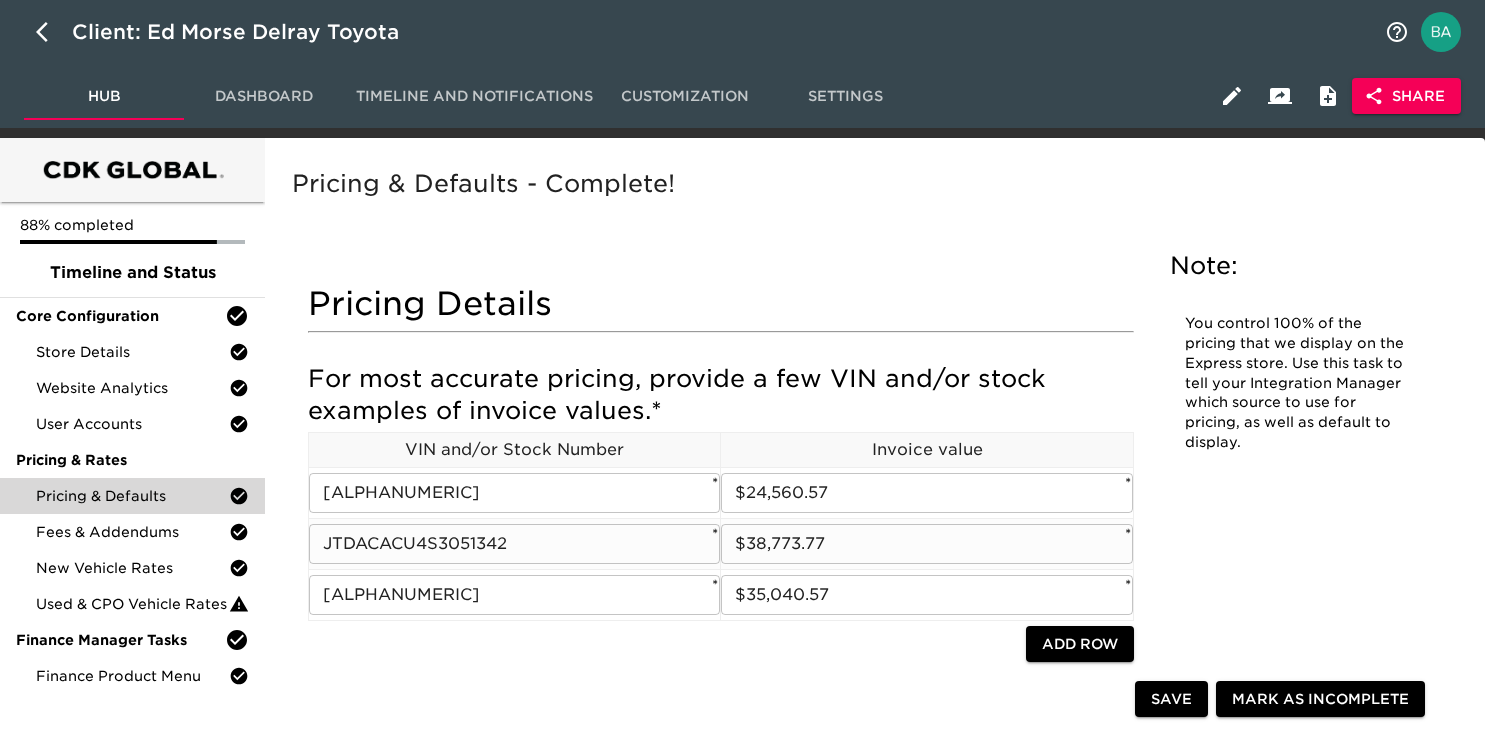 click on "JTDACACU4S3051342" at bounding box center [514, 544] 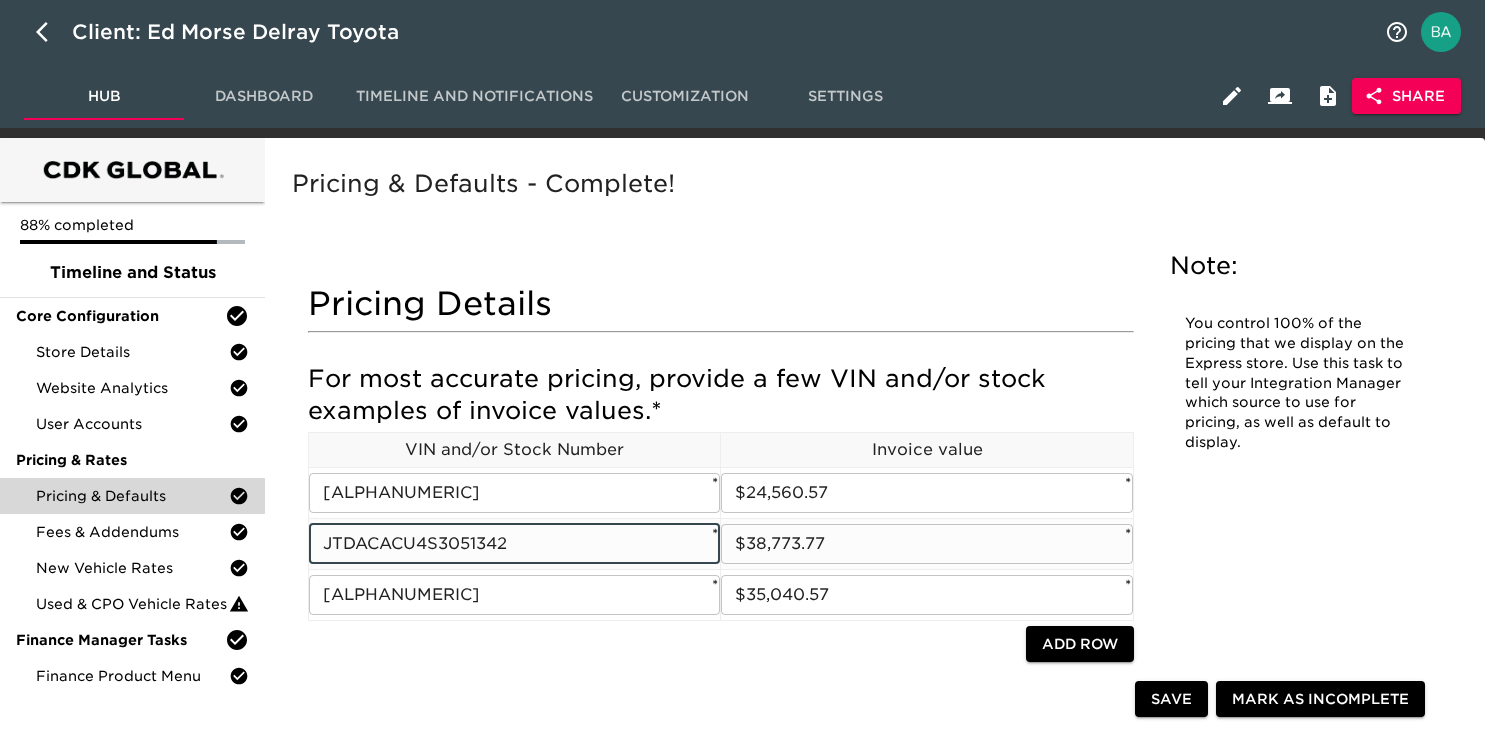click on "JTDACACU4S3051342" at bounding box center (514, 544) 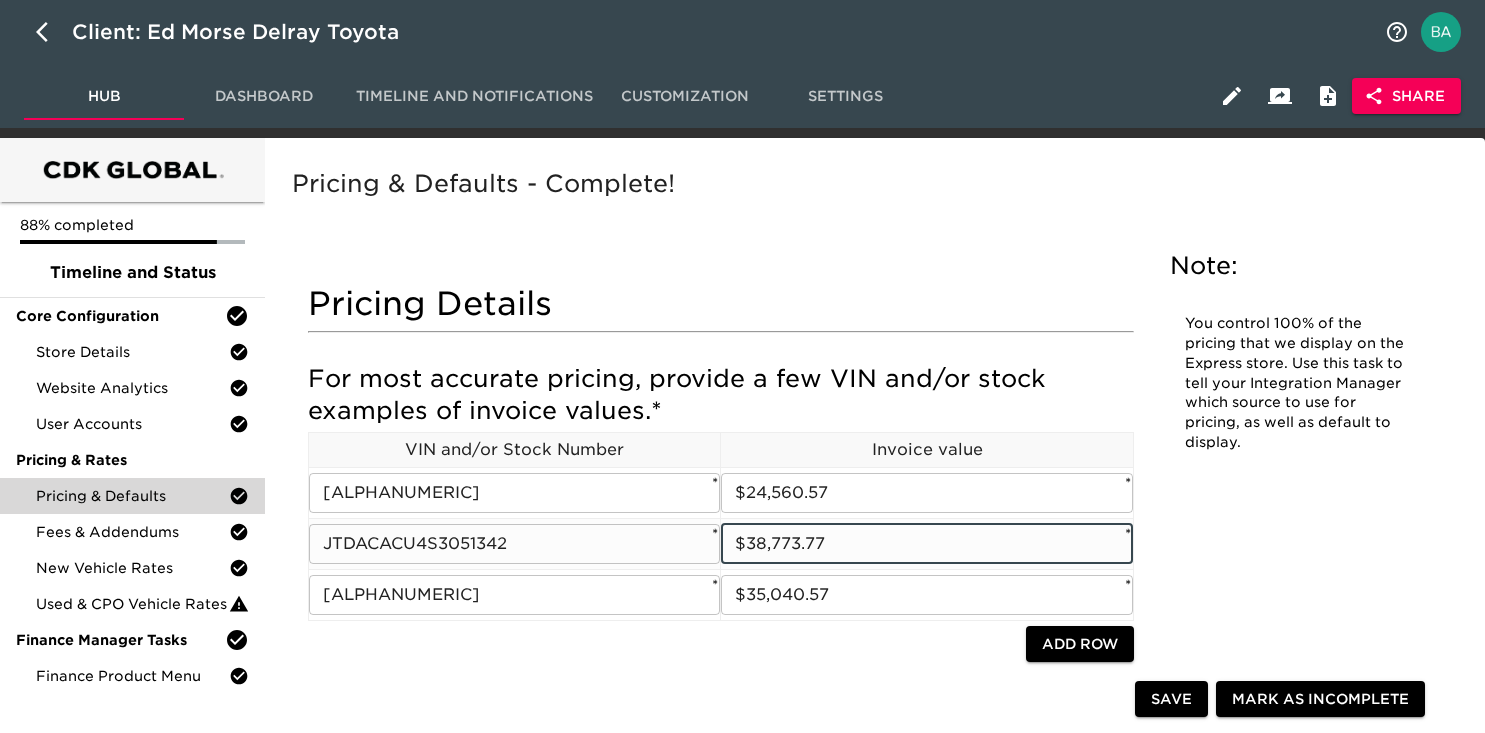 click on "$38,773.77" at bounding box center (926, 544) 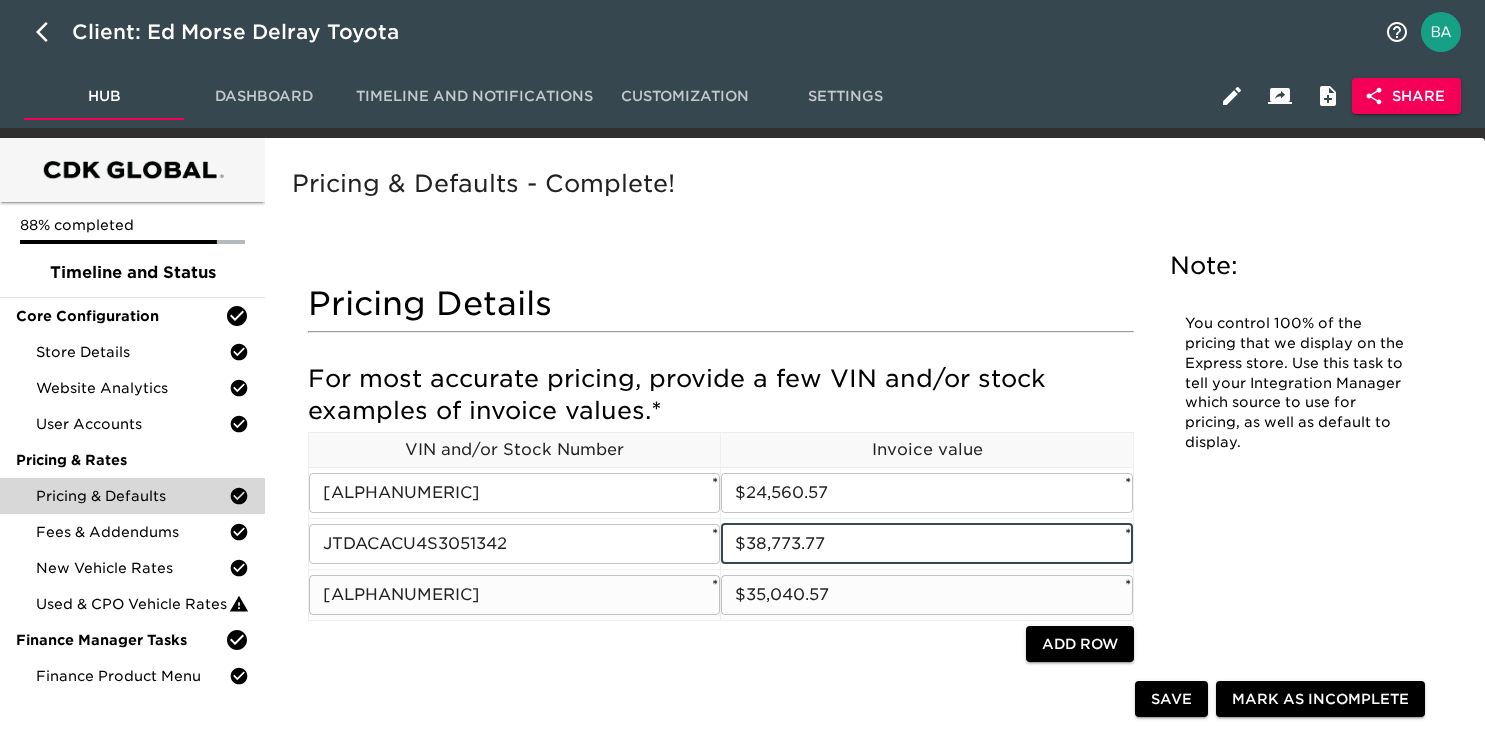 click on "JTMMWRFV6SD319292" at bounding box center (514, 595) 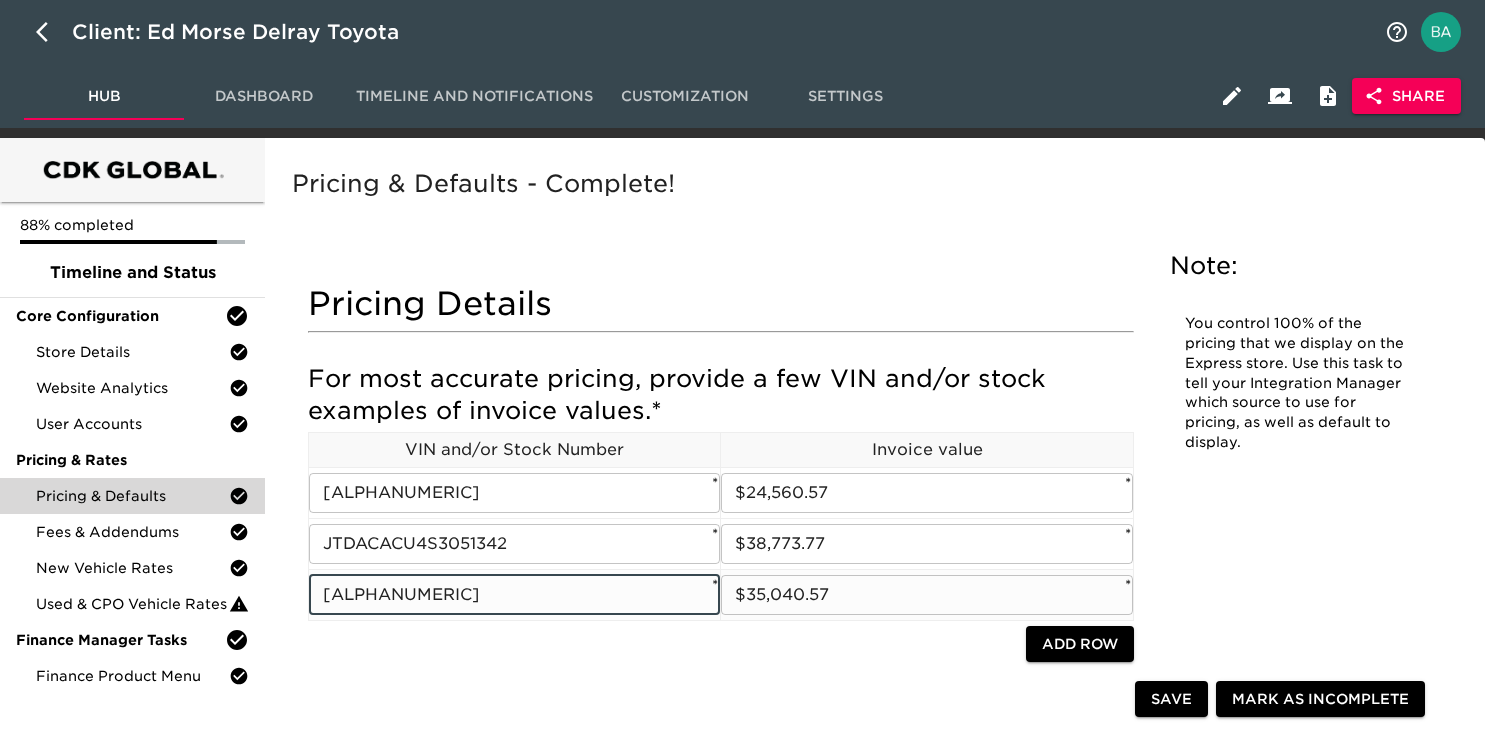 click on "$35,040.57" at bounding box center [926, 595] 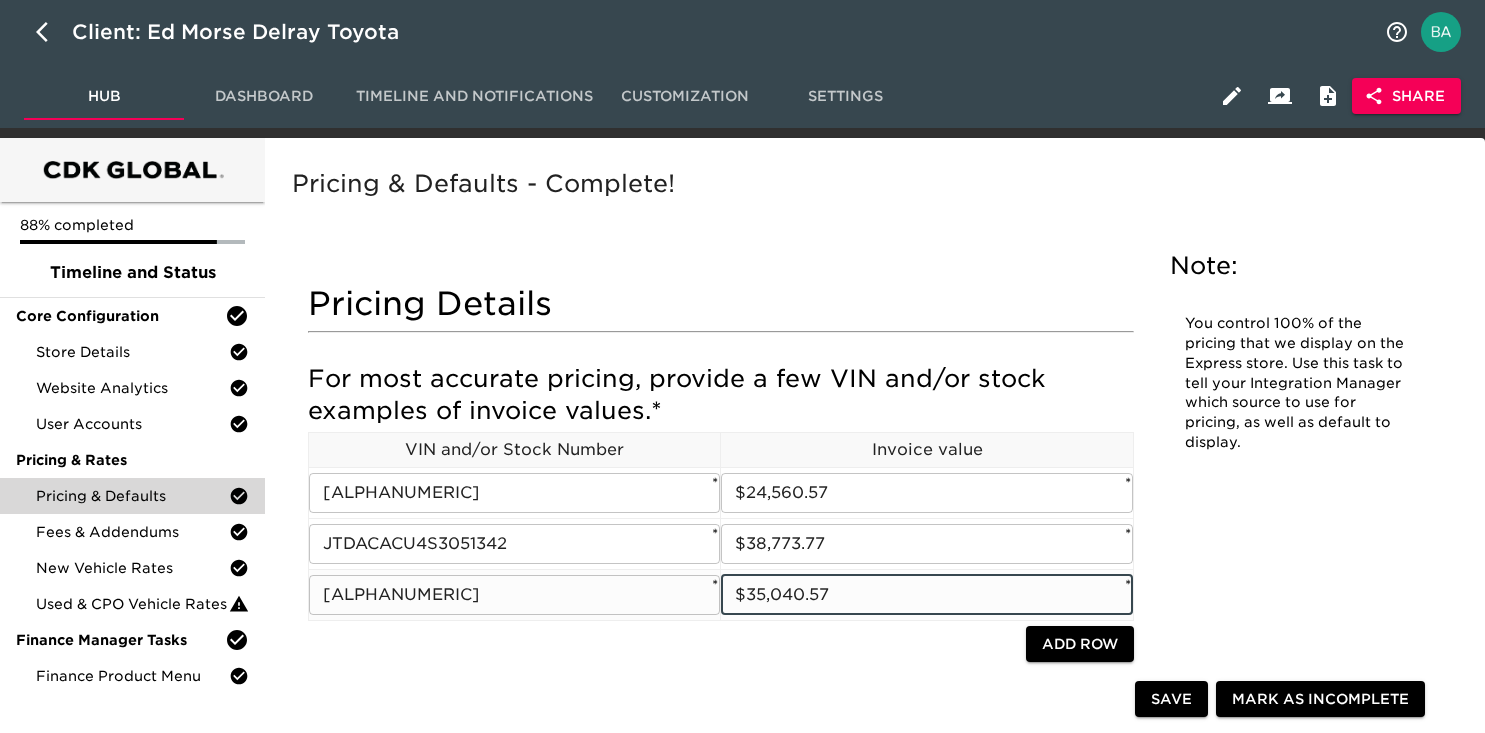 click on "$35,040.57" at bounding box center [926, 595] 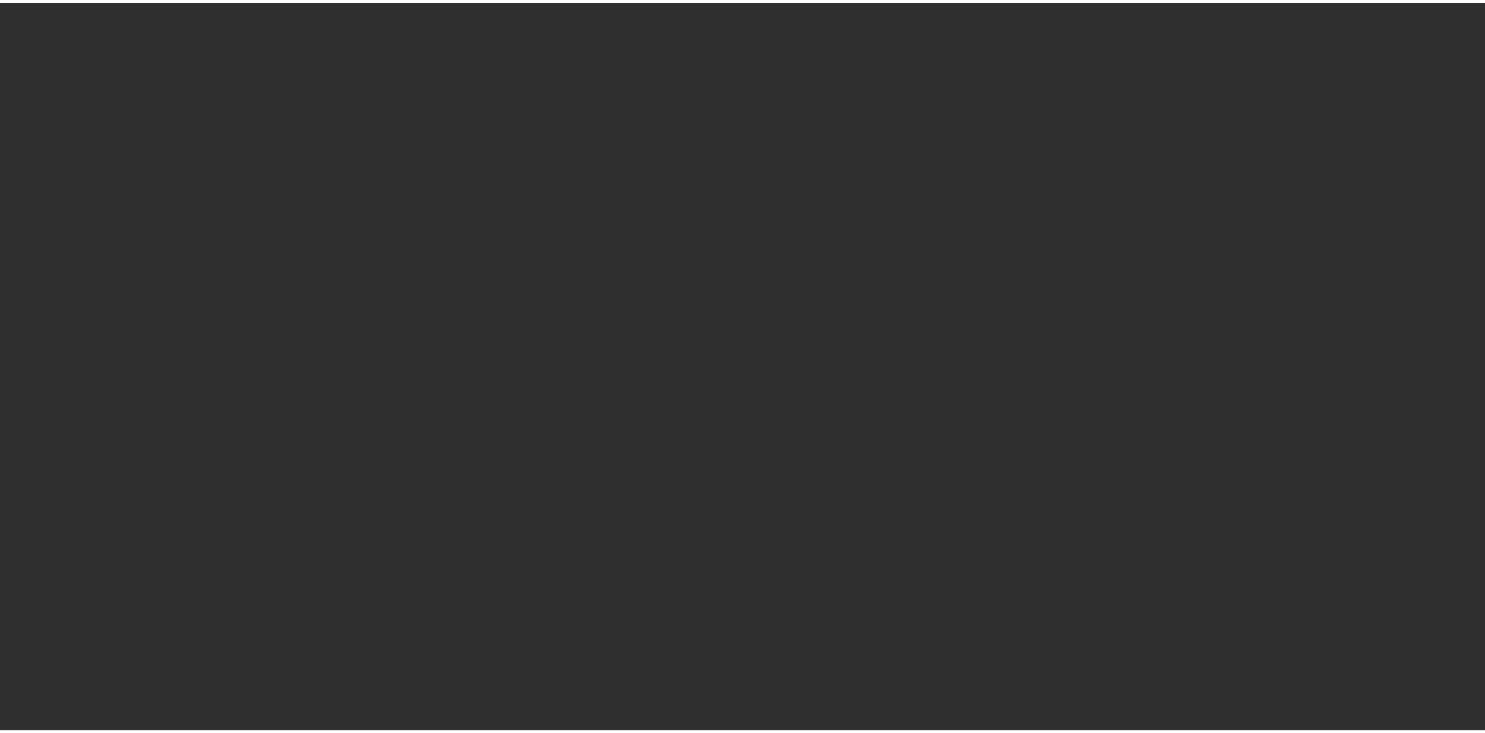scroll, scrollTop: 0, scrollLeft: 0, axis: both 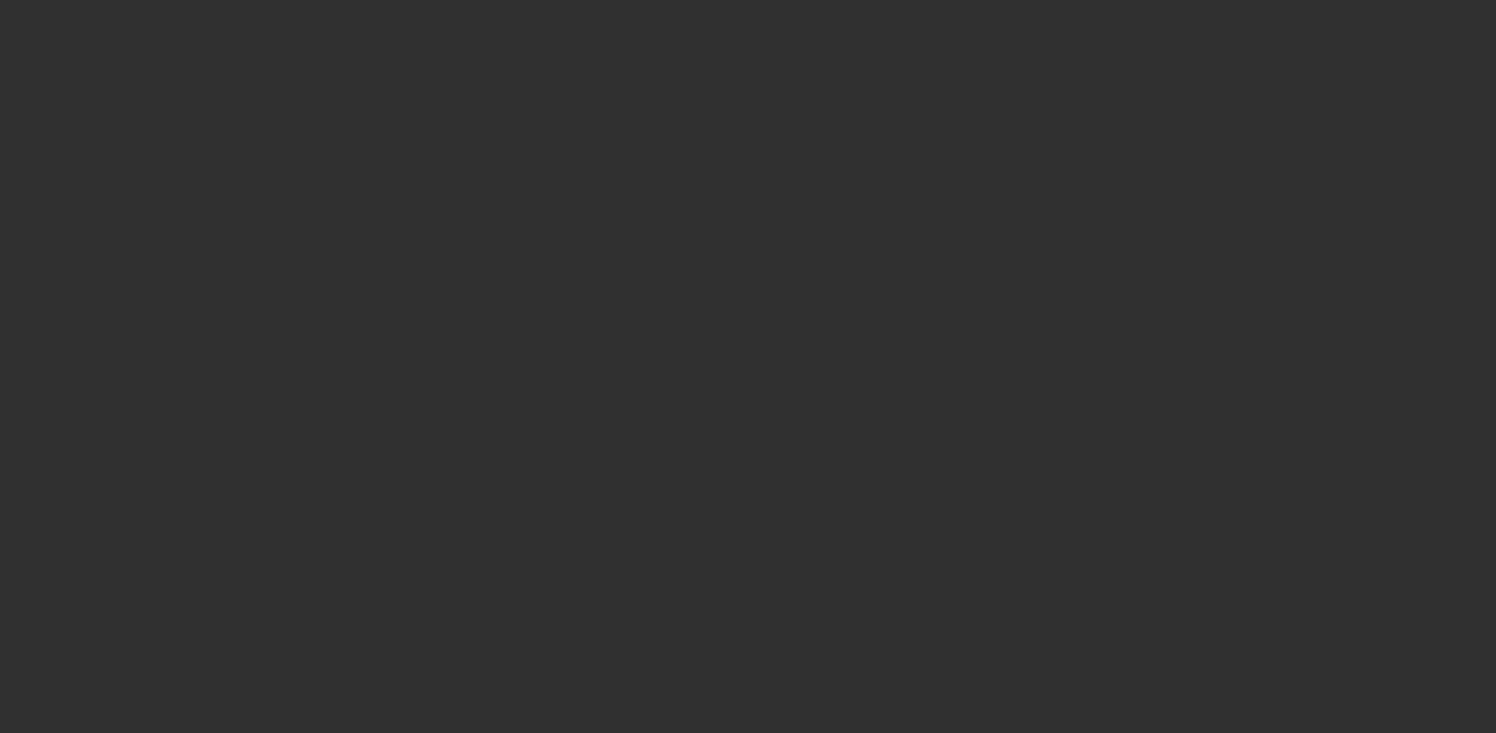 select on "10" 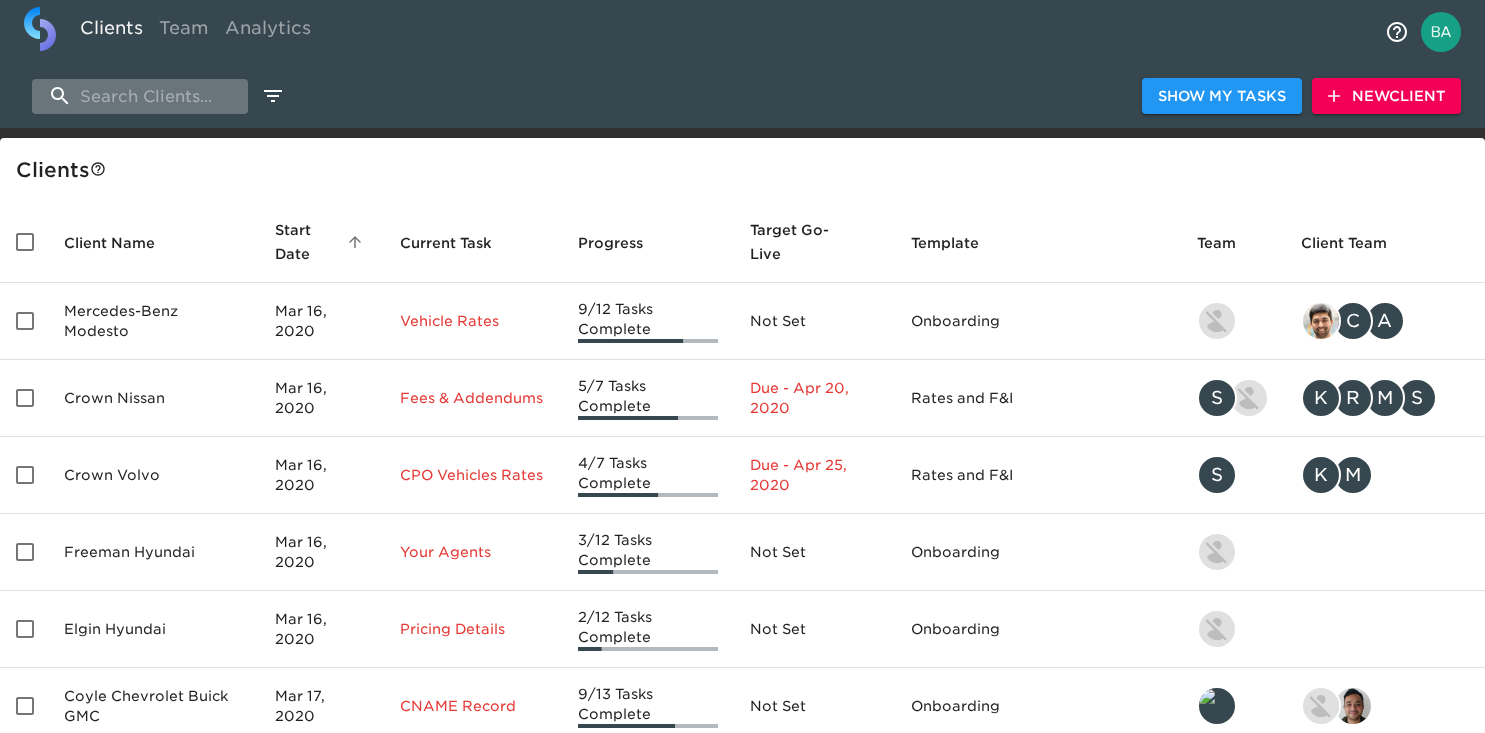 click at bounding box center (140, 96) 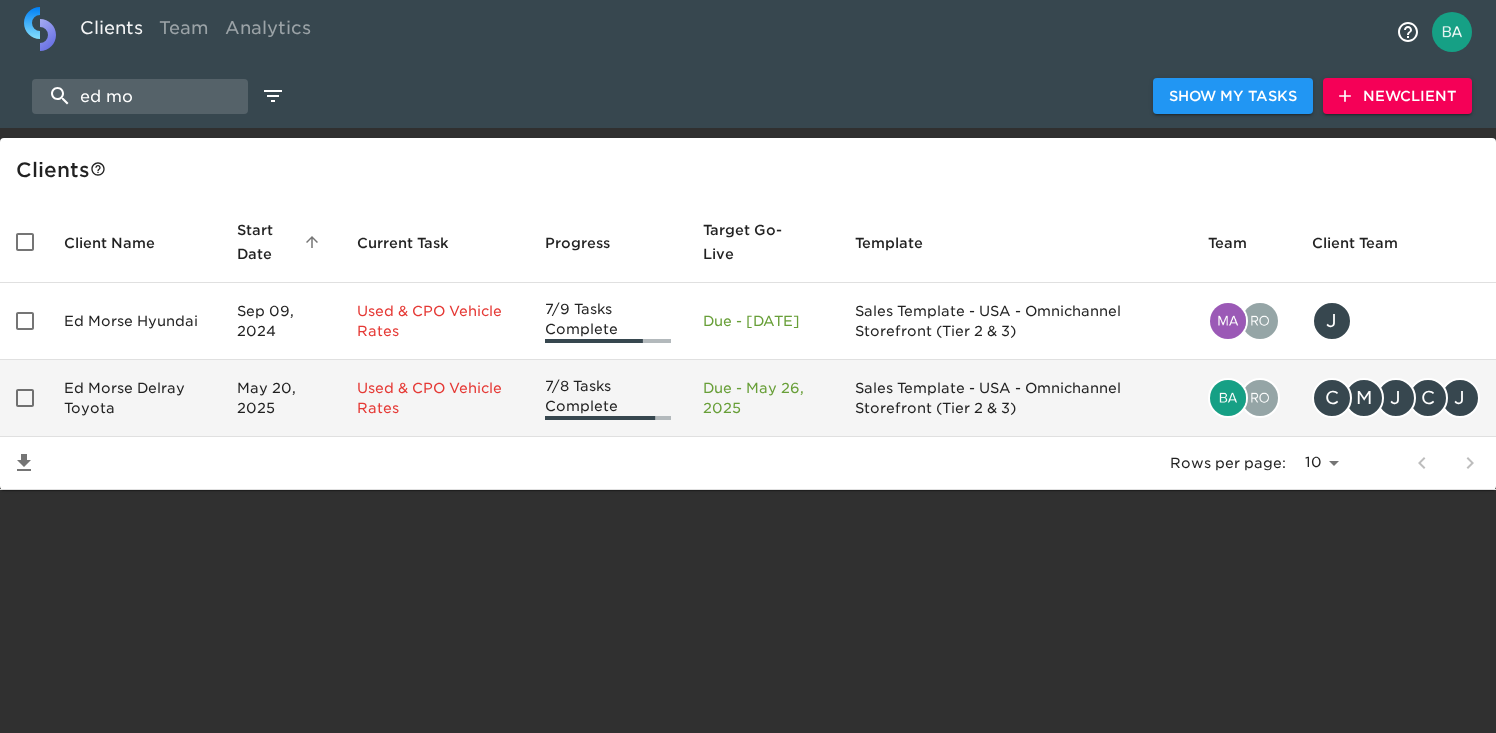 type on "ed mo" 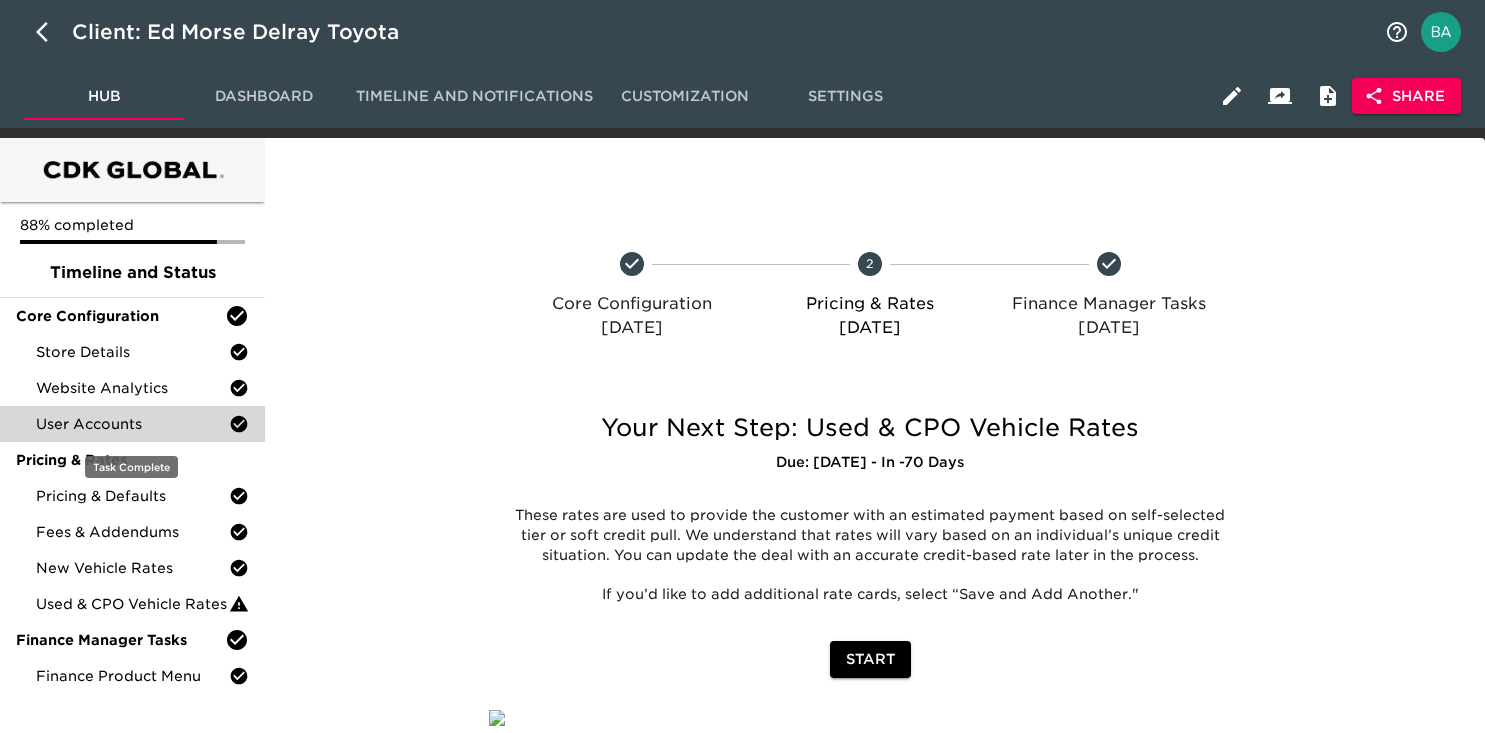 click on "User Accounts" at bounding box center (132, 424) 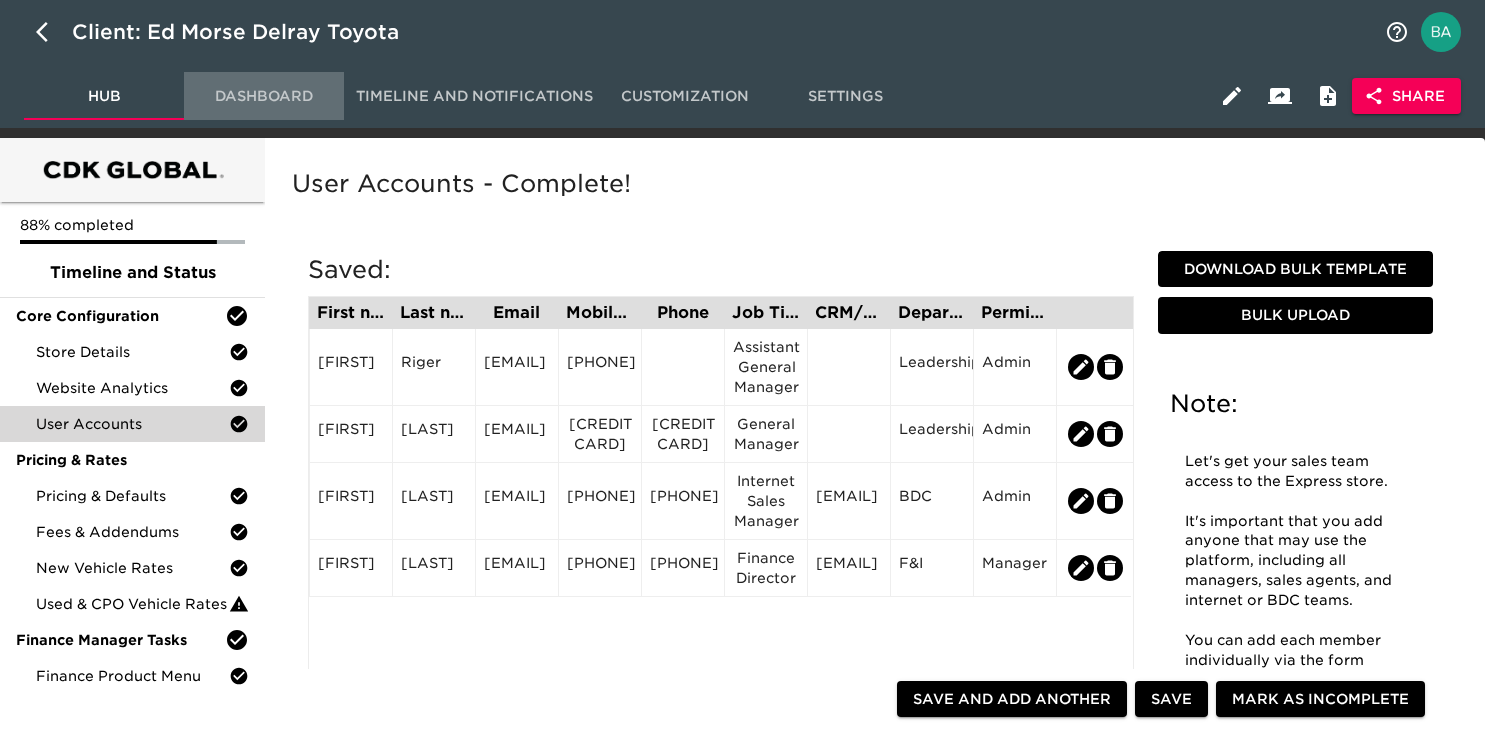 click on "Dashboard" at bounding box center [264, 96] 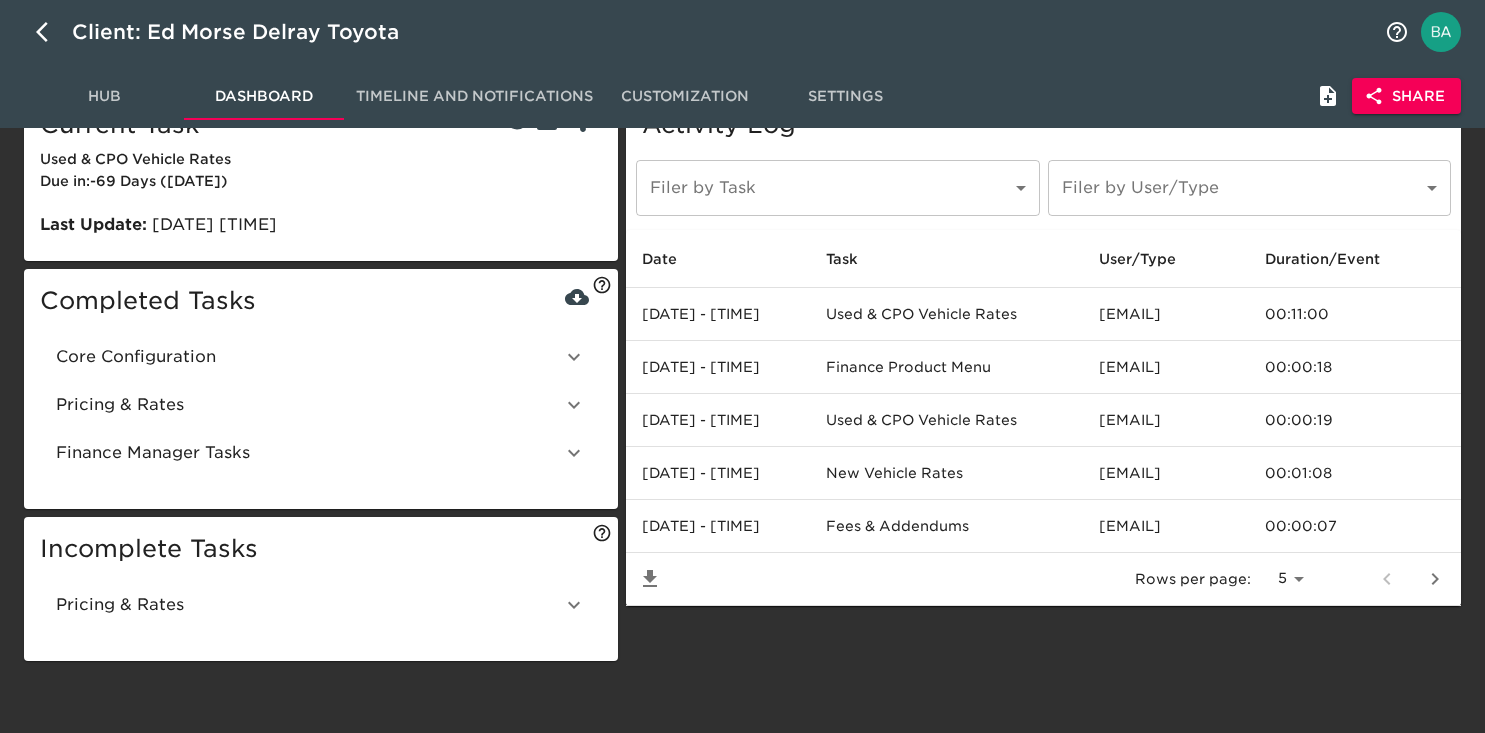 scroll, scrollTop: 60, scrollLeft: 0, axis: vertical 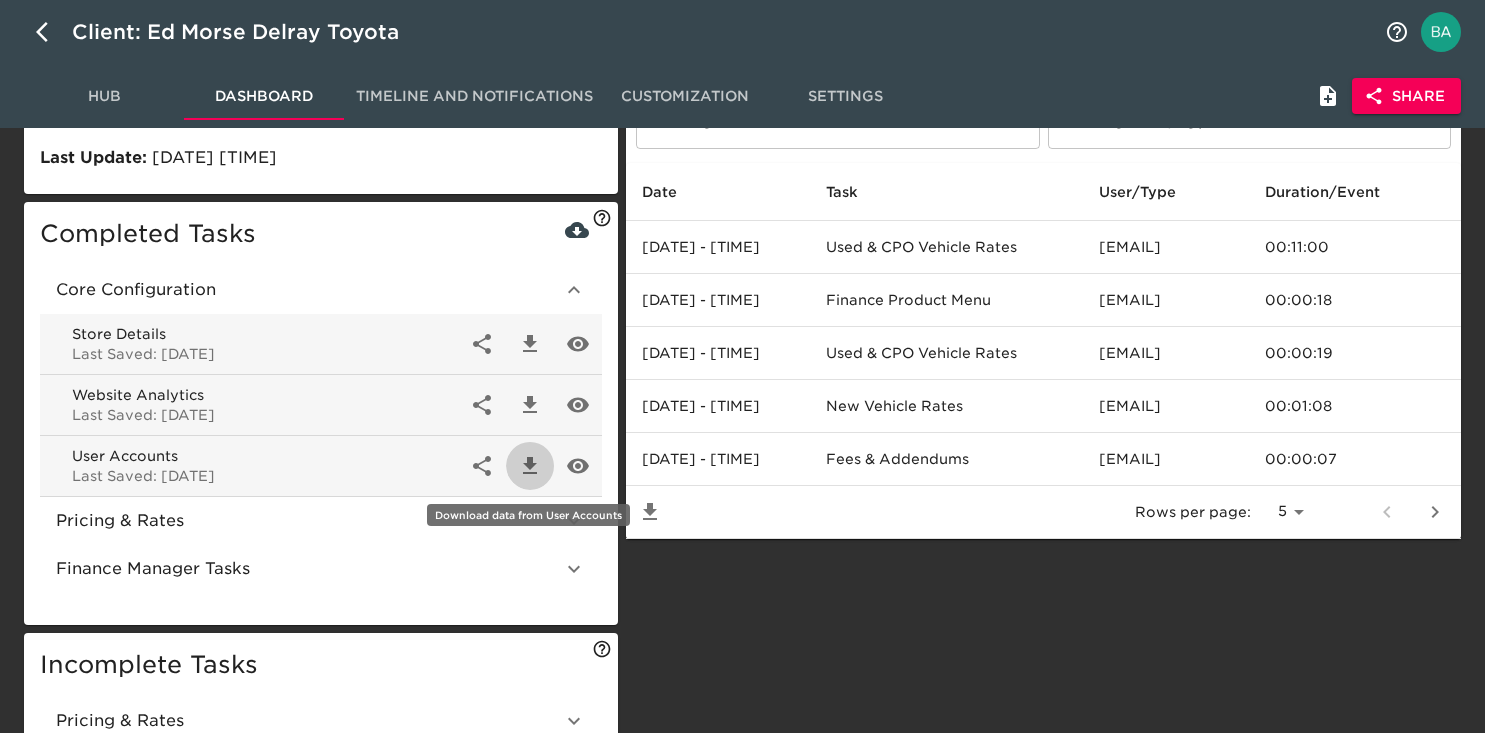 click 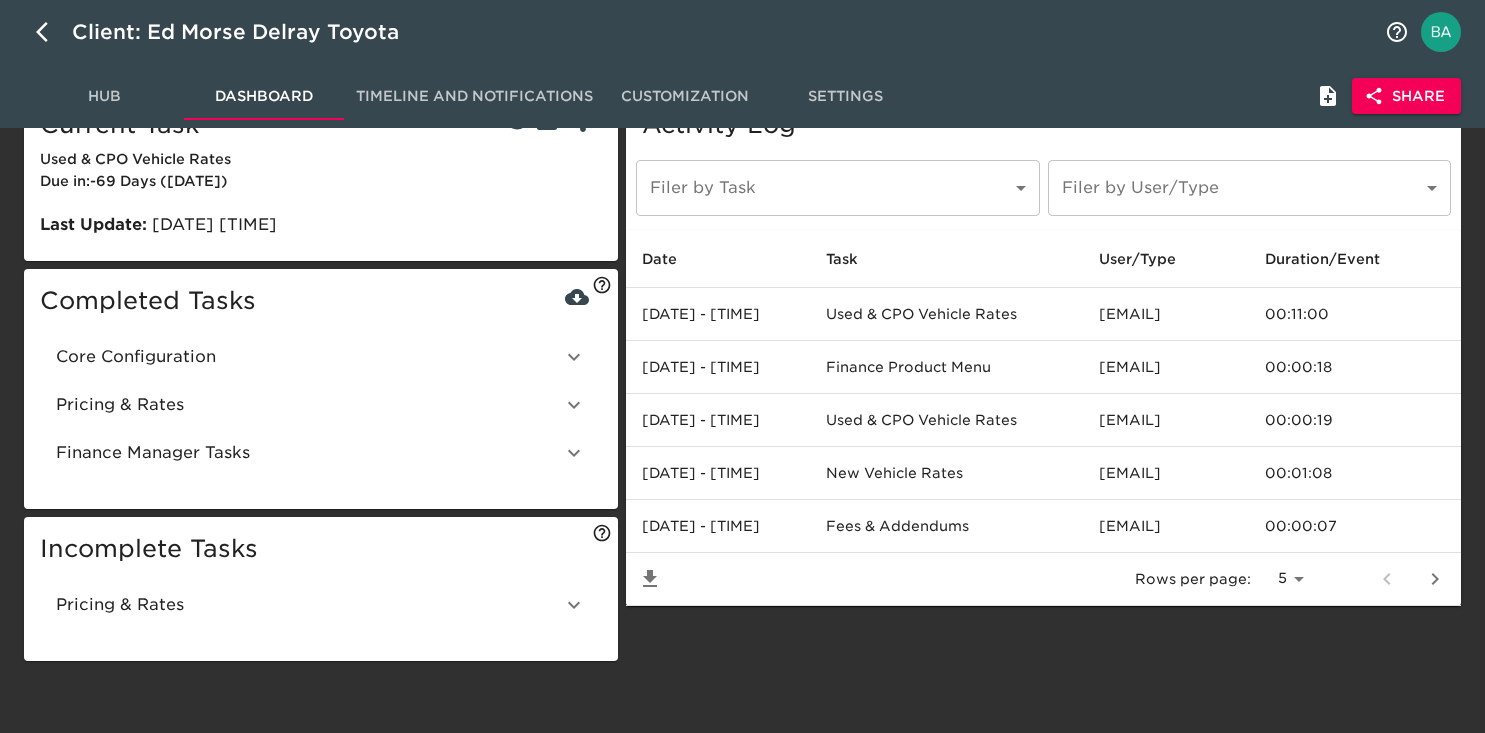 scroll, scrollTop: 90, scrollLeft: 0, axis: vertical 